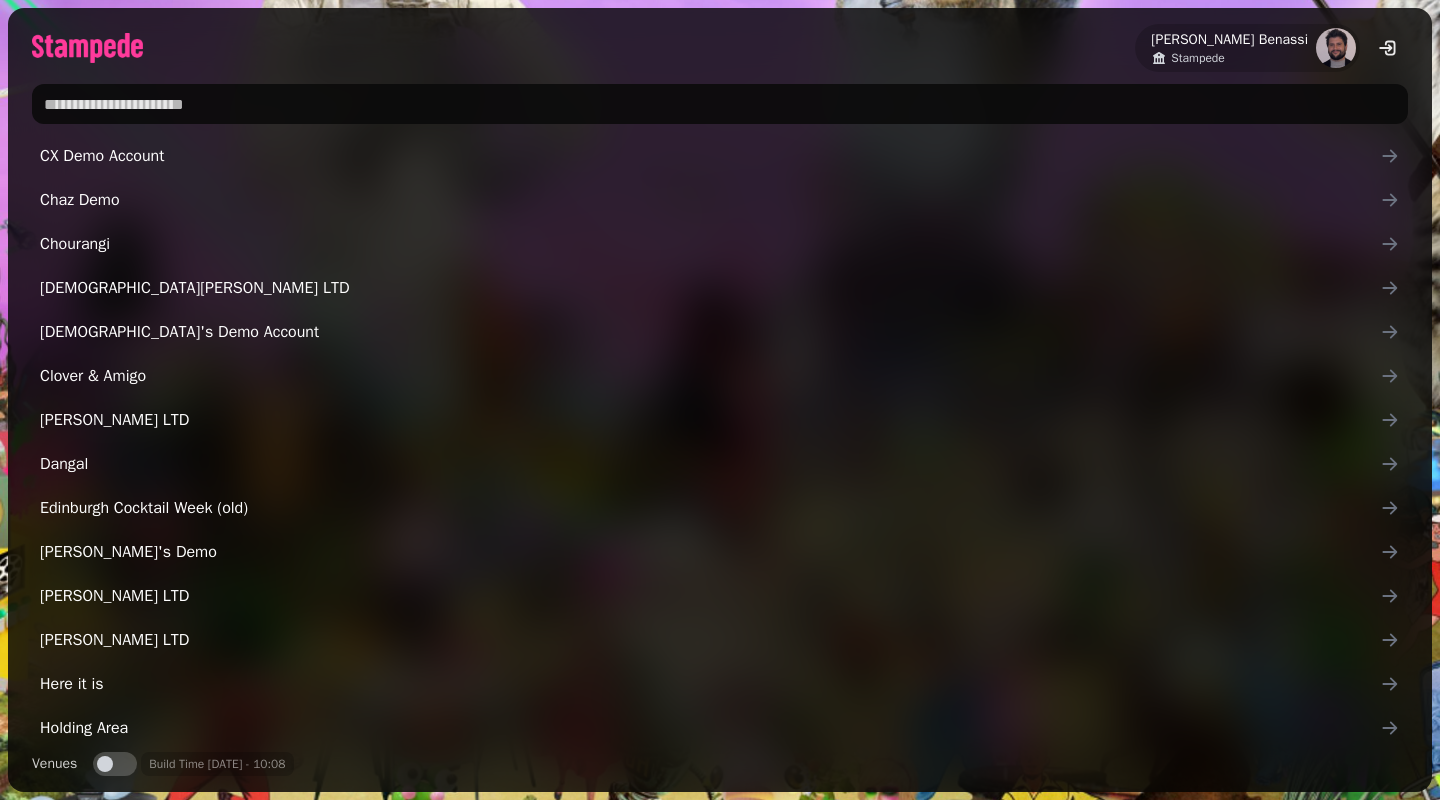 scroll, scrollTop: 0, scrollLeft: 0, axis: both 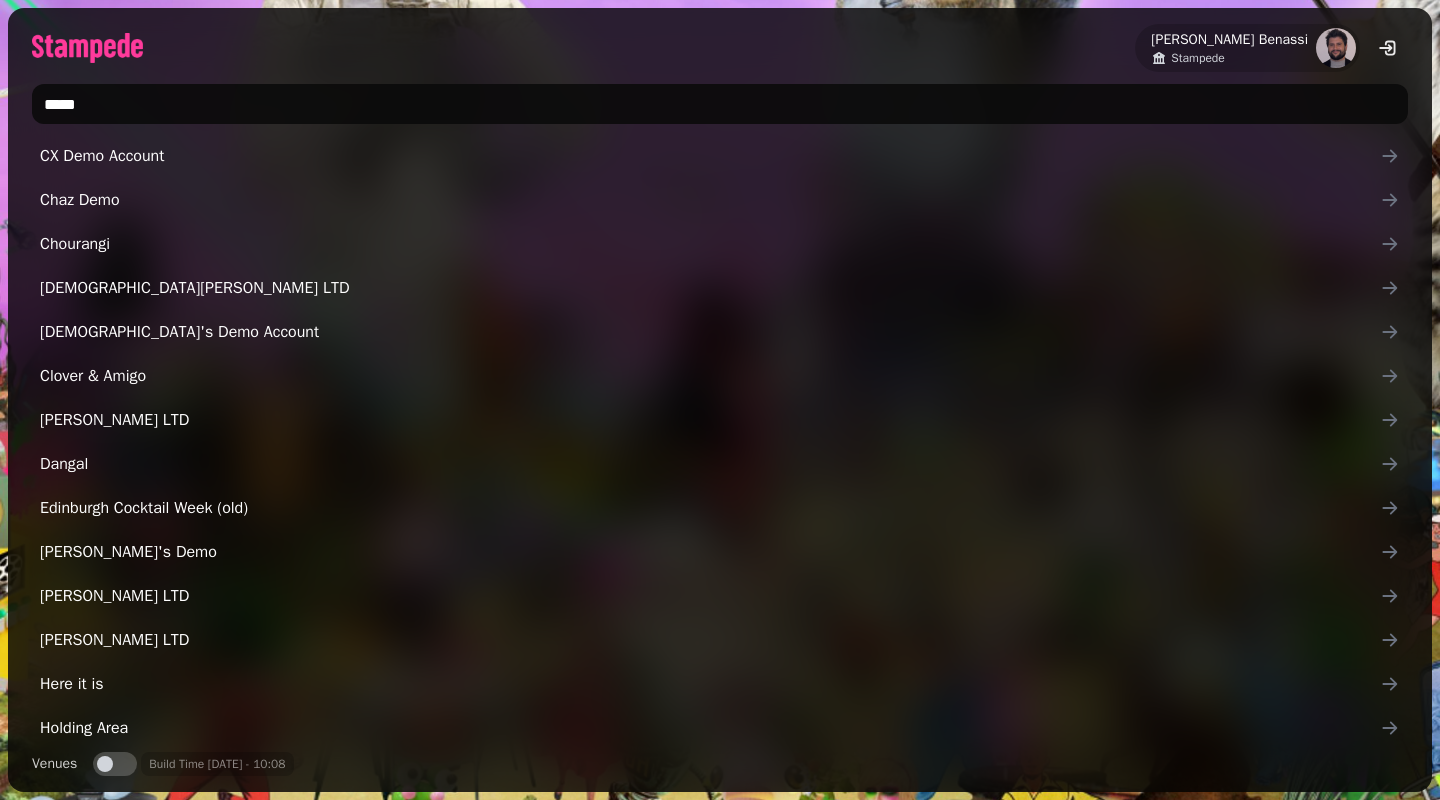 type on "******" 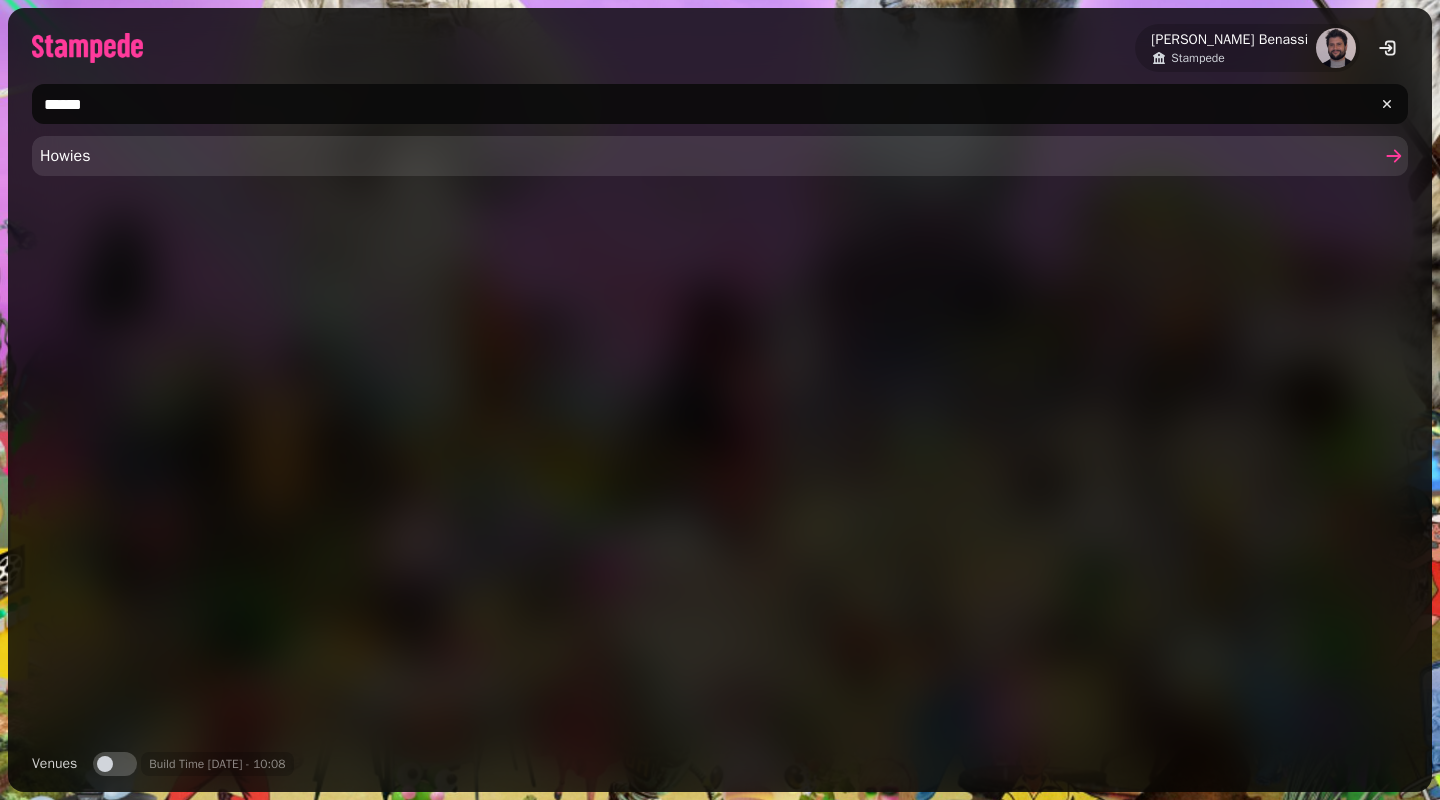 click on "Howies" at bounding box center [710, 156] 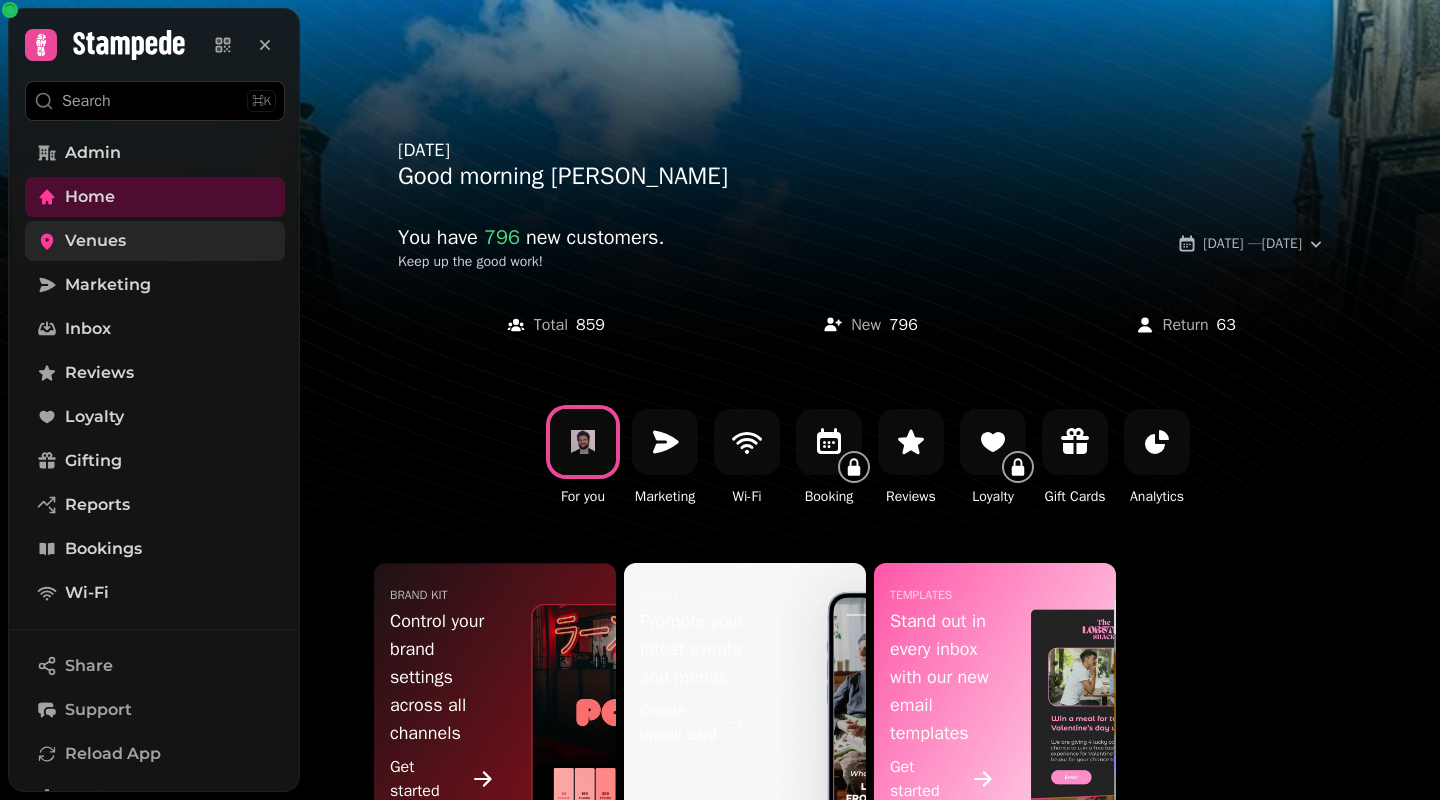 click on "Venues" at bounding box center (155, 241) 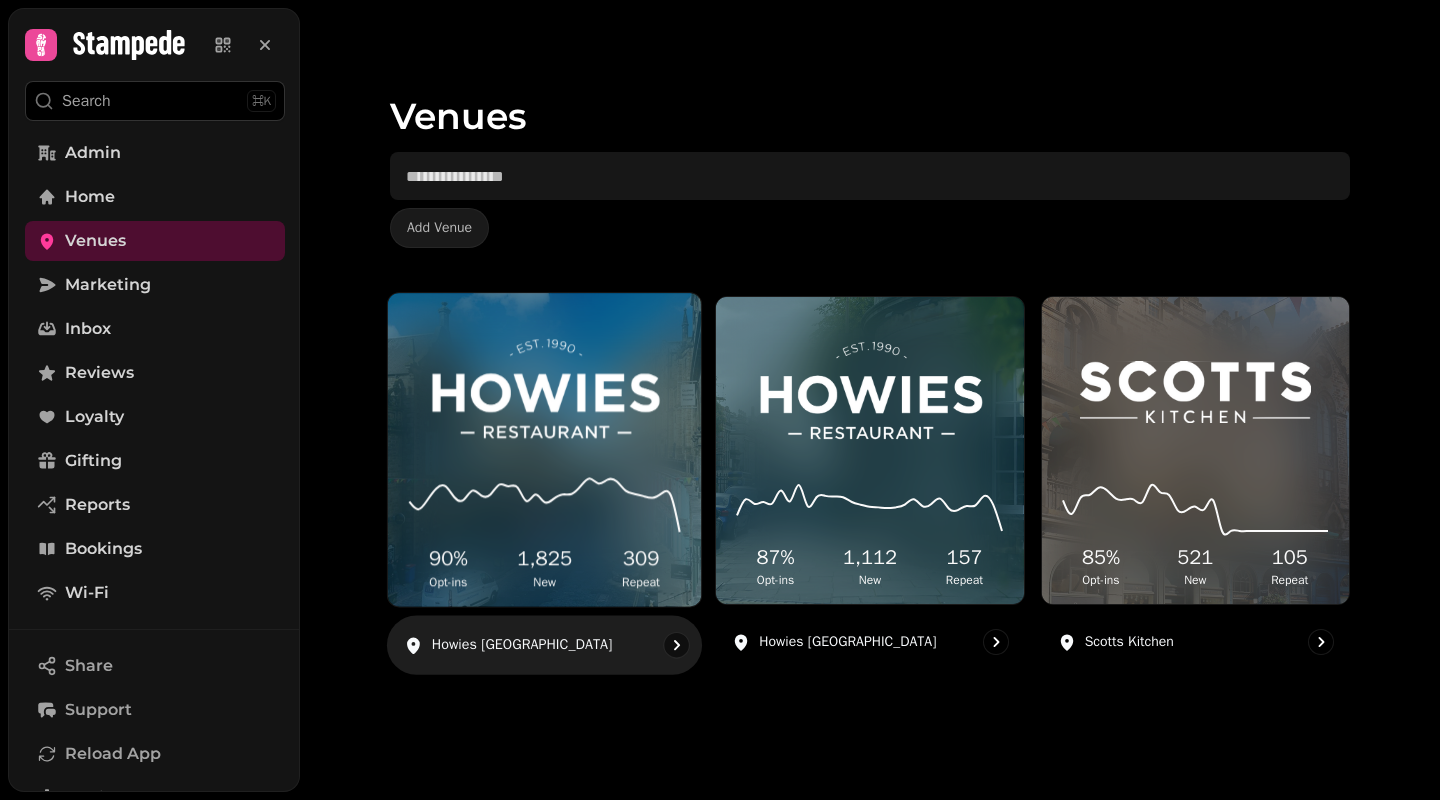 click 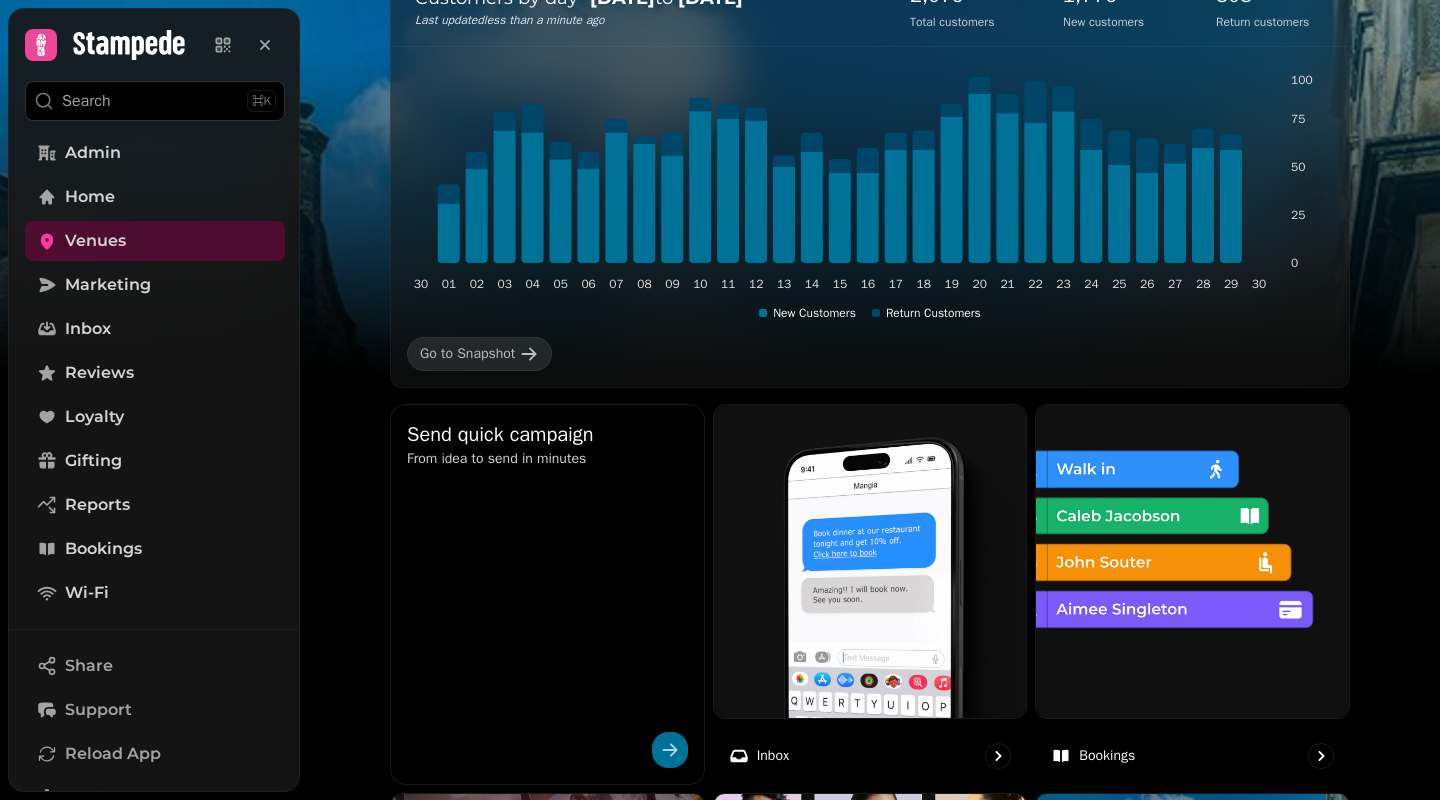 scroll, scrollTop: 379, scrollLeft: 0, axis: vertical 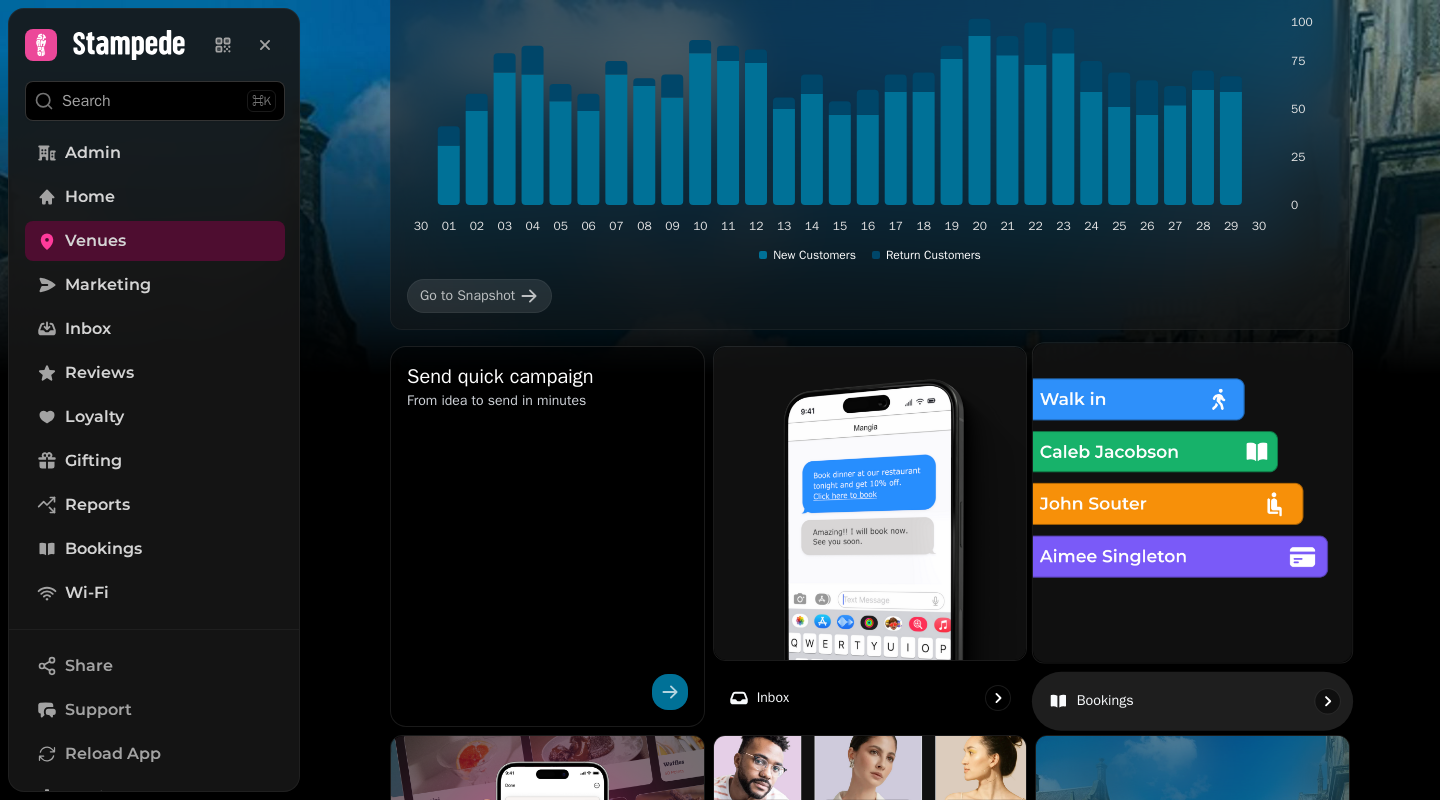 click at bounding box center (1192, 502) 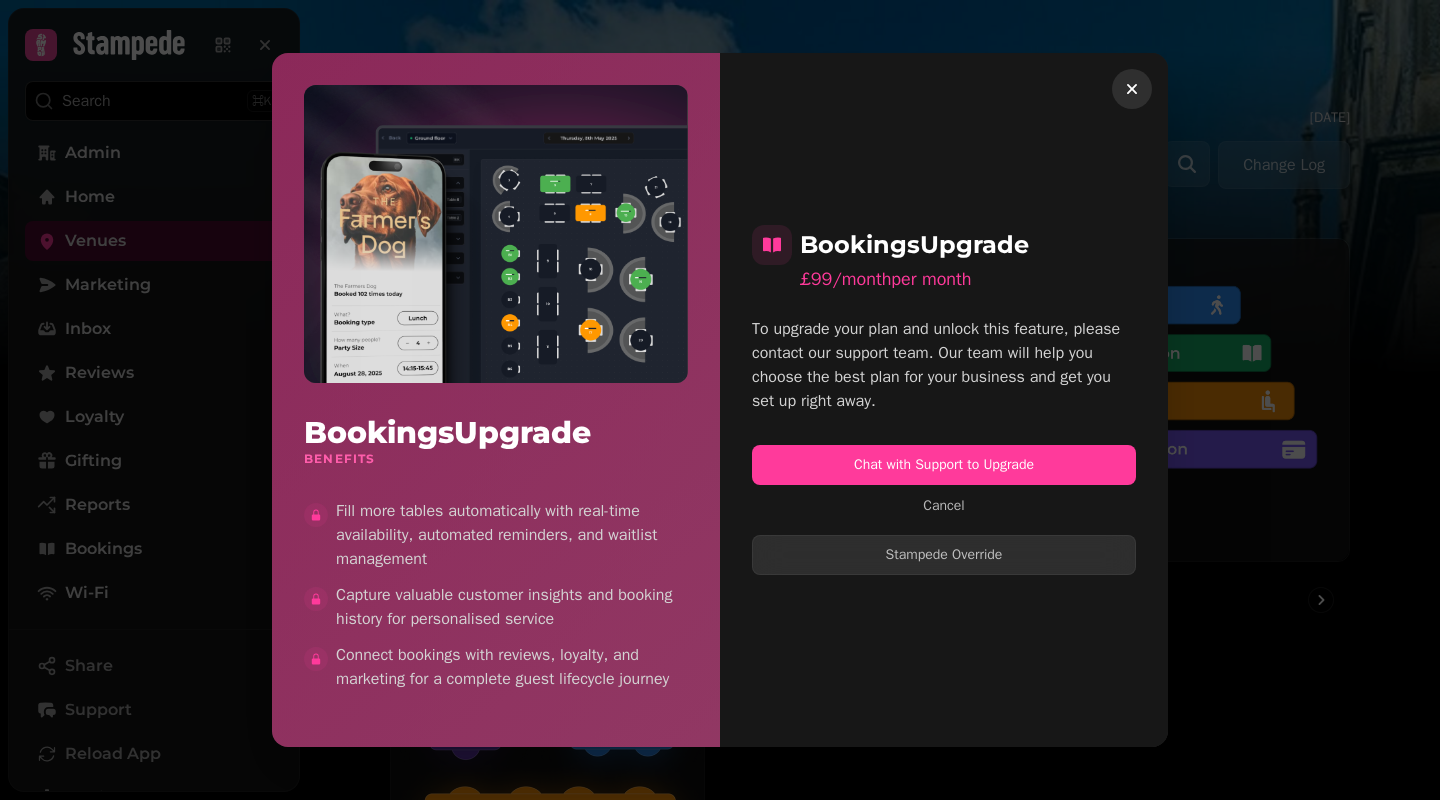 click 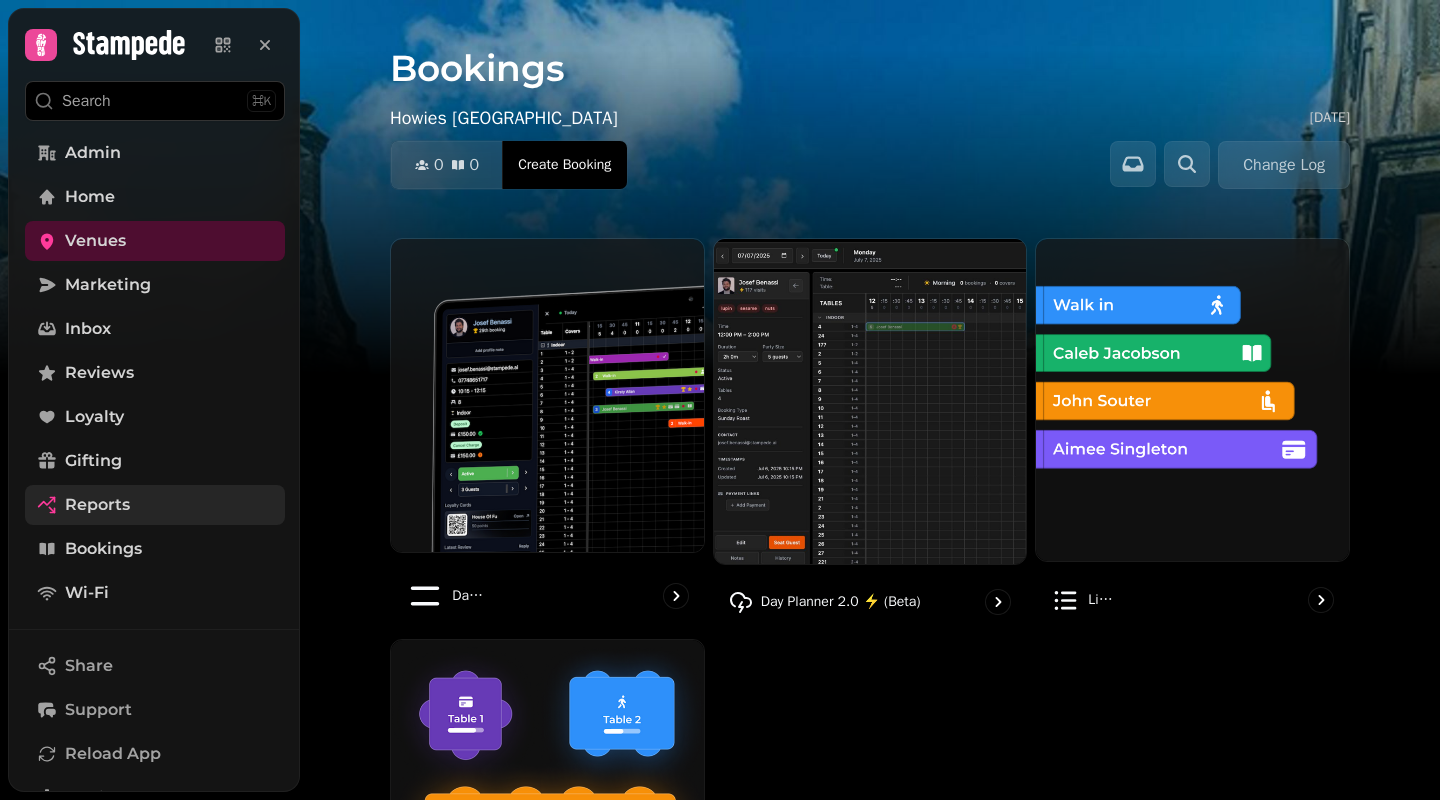 click on "Reports" at bounding box center [155, 505] 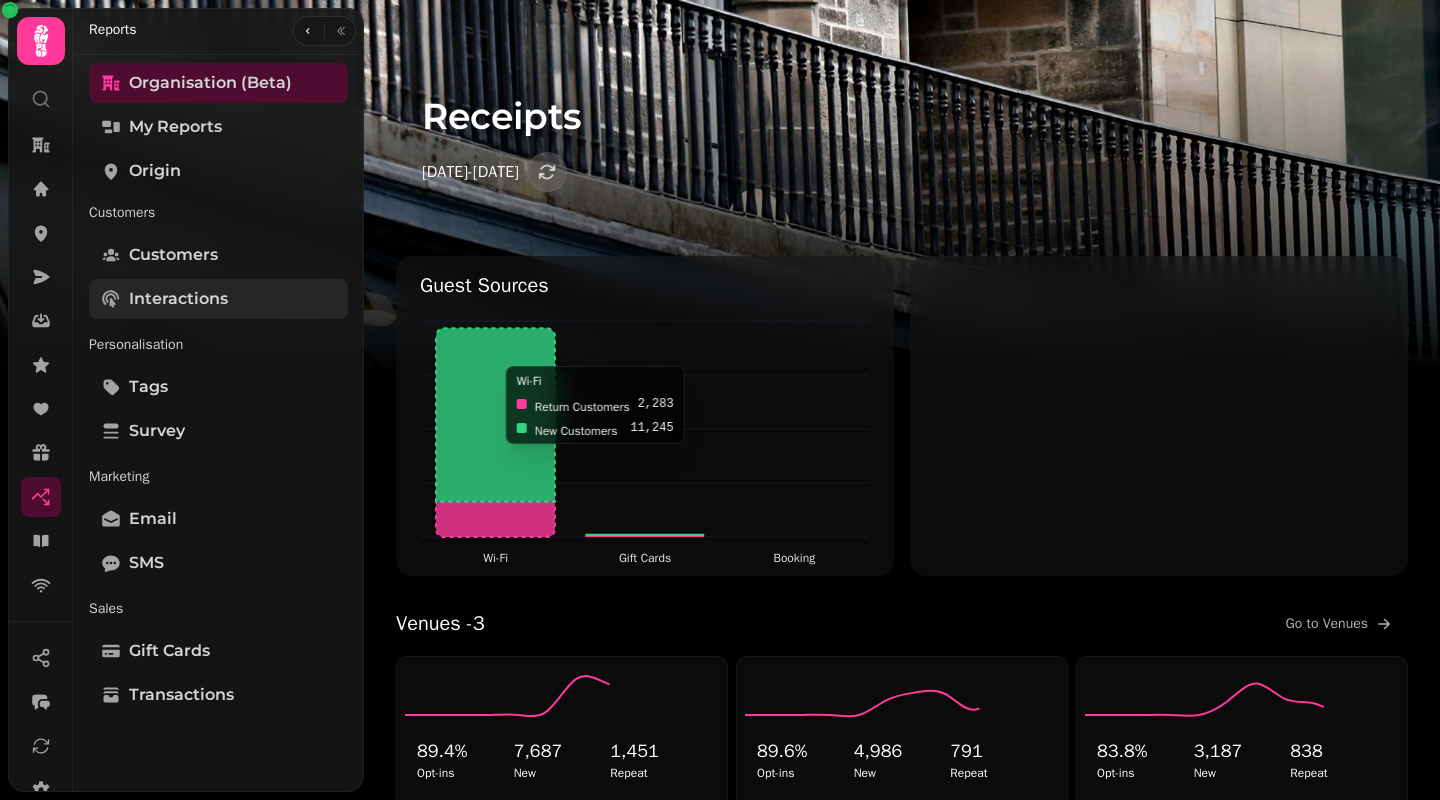 click on "Interactions" at bounding box center (178, 299) 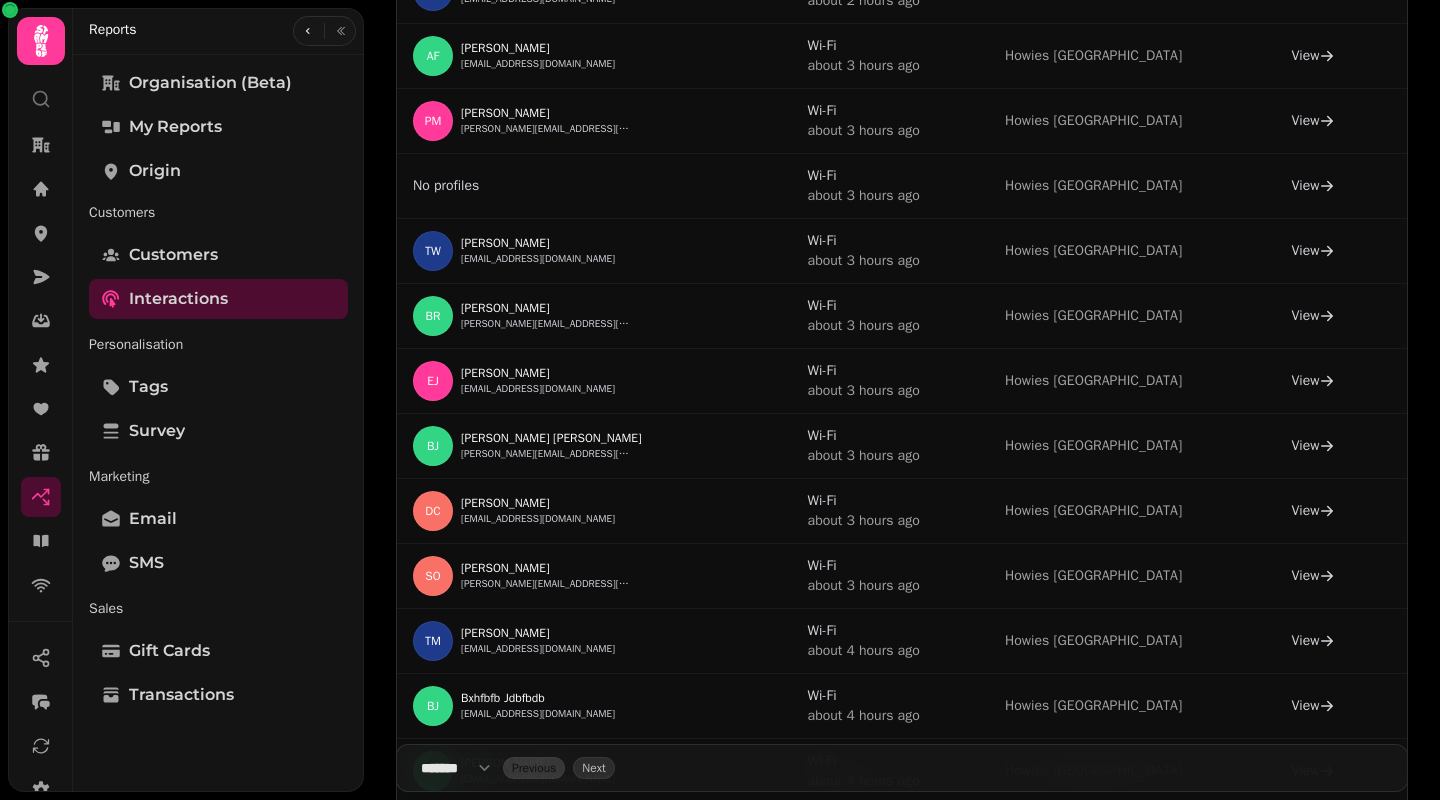 scroll, scrollTop: 0, scrollLeft: 0, axis: both 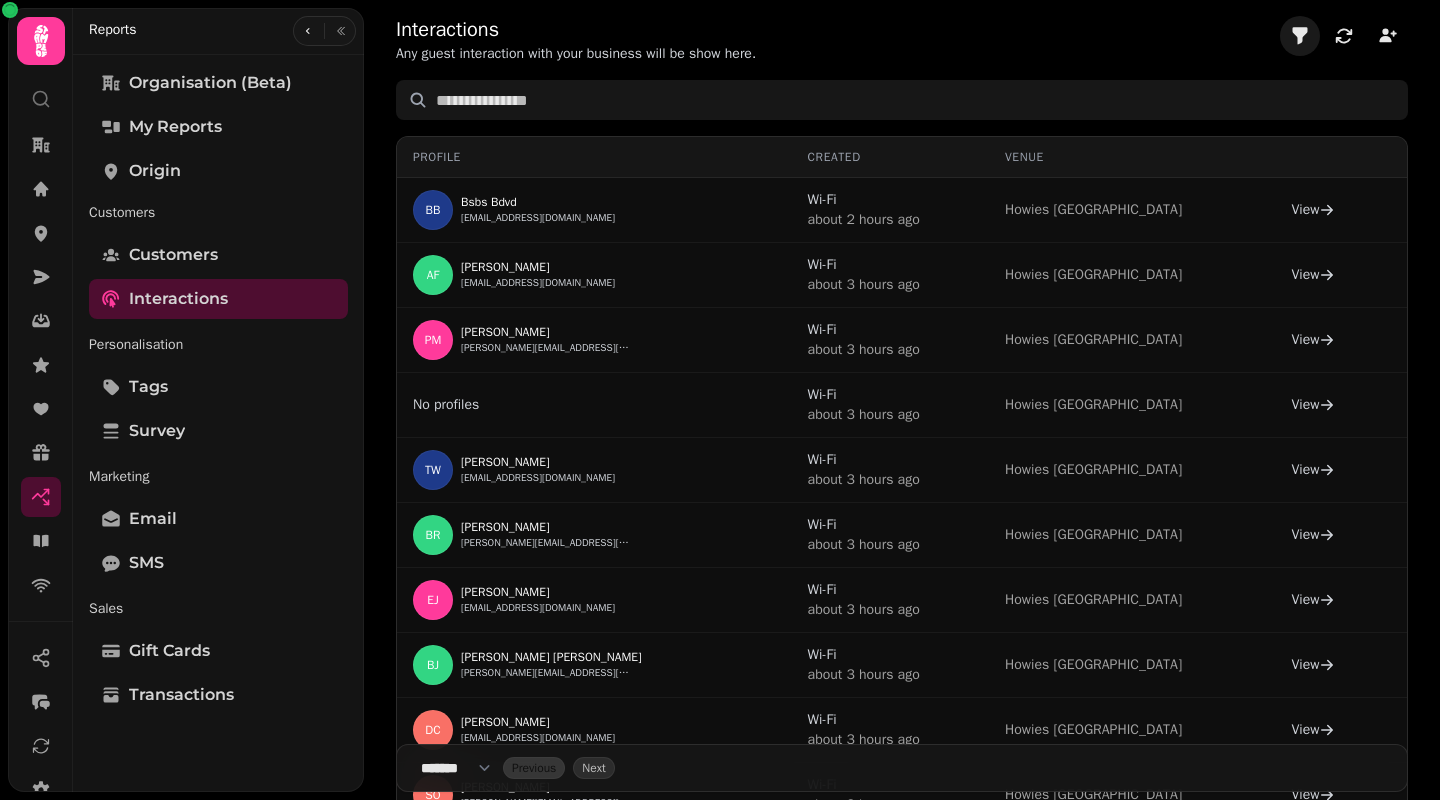 click 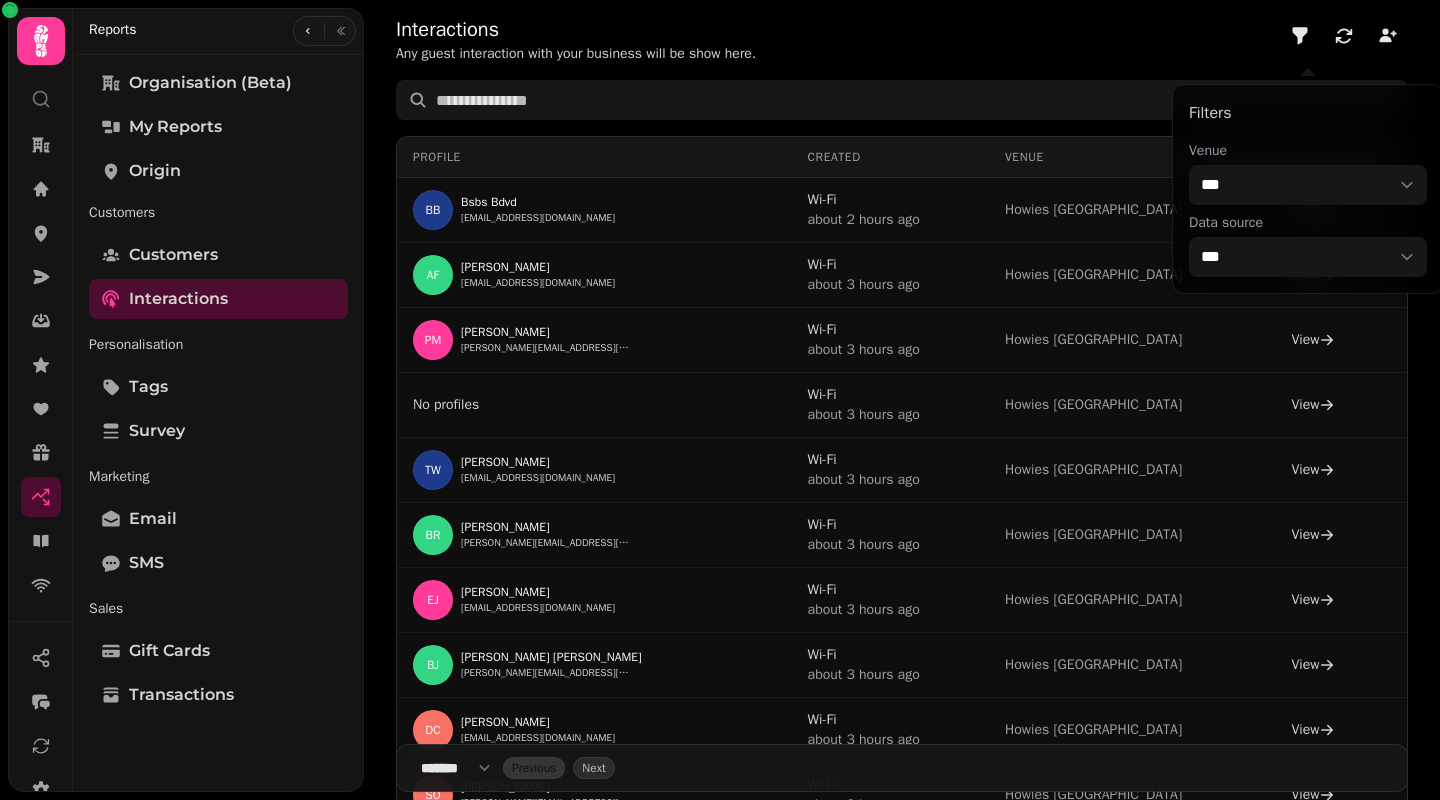 click on "**********" at bounding box center [1308, 185] 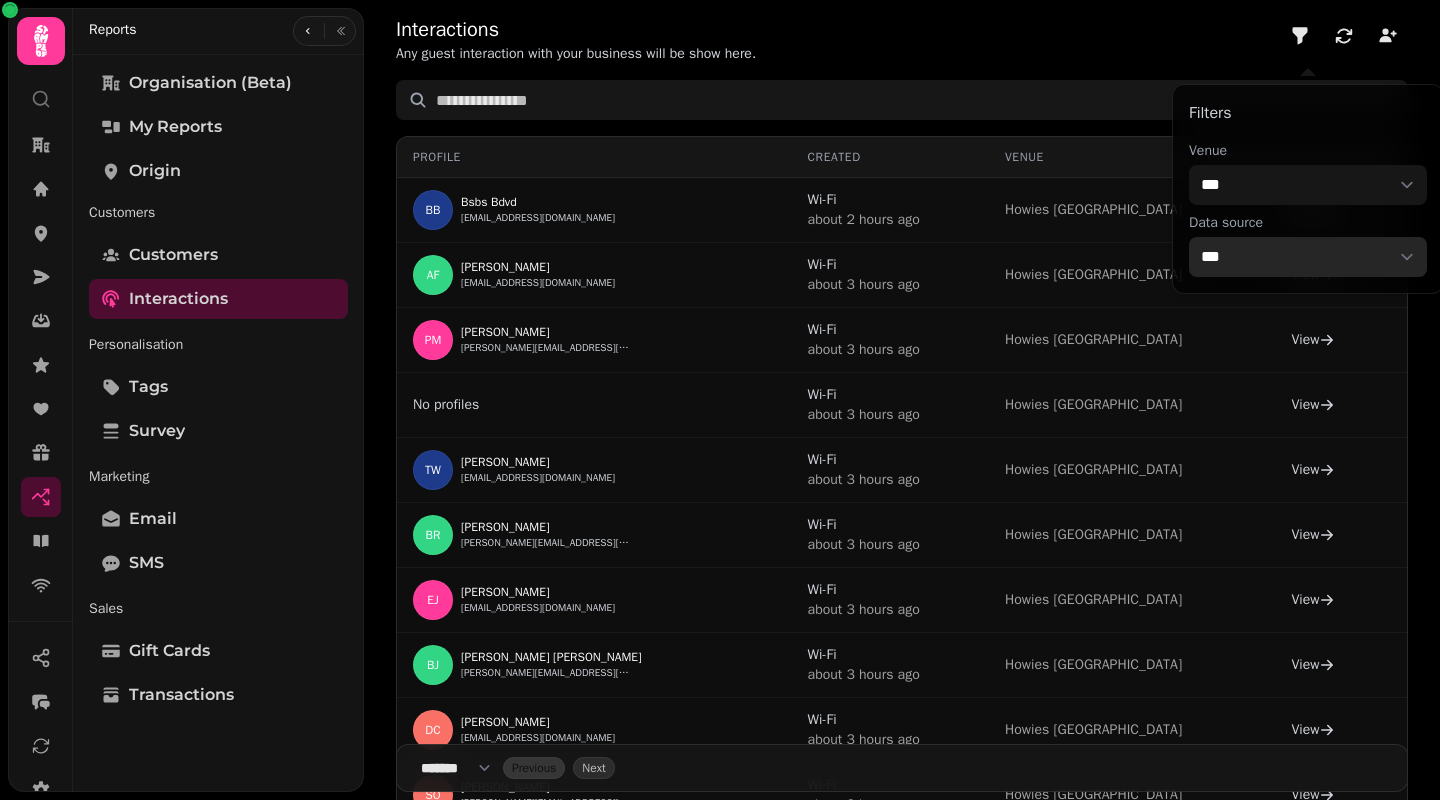 select on "**********" 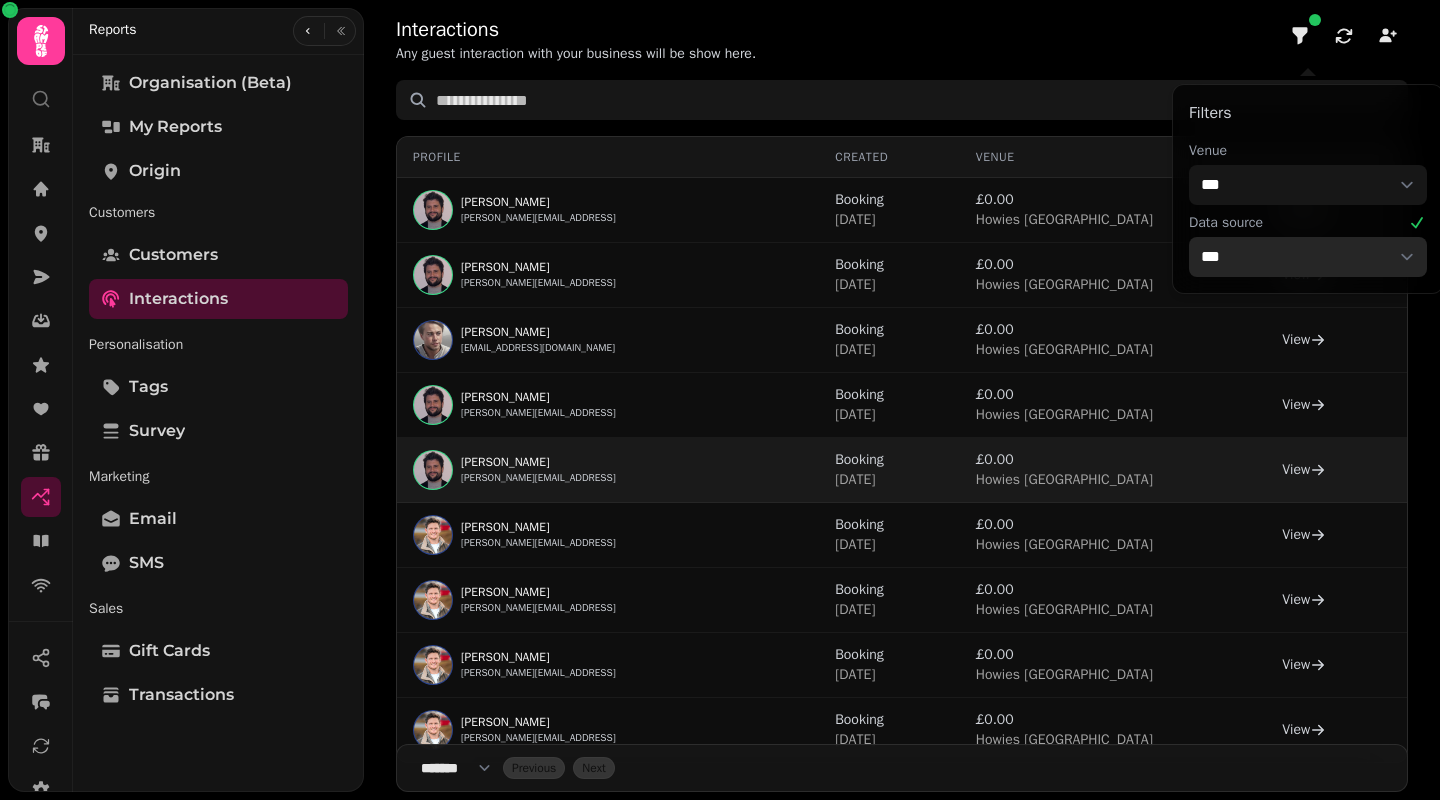 scroll, scrollTop: 43, scrollLeft: 0, axis: vertical 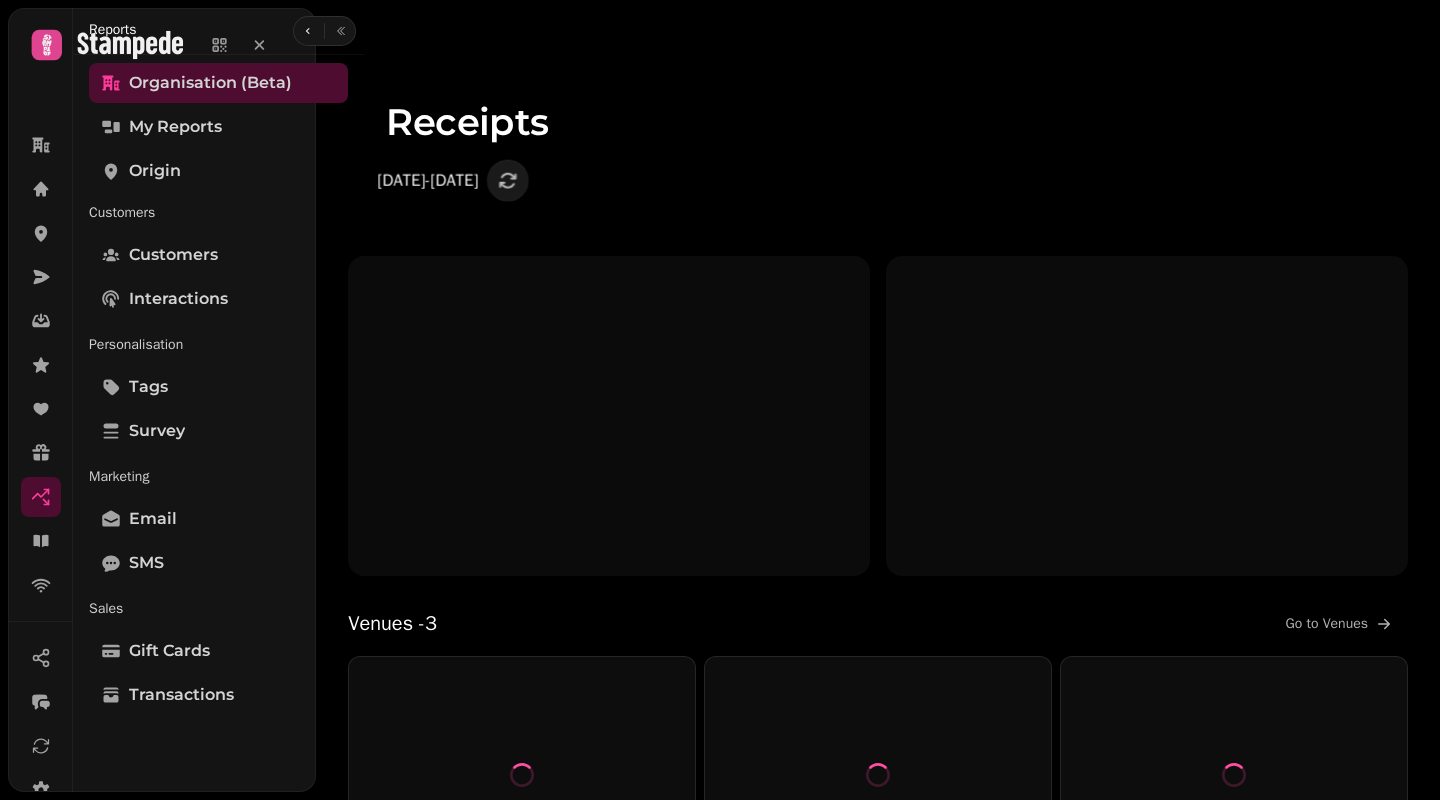 type on "*****" 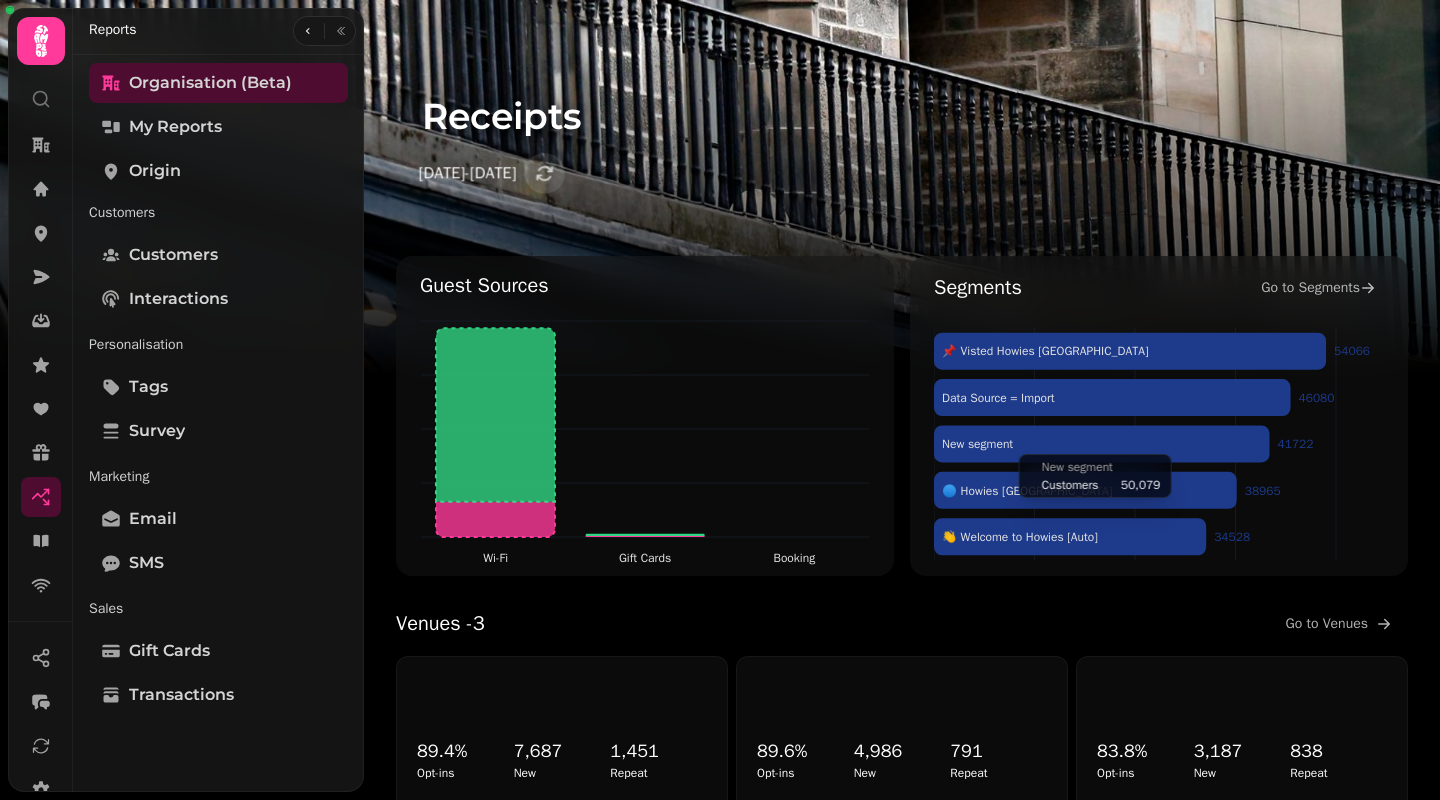 scroll, scrollTop: 0, scrollLeft: 0, axis: both 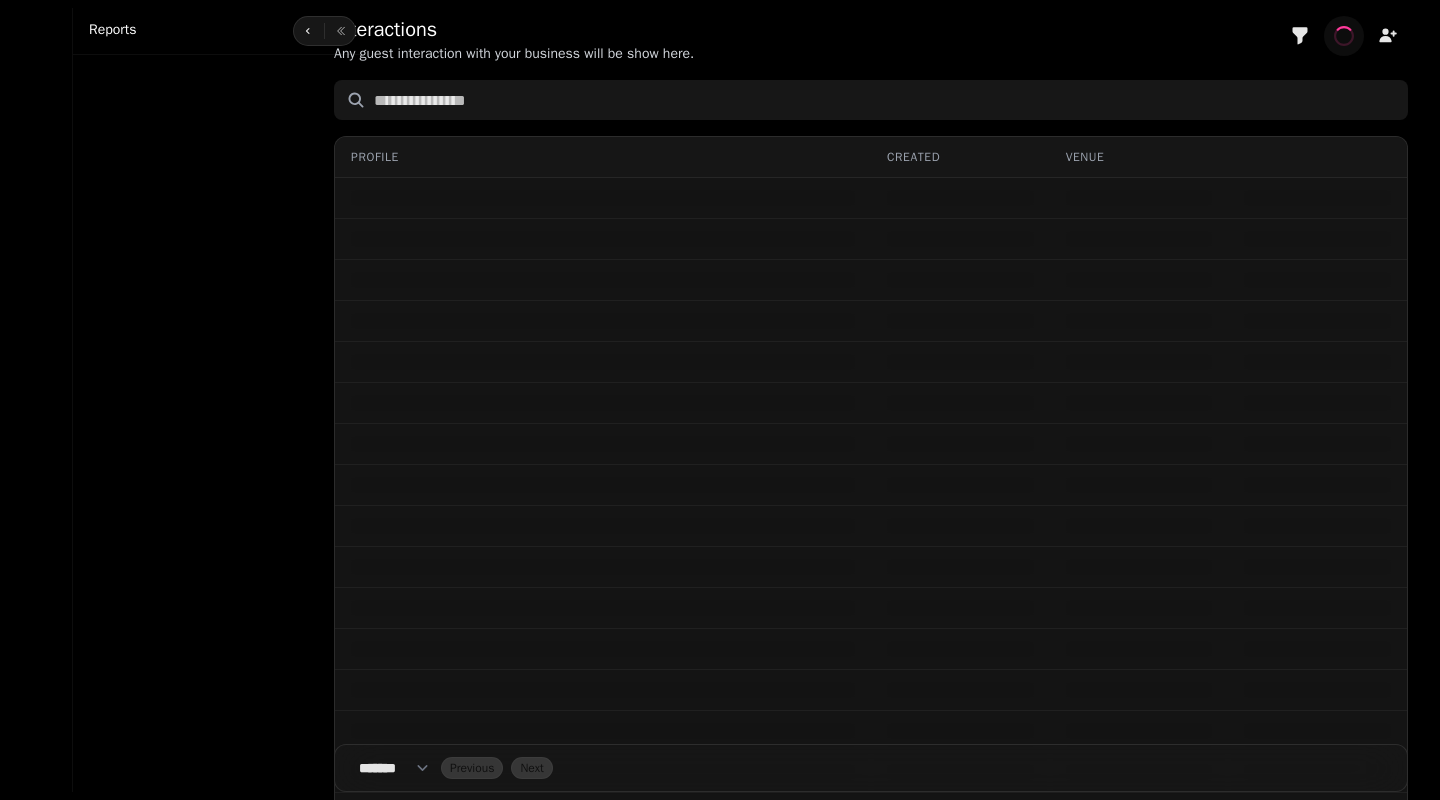 select on "**" 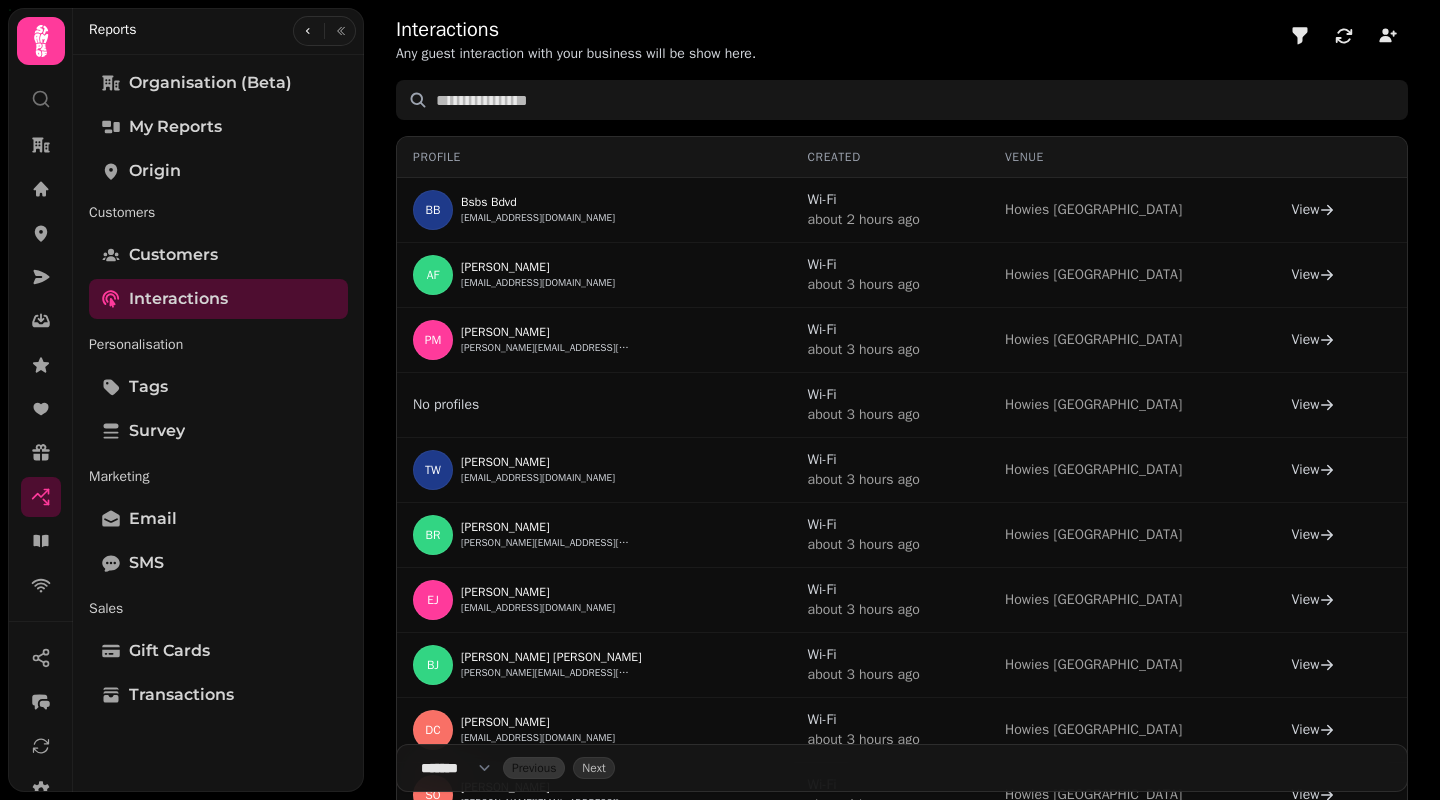 scroll, scrollTop: 0, scrollLeft: 0, axis: both 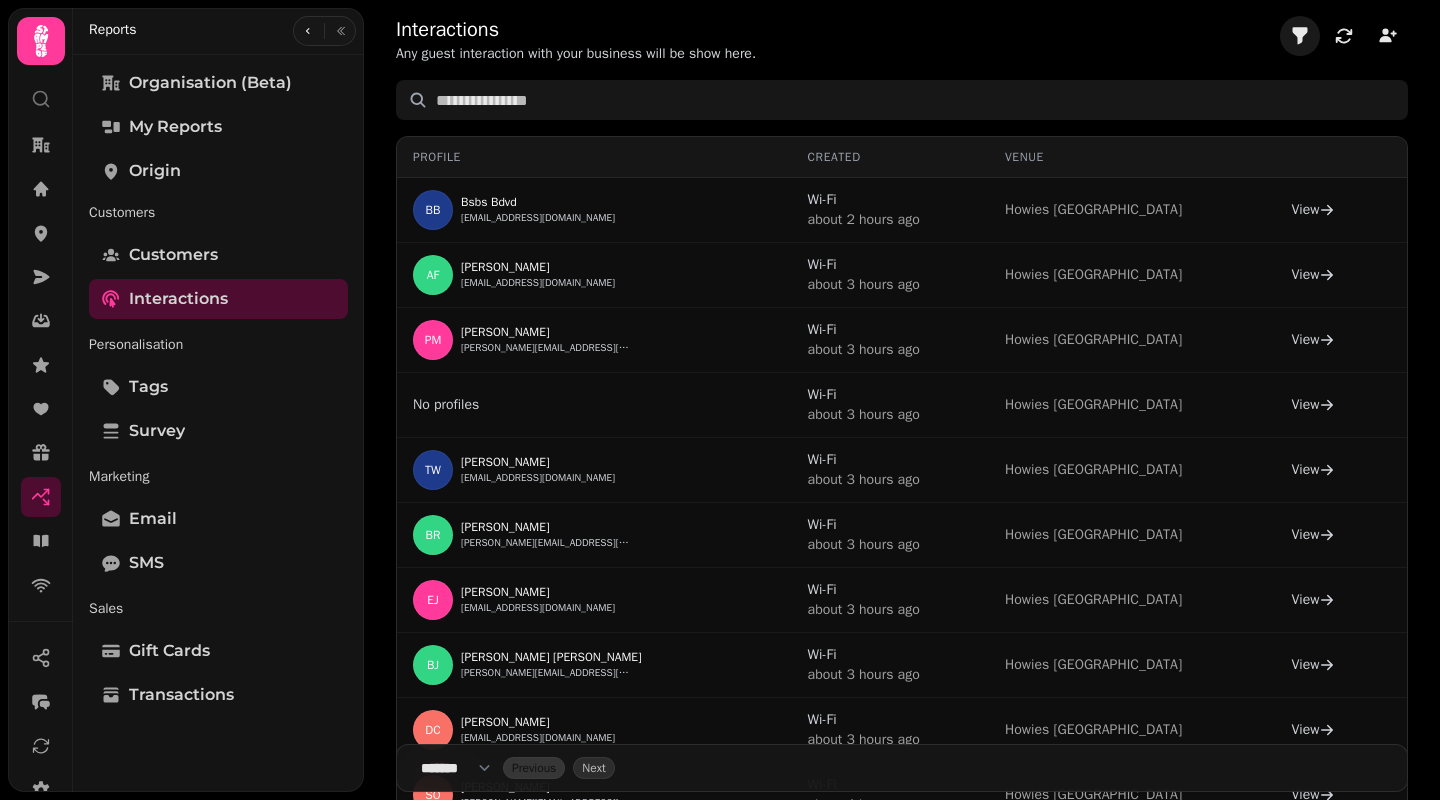 click 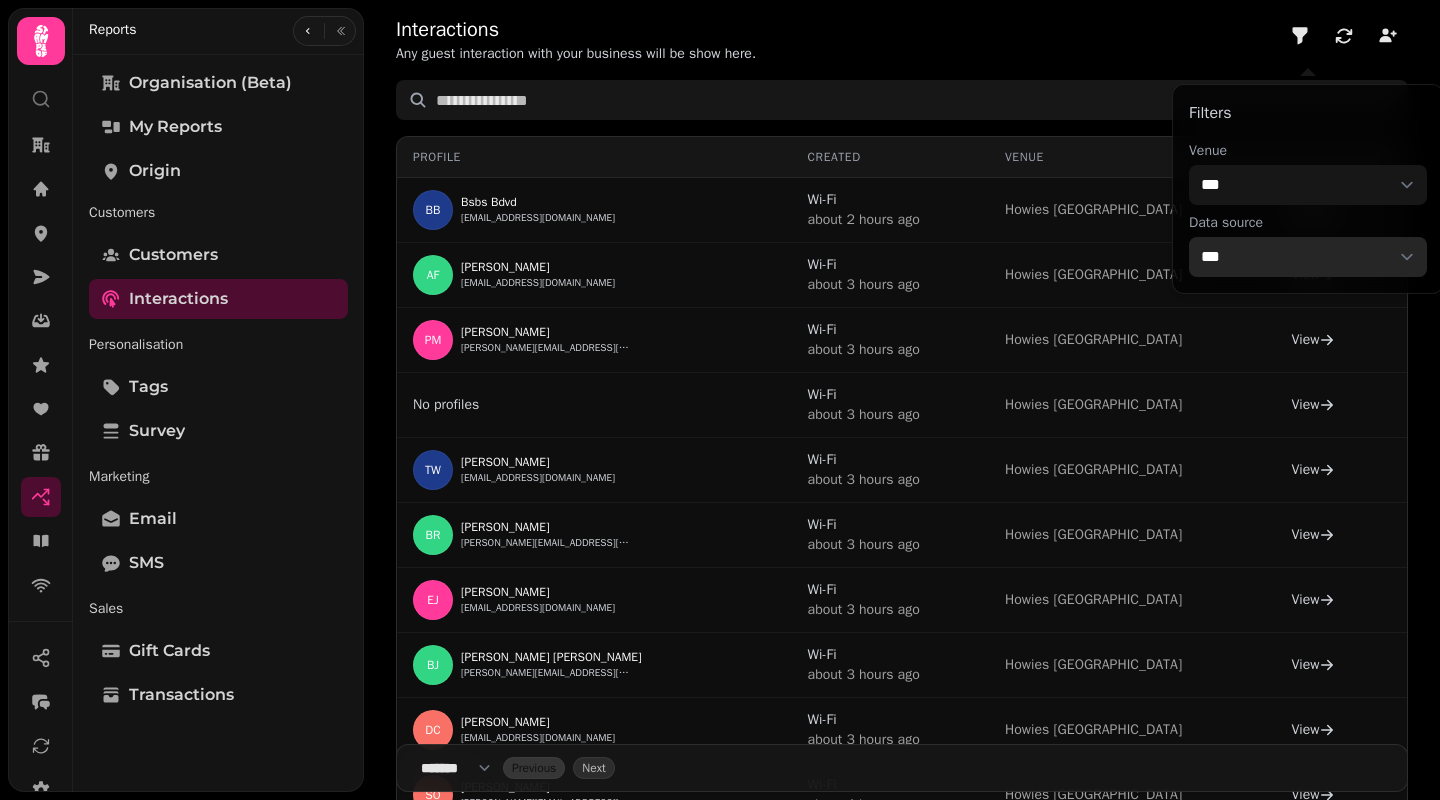 click on "**********" at bounding box center (1308, 257) 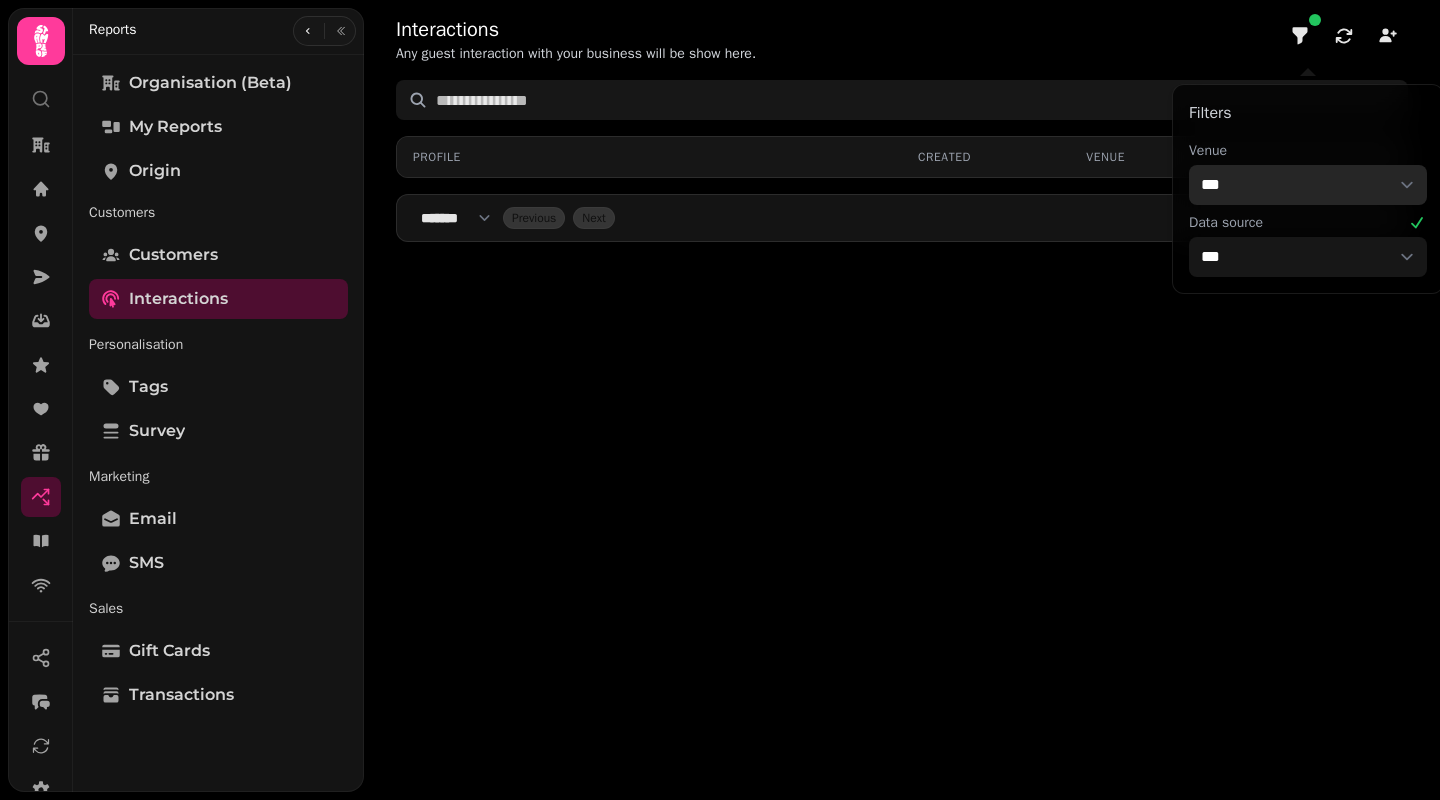 click on "**********" at bounding box center [1308, 185] 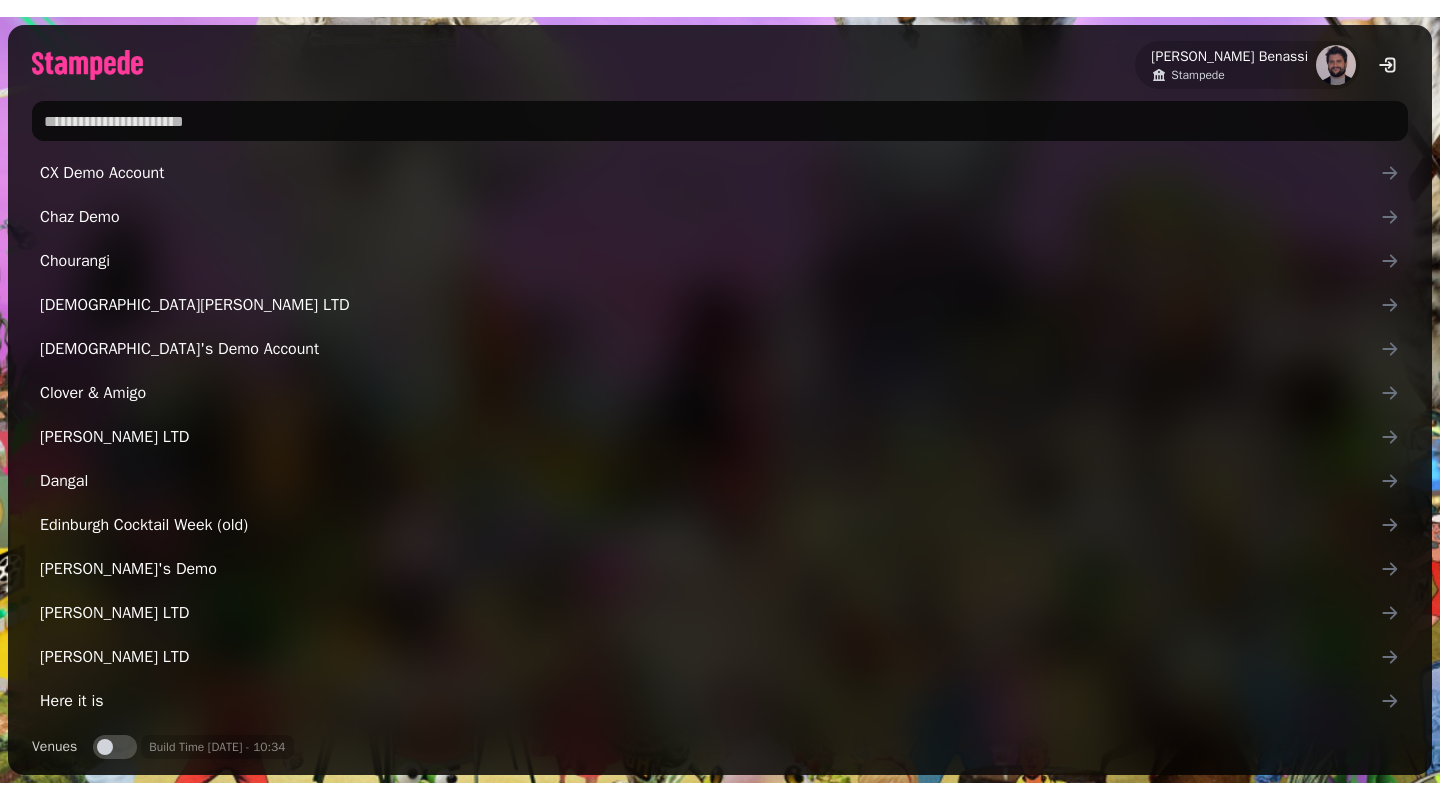 scroll, scrollTop: 0, scrollLeft: 0, axis: both 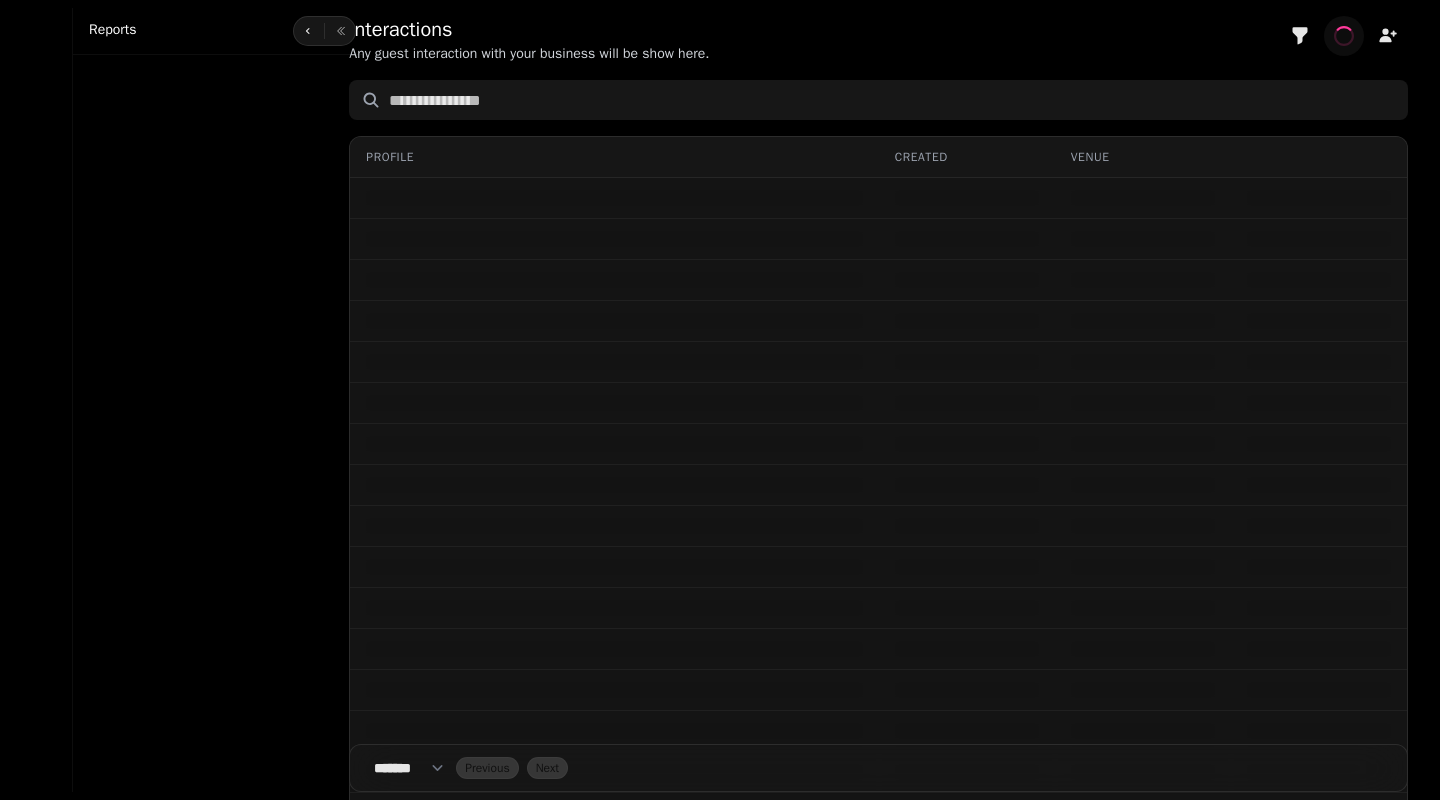 select on "**" 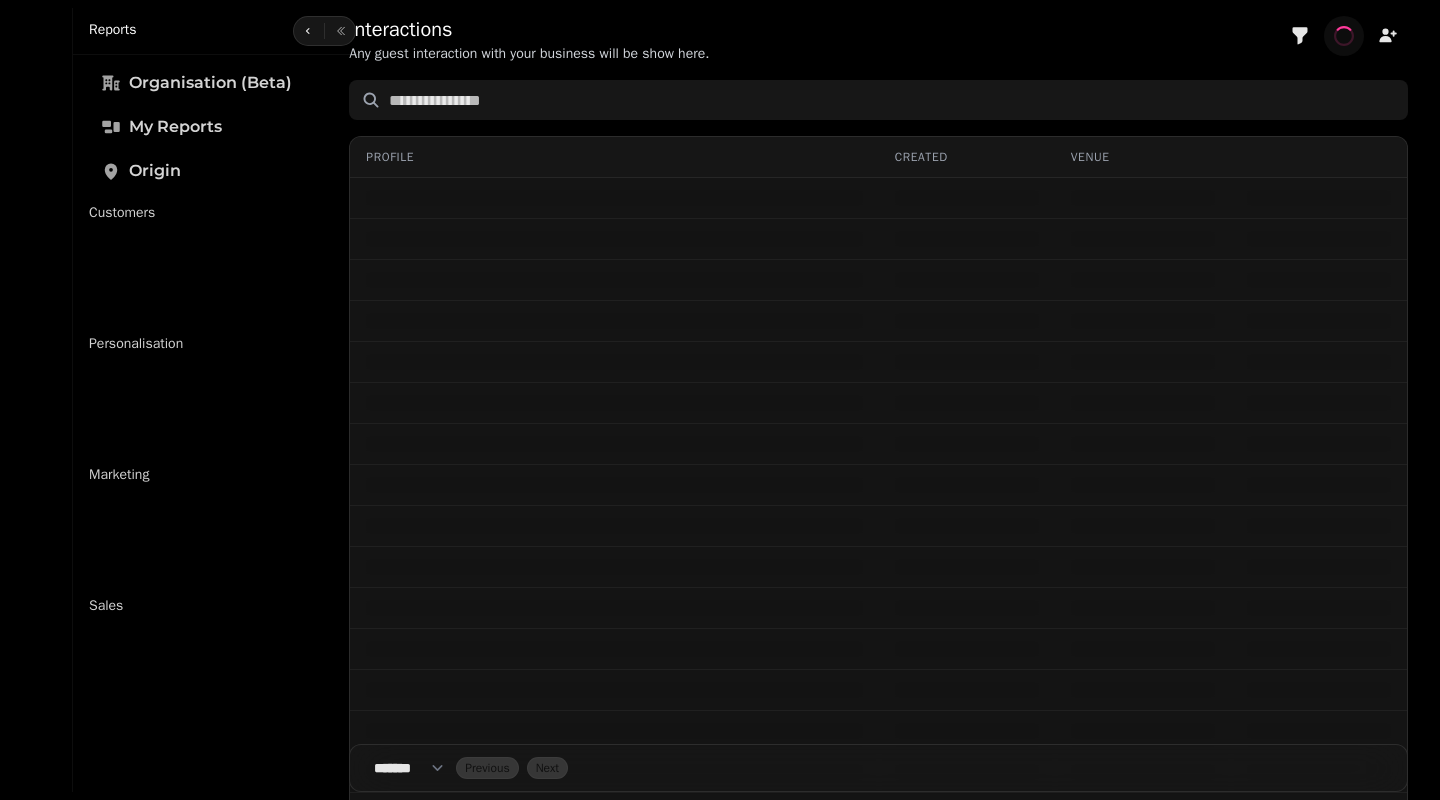 scroll, scrollTop: 0, scrollLeft: 0, axis: both 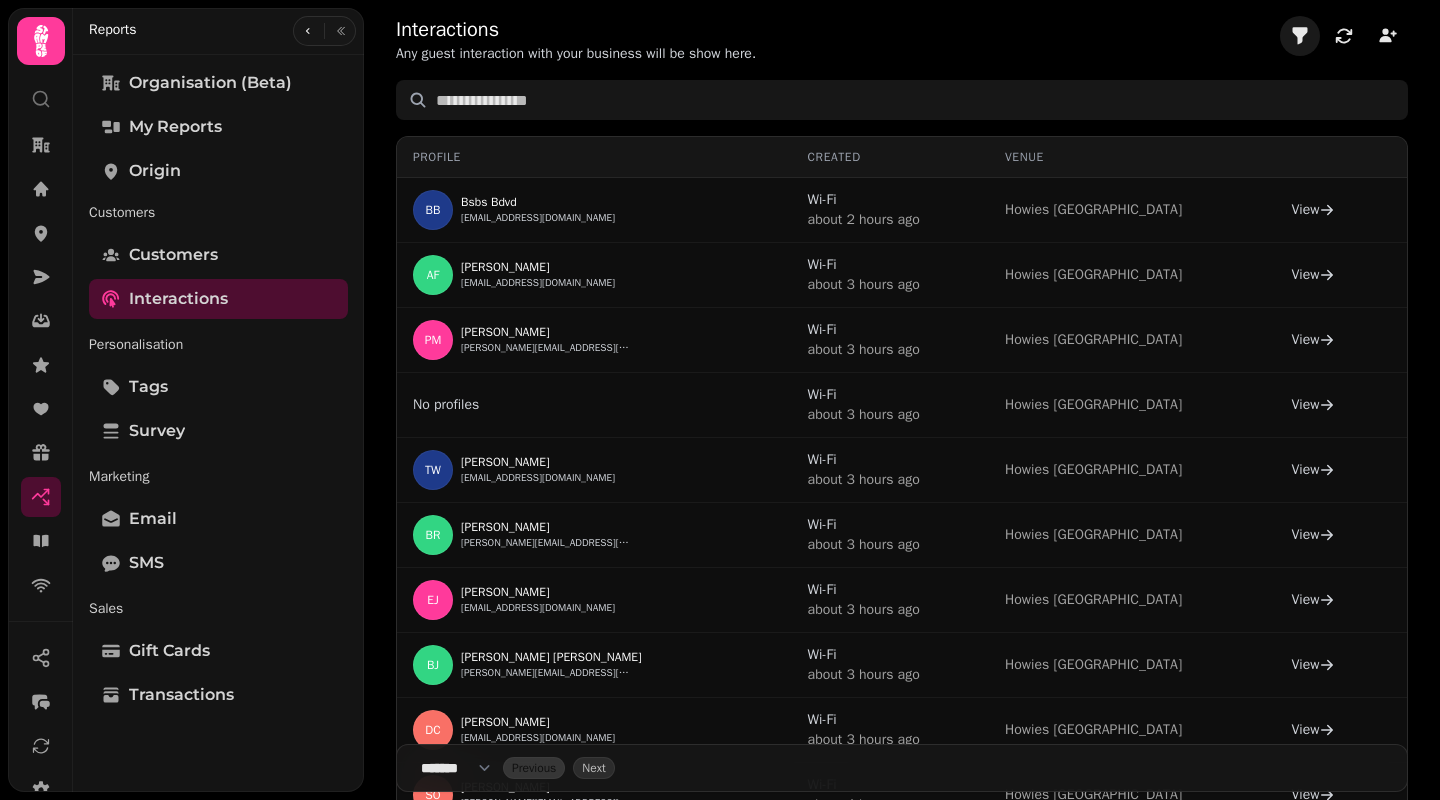 click at bounding box center [1300, 36] 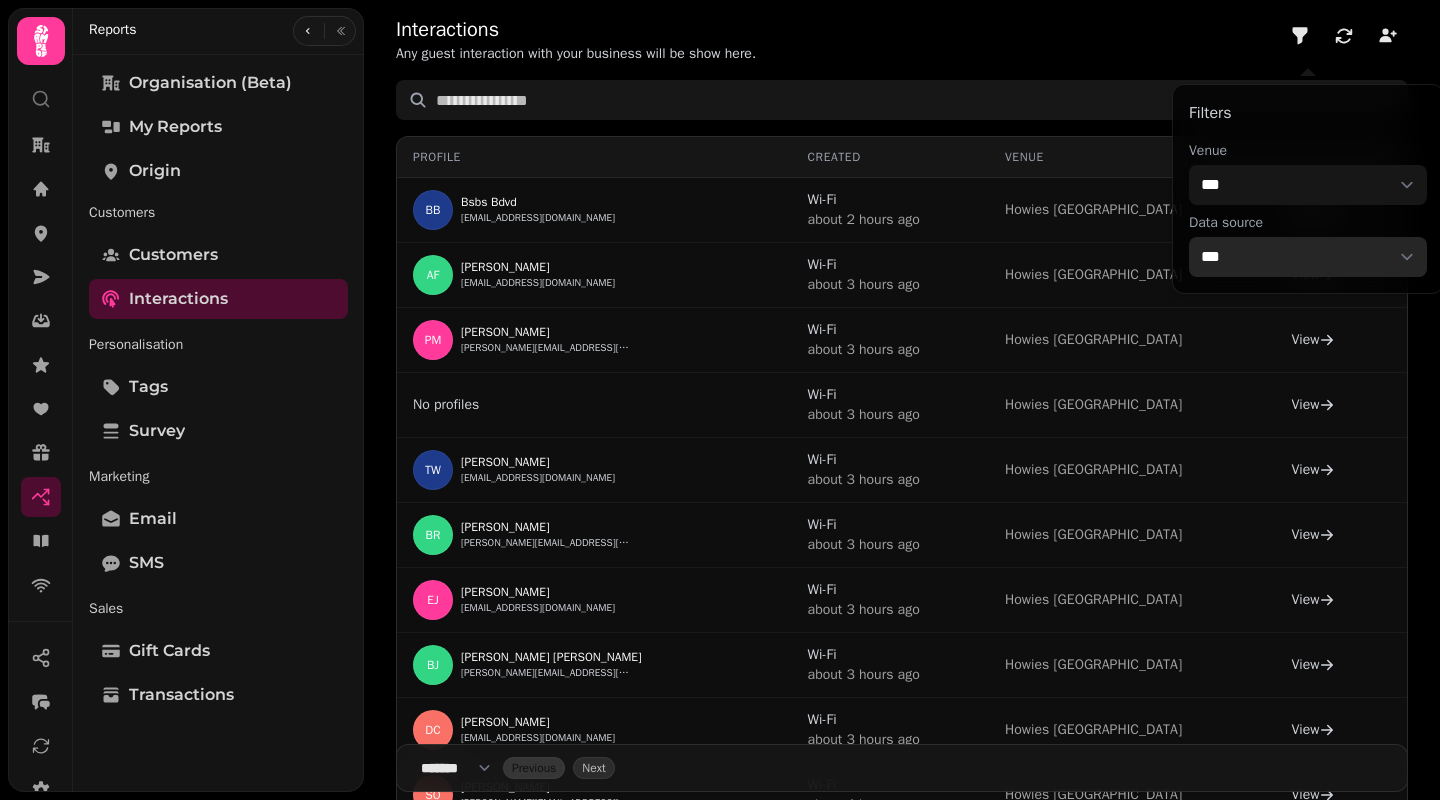 click on "**********" at bounding box center [1308, 257] 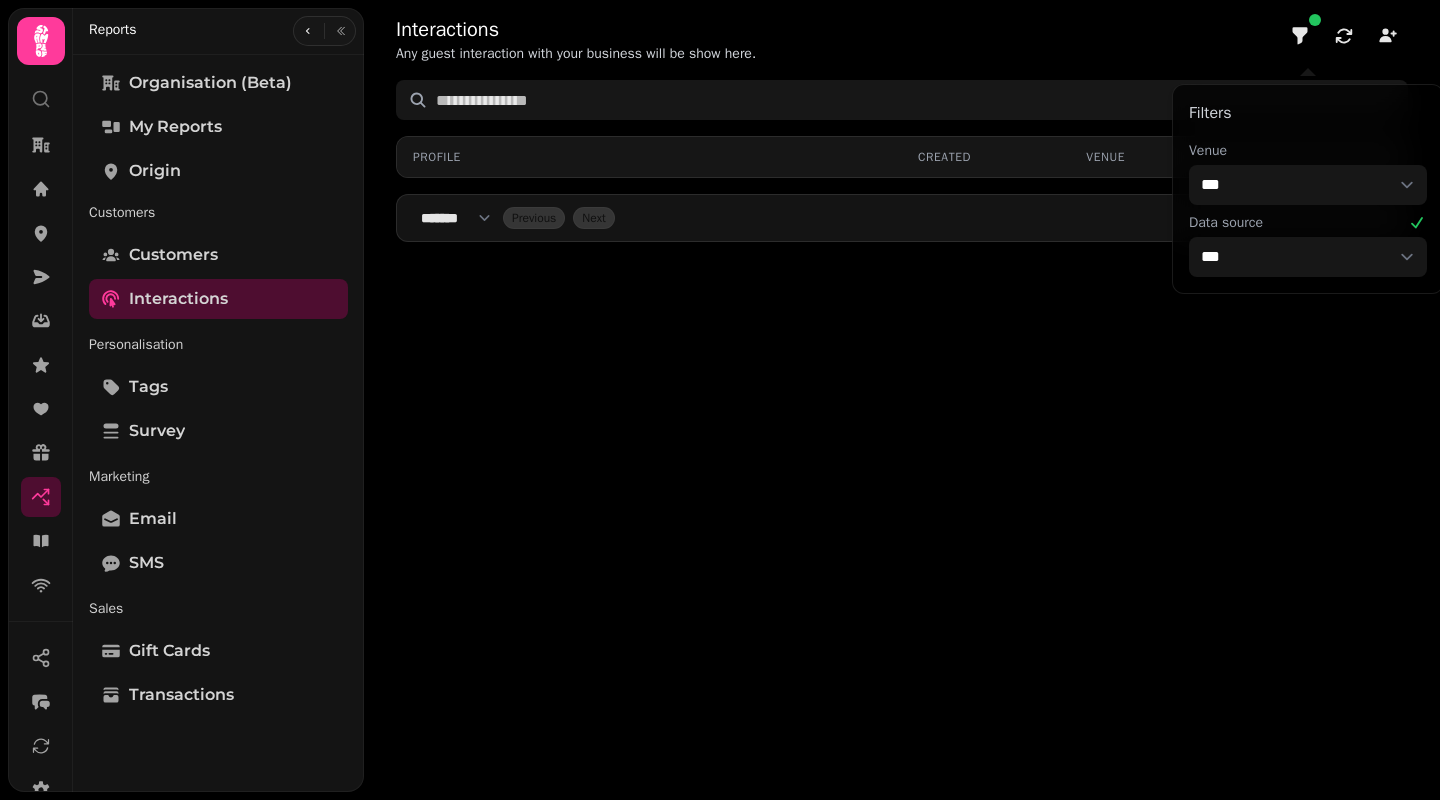 click on "Interactions Any guest interaction with your business will be show here." at bounding box center (902, 40) 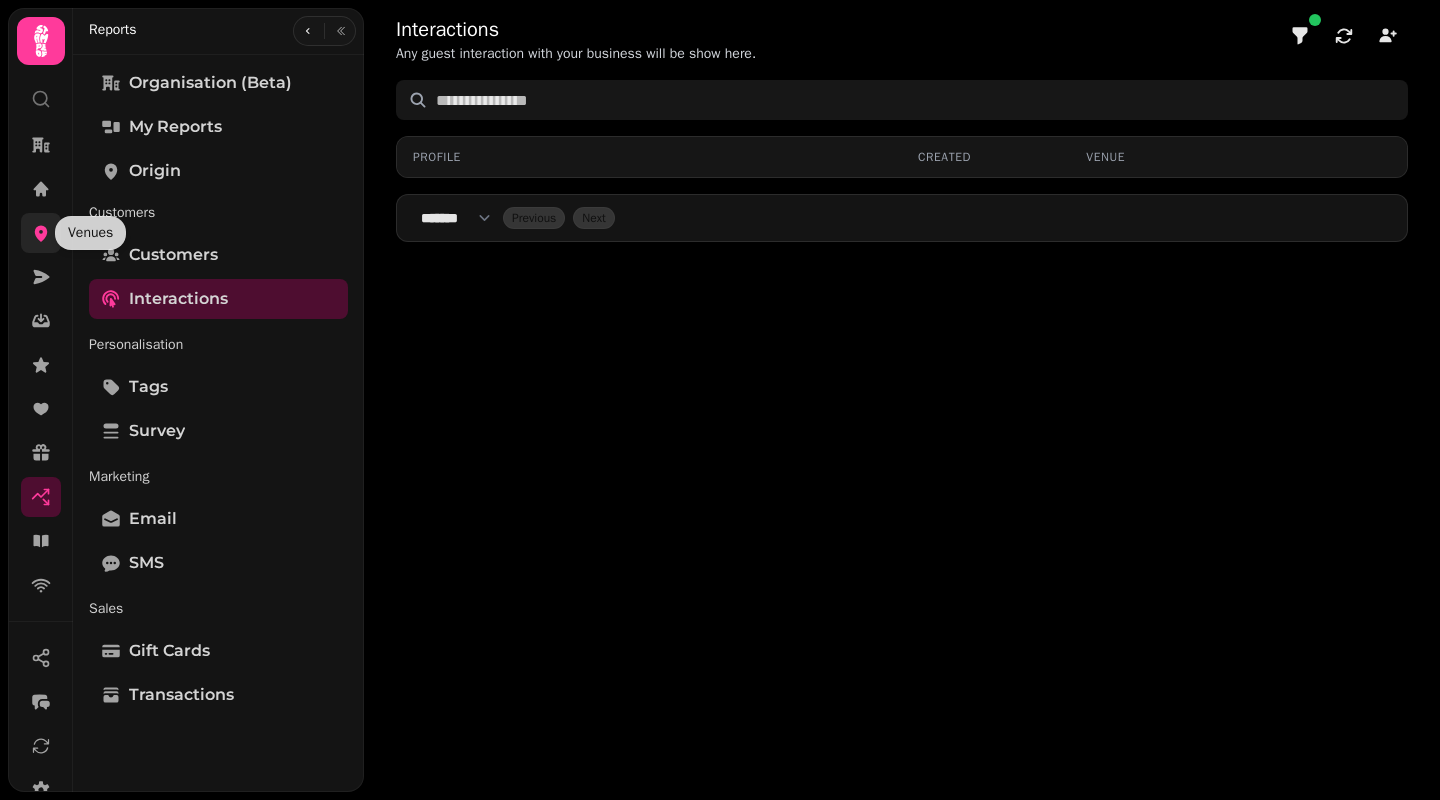 click 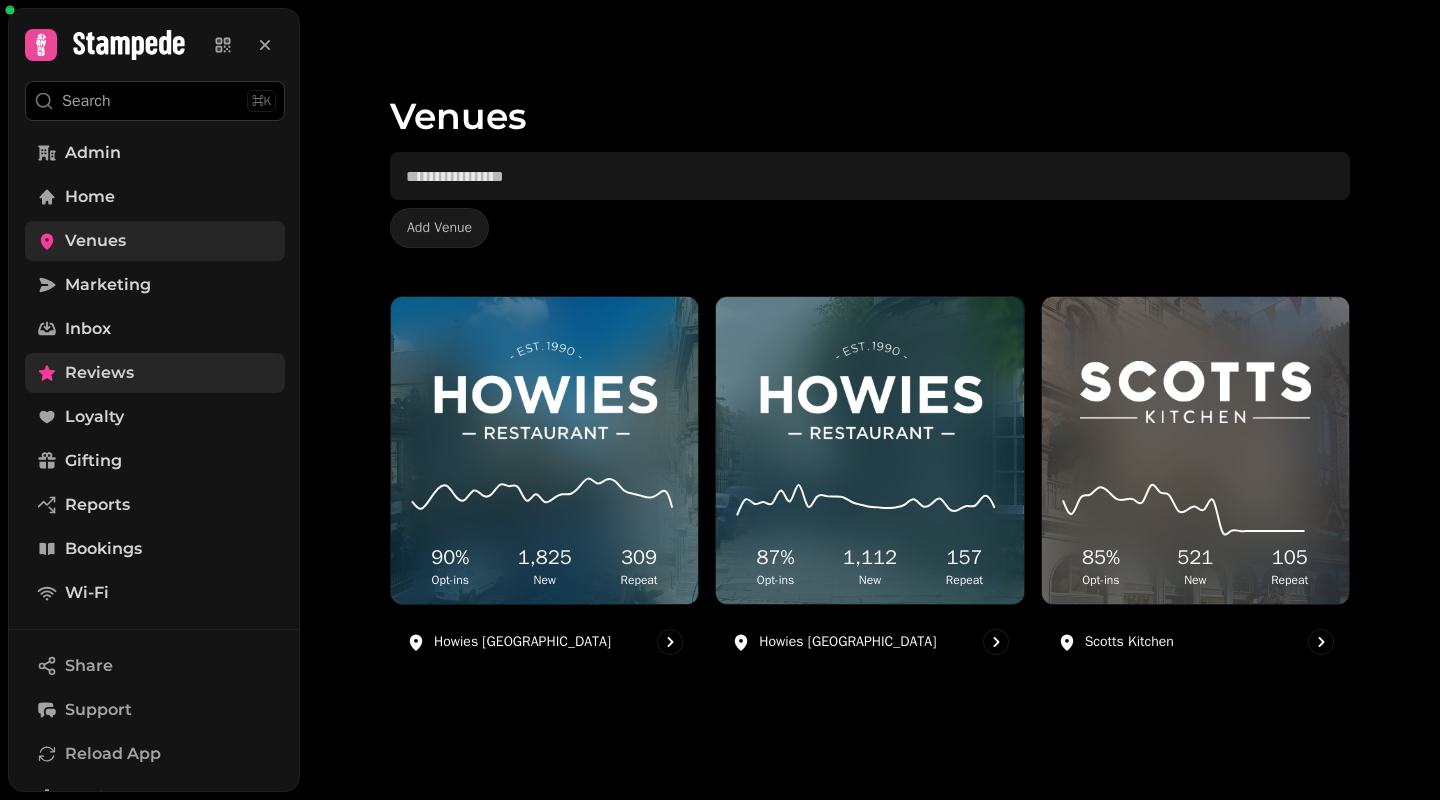 click on "Reviews" at bounding box center [99, 373] 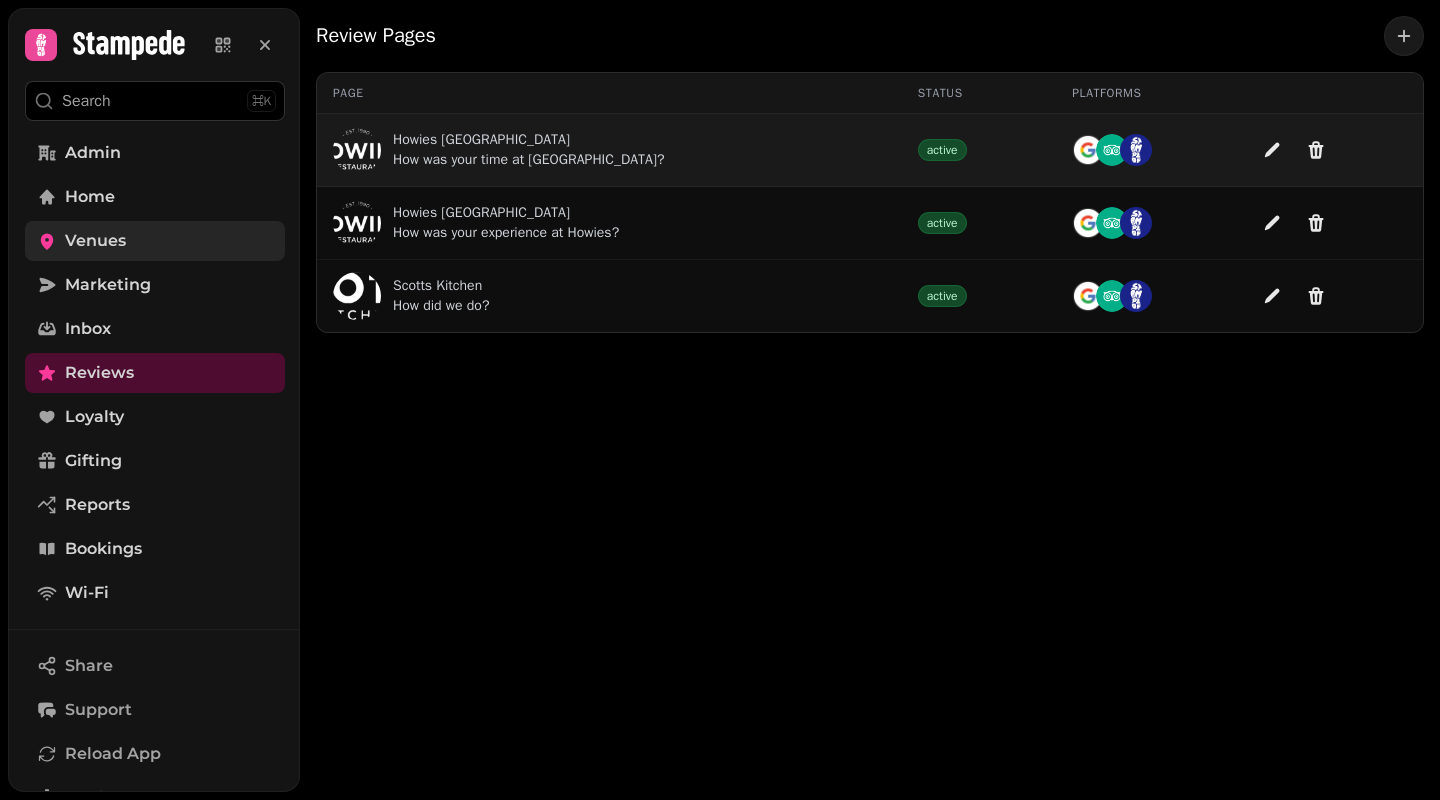 click on "How was your time at [GEOGRAPHIC_DATA]?" at bounding box center (529, 160) 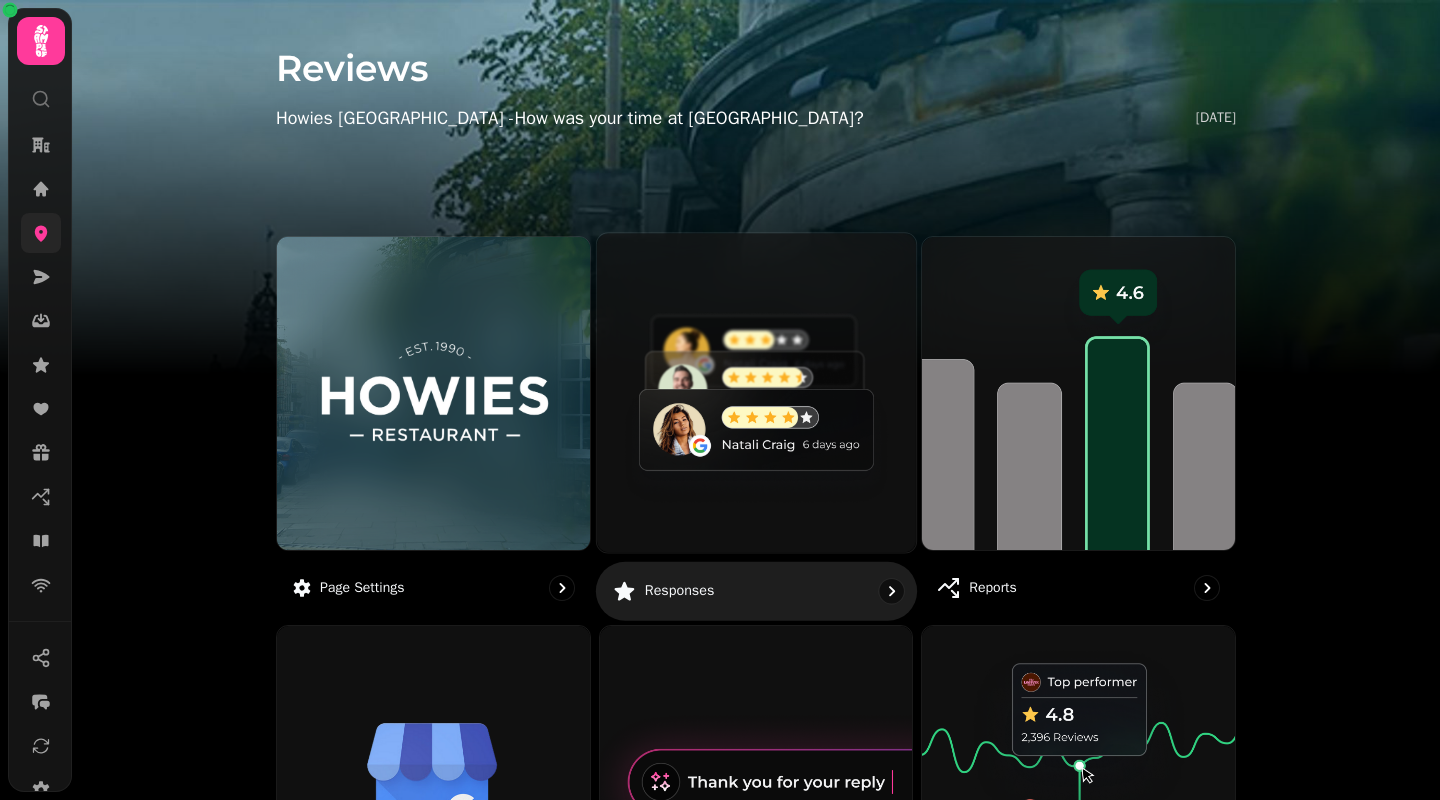 click at bounding box center [756, 392] 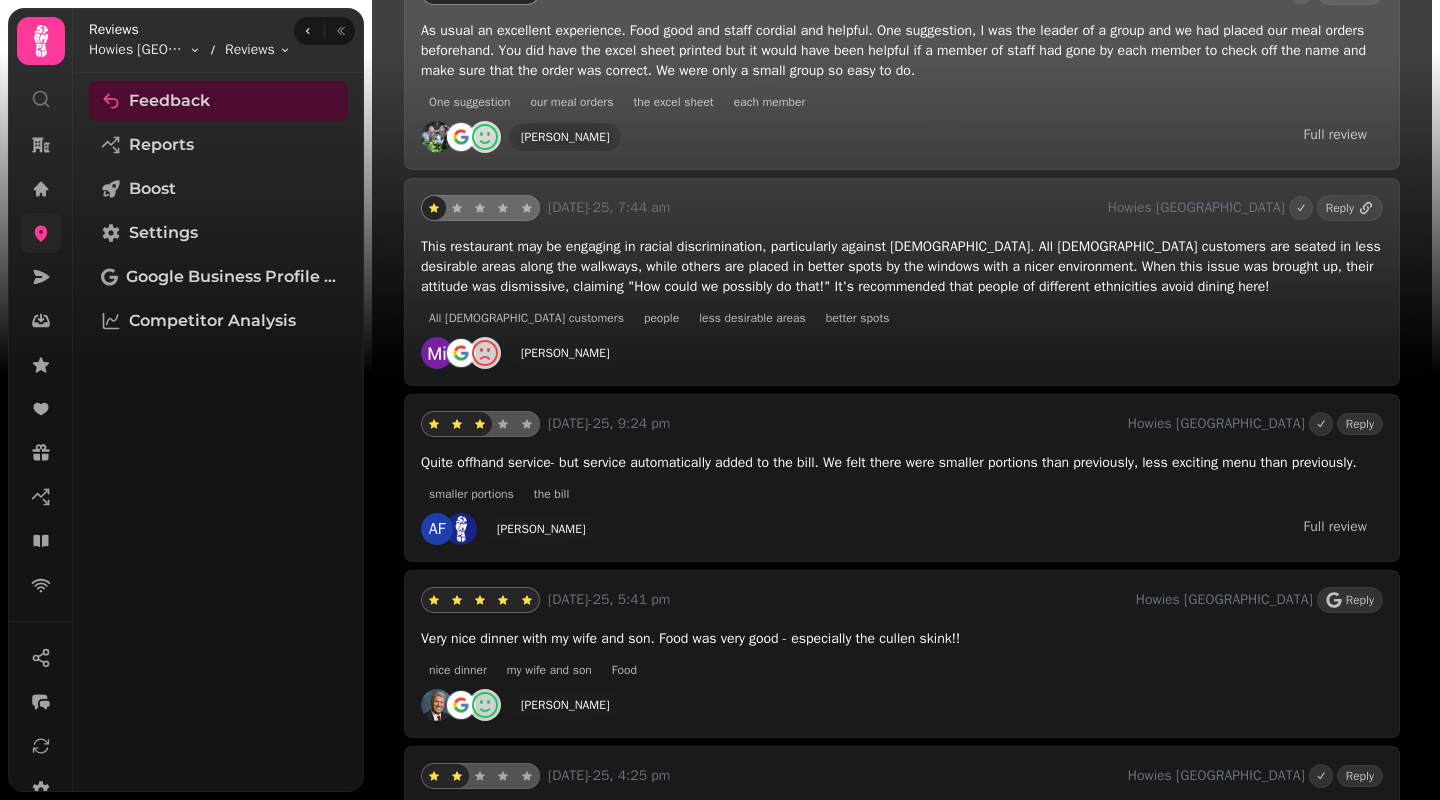 scroll, scrollTop: 449, scrollLeft: 0, axis: vertical 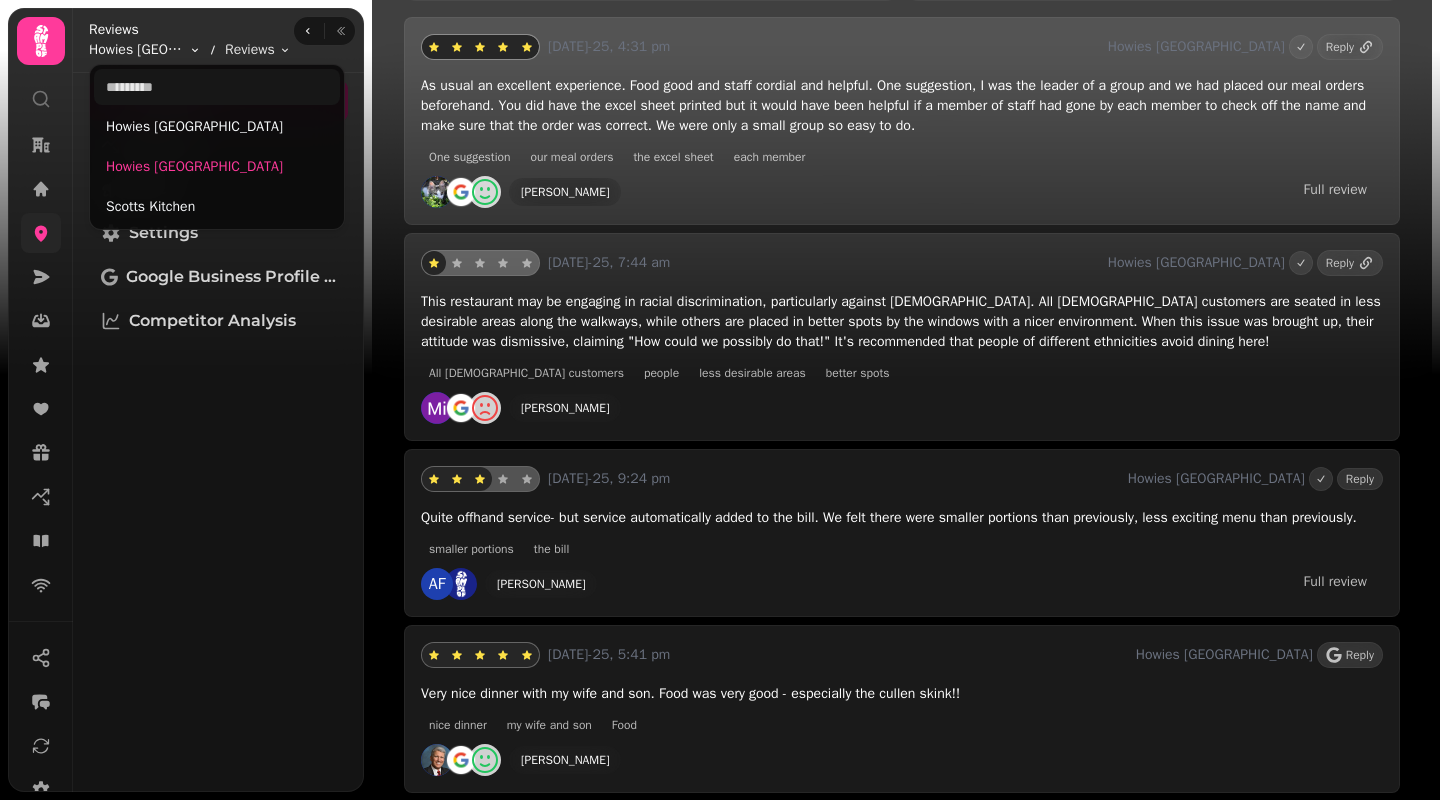 click on "4.4 based on  1421  ratings 5  Stars 4  Stars 3  Stars 2  Stars 1  Stars Customers like 1 The food 43  time s 2 Howies 35  time s 3 Food 32  time s Needs improvement 1 The food 20  time s 2 the restaurant 17  time s 3 [GEOGRAPHIC_DATA] 10  time s [DATE]-25, 4:31 pm Howies Waterloo Place Reply As usual an excellent experience. Food good and staff cordial and helpful.
One suggestion, I was the leader of a group and we had placed our meal orders beforehand. You did have the excel sheet printed but it would have been helpful if a member of staff had gone by each member to check off the name and make sure that the order was correct. We were only a small group so easy to do. One suggestion our meal orders the excel sheet each member [PERSON_NAME] Full review [DATE]-25, 7:44 am Howies Waterloo Place Reply All [DEMOGRAPHIC_DATA] customers people less desirable areas better spots [PERSON_NAME] [DATE]-25, 9:24 pm Howies Waterloo Place Reply smaller portions the bill AF [PERSON_NAME] Full review [DATE]-25, 5:41 pm  Reply" at bounding box center [720, 400] 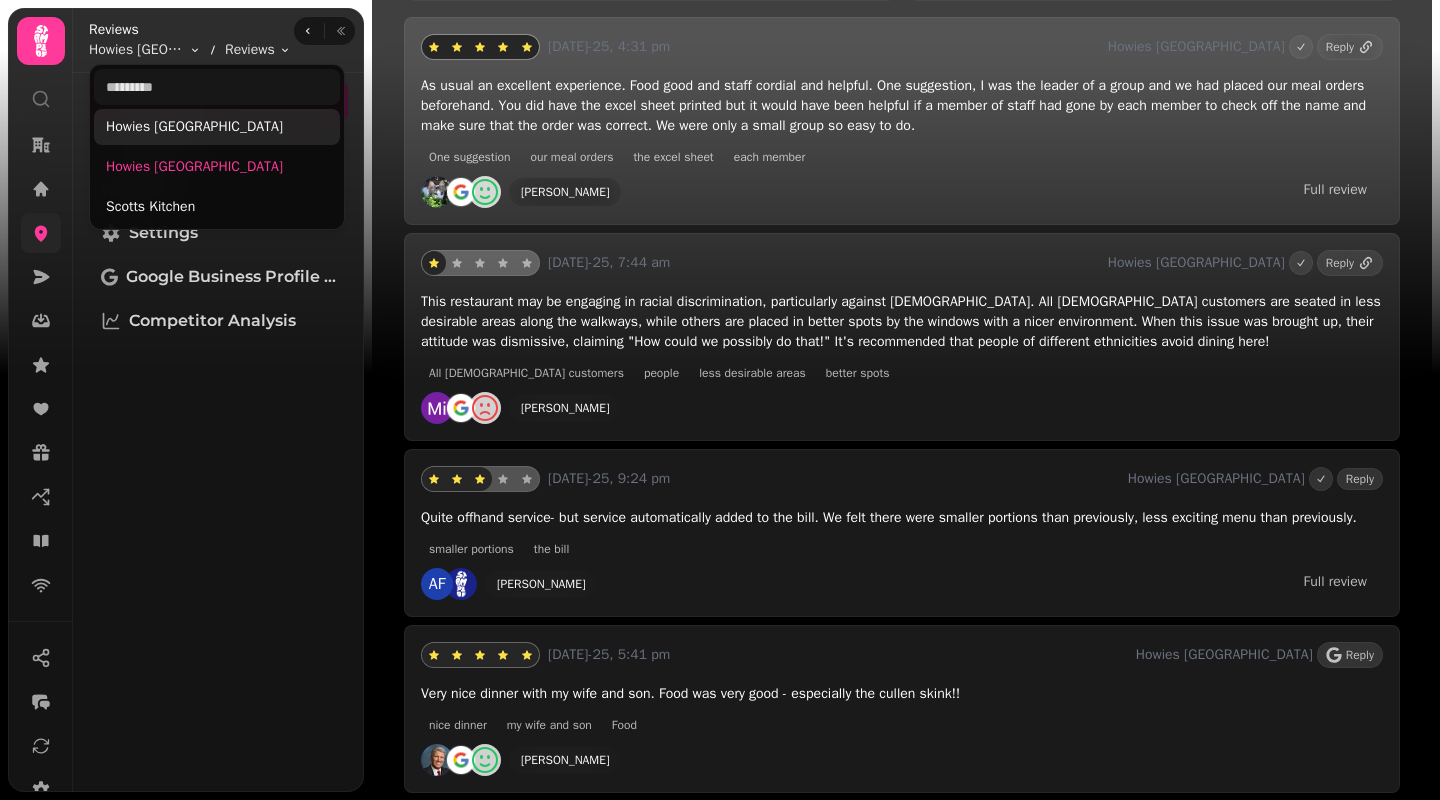 click on "Howies [GEOGRAPHIC_DATA]" at bounding box center (217, 127) 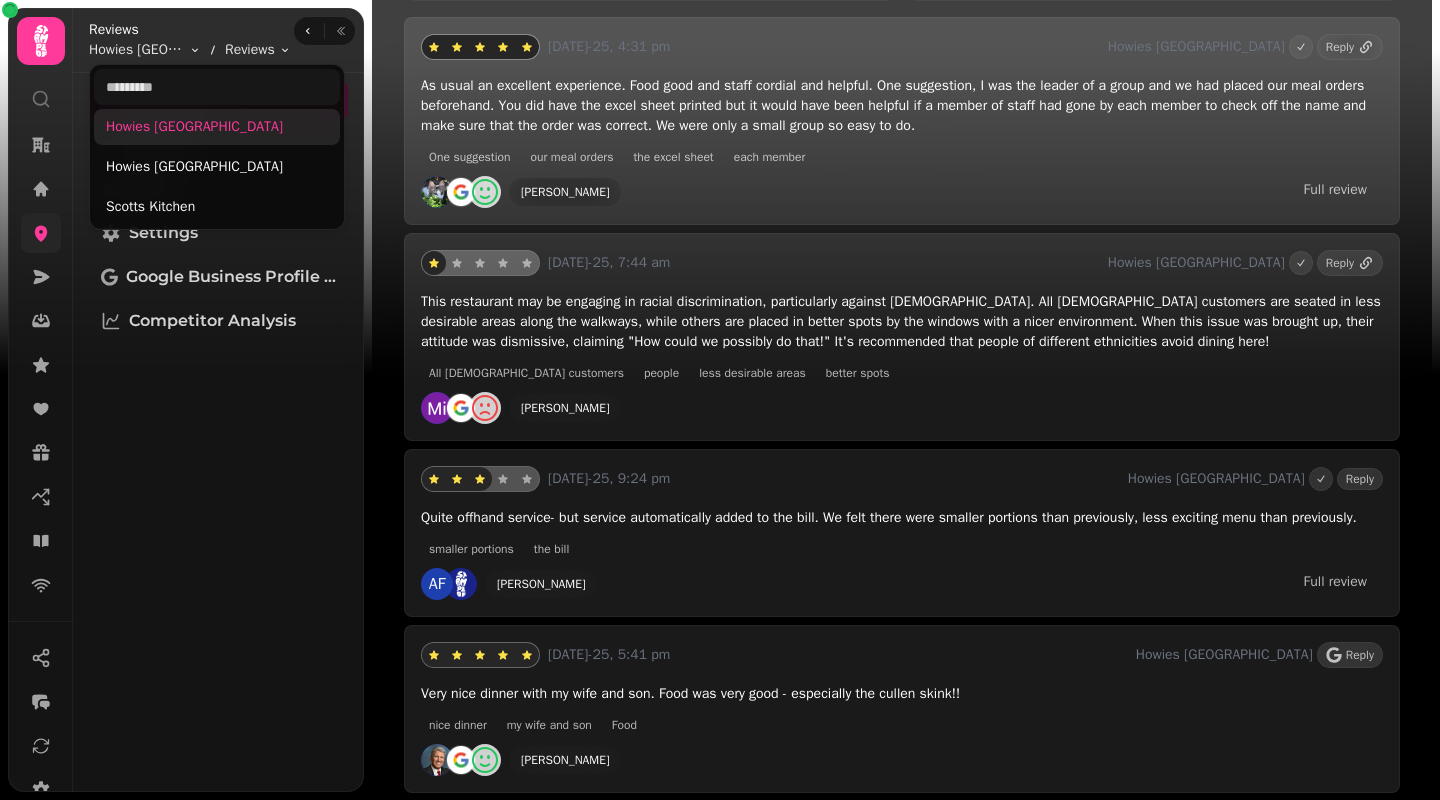 scroll, scrollTop: 0, scrollLeft: 0, axis: both 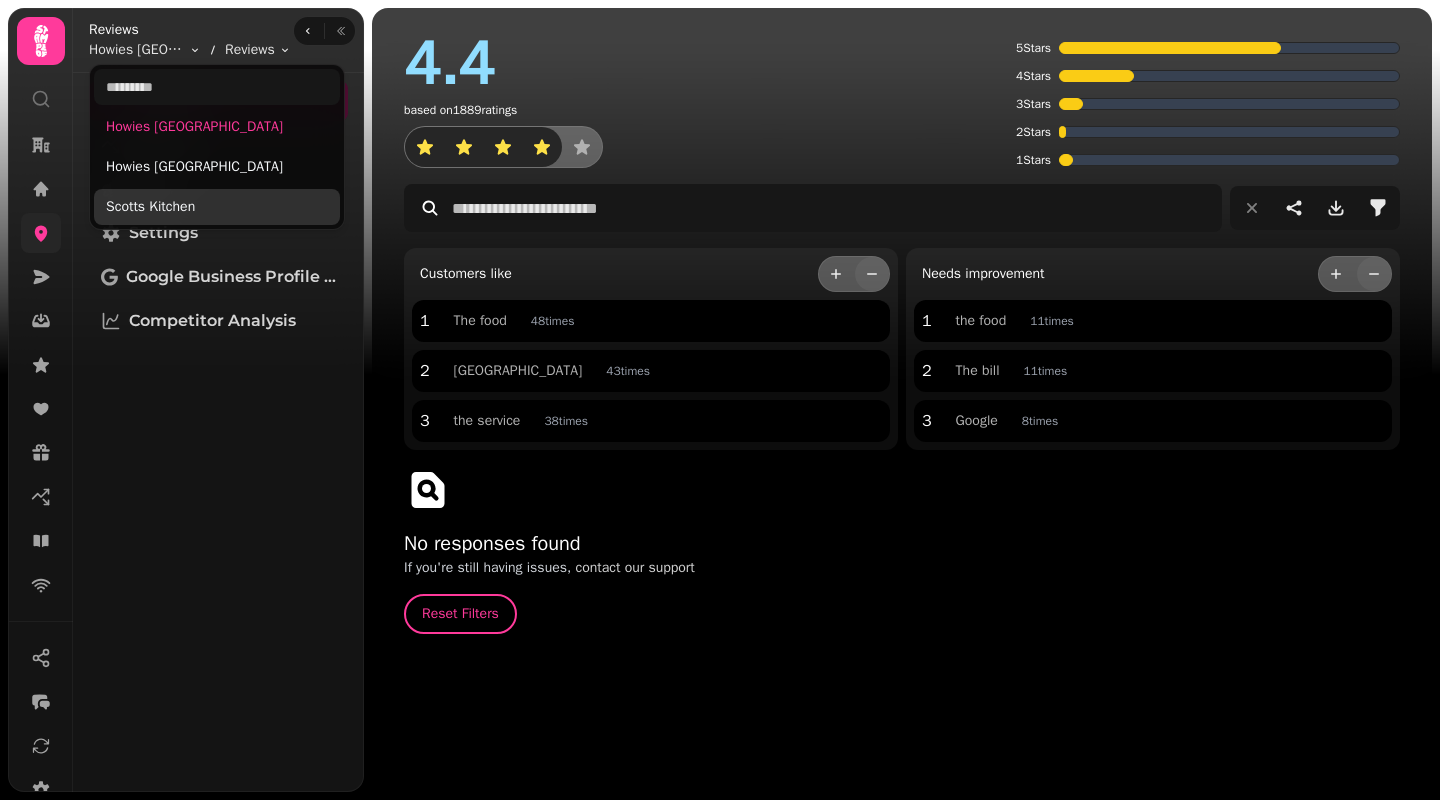 click on "Scotts Kitchen" at bounding box center (217, 207) 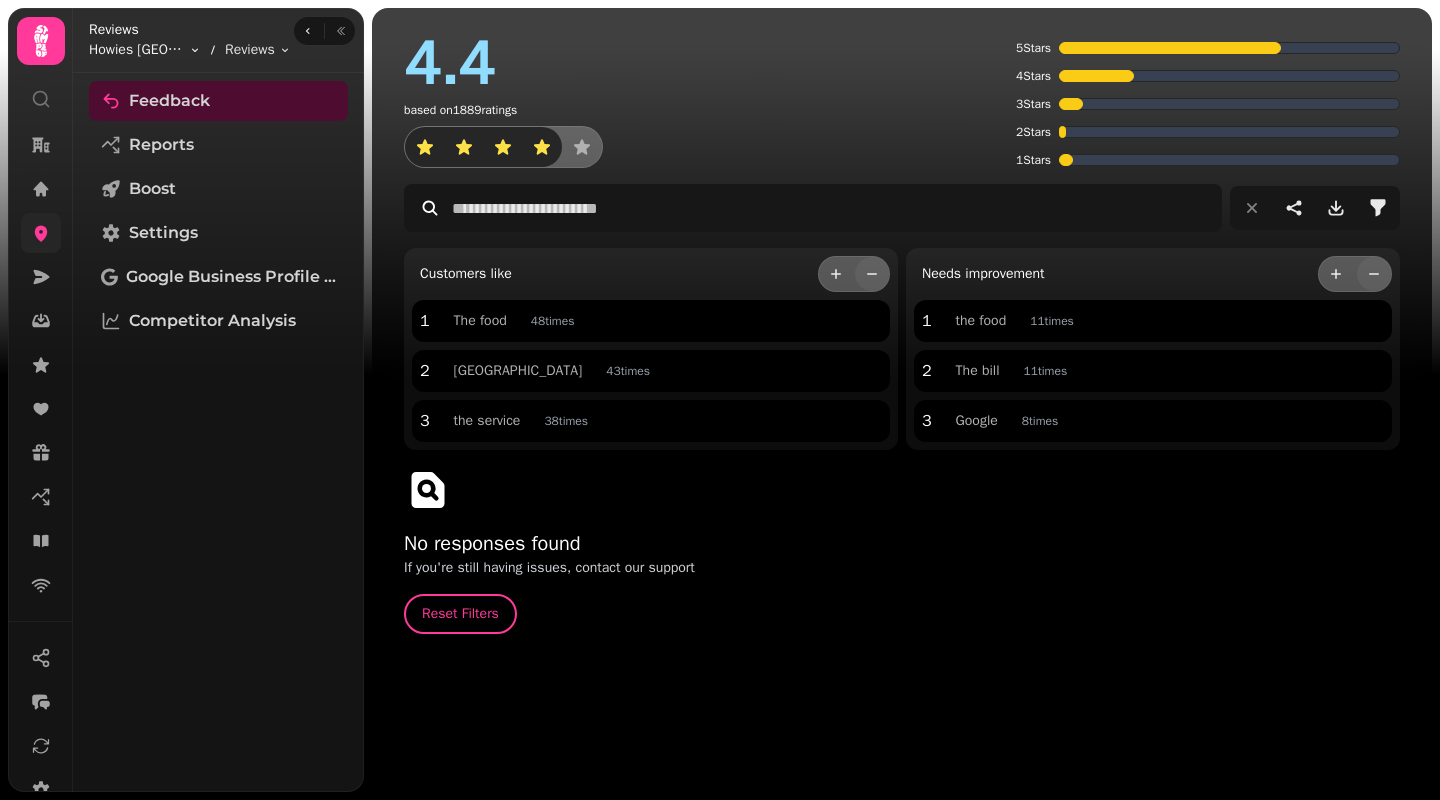 click on "4.4 based on  1889  ratings 5  Stars 4  Stars 3  Stars 2  Stars 1  Stars Customers like 1 The food 48  time s 2 Edinburgh 43  time s 3 the service 38  time s Needs improvement 1 the food 11  time s 2 The bill 11  time s 3 Google 8  time s No responses found If you're still having issues,   contact our support Reset Filters
Reviews Howies [GEOGRAPHIC_DATA] Toggle menu Reviews Toggle menu Feedback Reports Boost Settings Google Business Profile (Beta) Competitor Analysis" at bounding box center [720, 400] 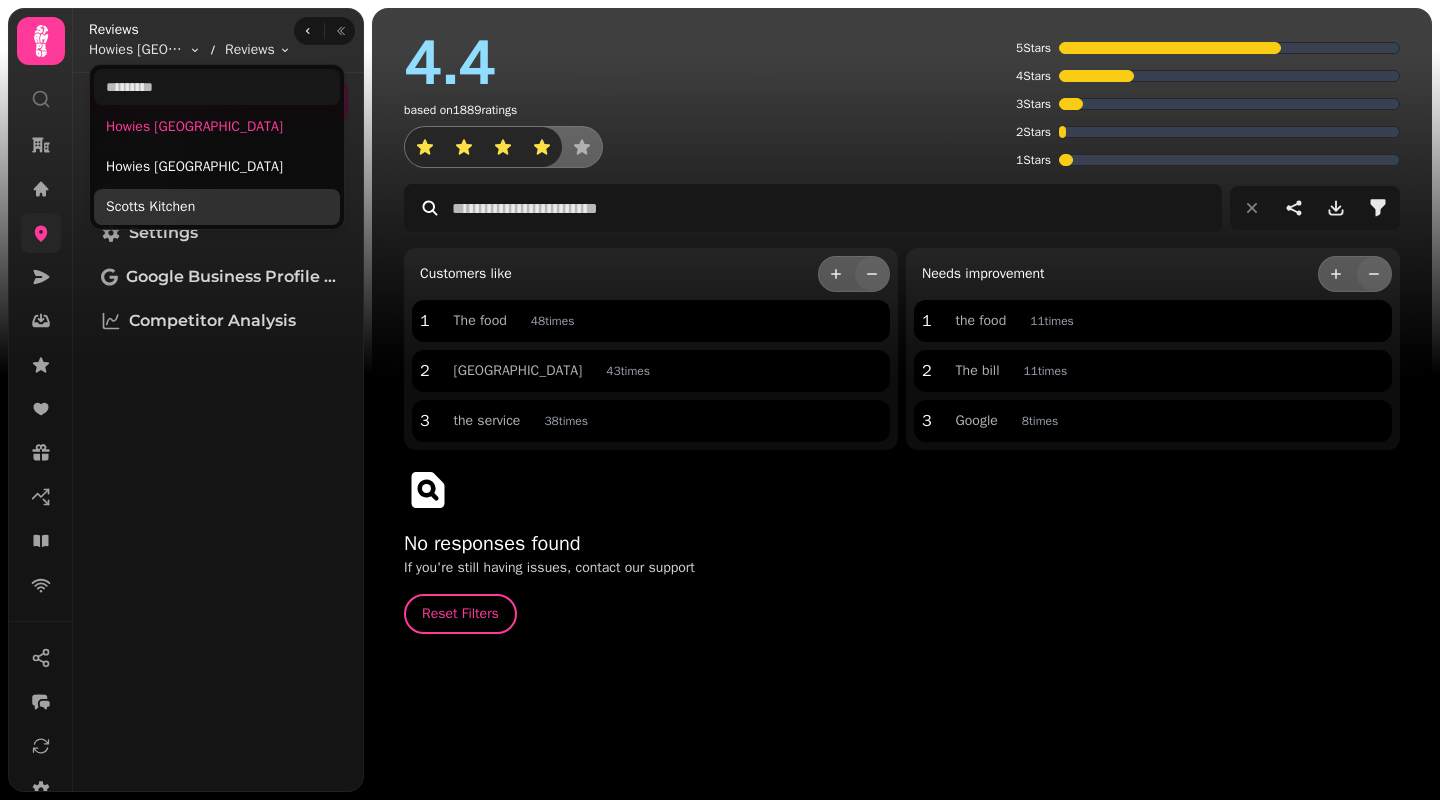 click on "Scotts Kitchen" at bounding box center [217, 207] 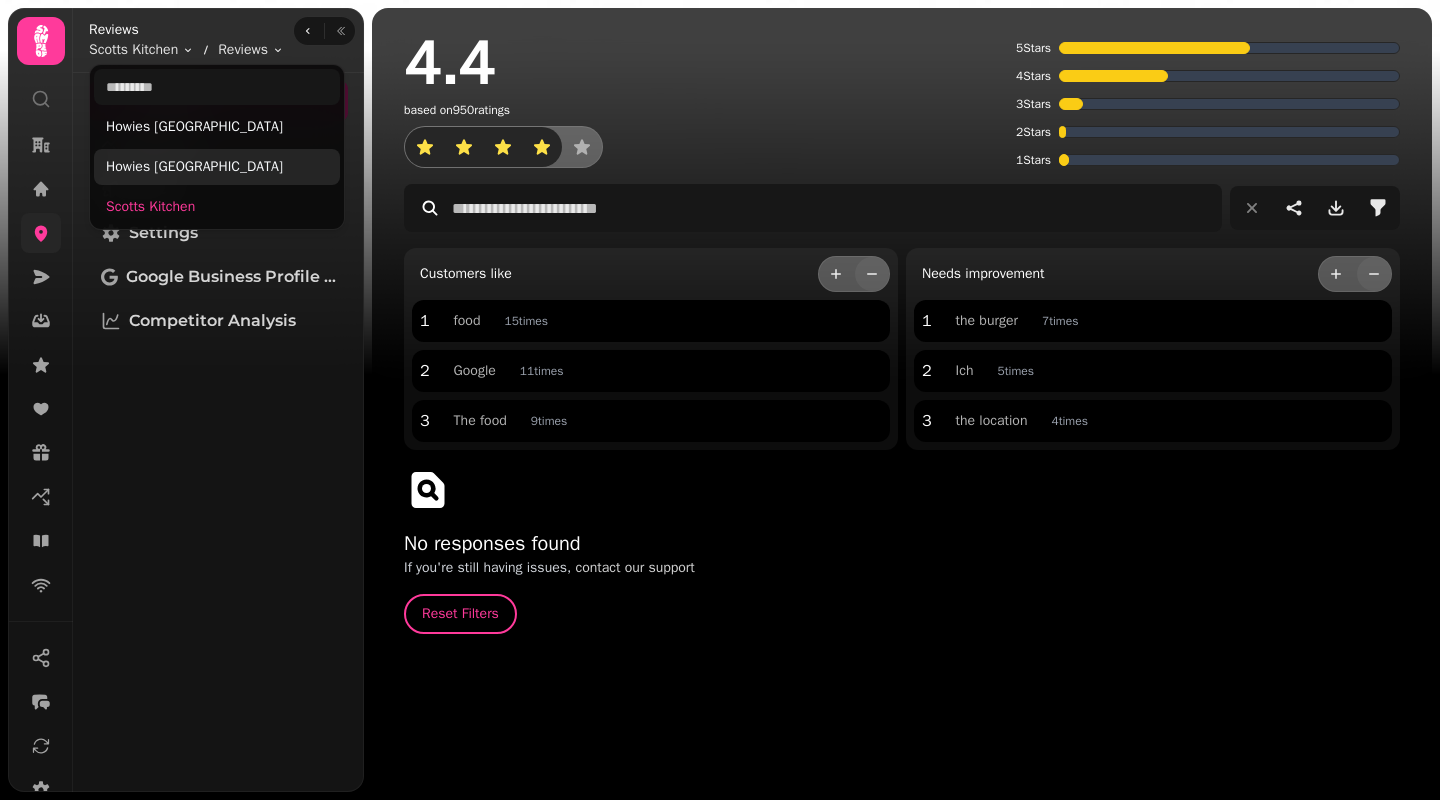 click on "Howies [GEOGRAPHIC_DATA]" at bounding box center [217, 167] 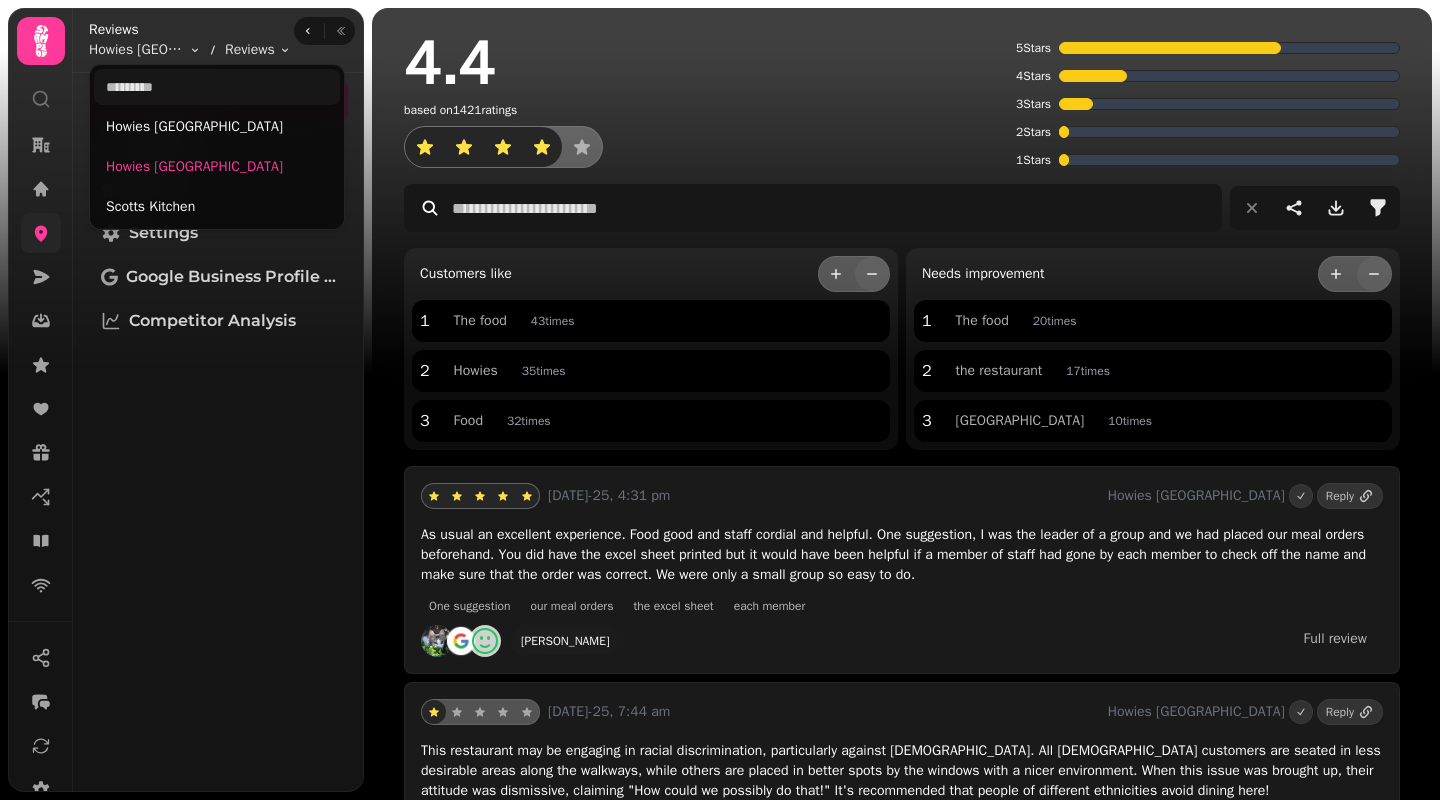 click on "4.4 based on  1421  ratings 5  Stars 4  Stars 3  Stars 2  Stars 1  Stars Customers like 1 The food 43  time s 2 Howies 35  time s 3 Food 32  time s Needs improvement 1 The food 20  time s 2 the restaurant 17  time s 3 [GEOGRAPHIC_DATA] 10  time s [DATE]-25, 4:31 pm Howies Waterloo Place Reply As usual an excellent experience. Food good and staff cordial and helpful.
One suggestion, I was the leader of a group and we had placed our meal orders beforehand. You did have the excel sheet printed but it would have been helpful if a member of staff had gone by each member to check off the name and make sure that the order was correct. We were only a small group so easy to do. One suggestion our meal orders the excel sheet each member [PERSON_NAME] Full review [DATE]-25, 7:44 am Howies Waterloo Place Reply All [DEMOGRAPHIC_DATA] customers people less desirable areas better spots [PERSON_NAME] [DATE]-25, 9:24 pm Howies Waterloo Place Reply smaller portions the bill AF [PERSON_NAME] Full review [DATE]-25, 5:41 pm  Reply" at bounding box center [720, 400] 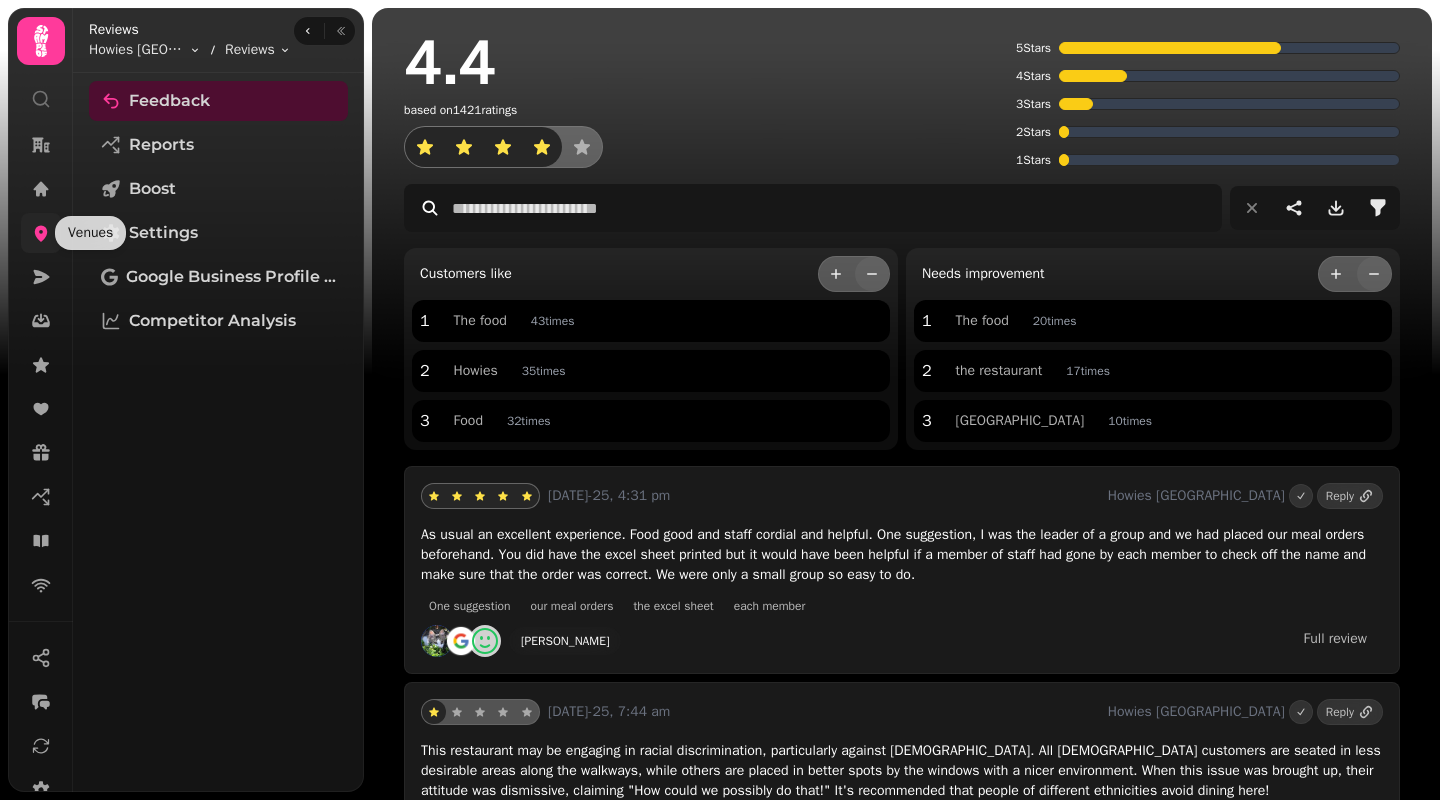 click 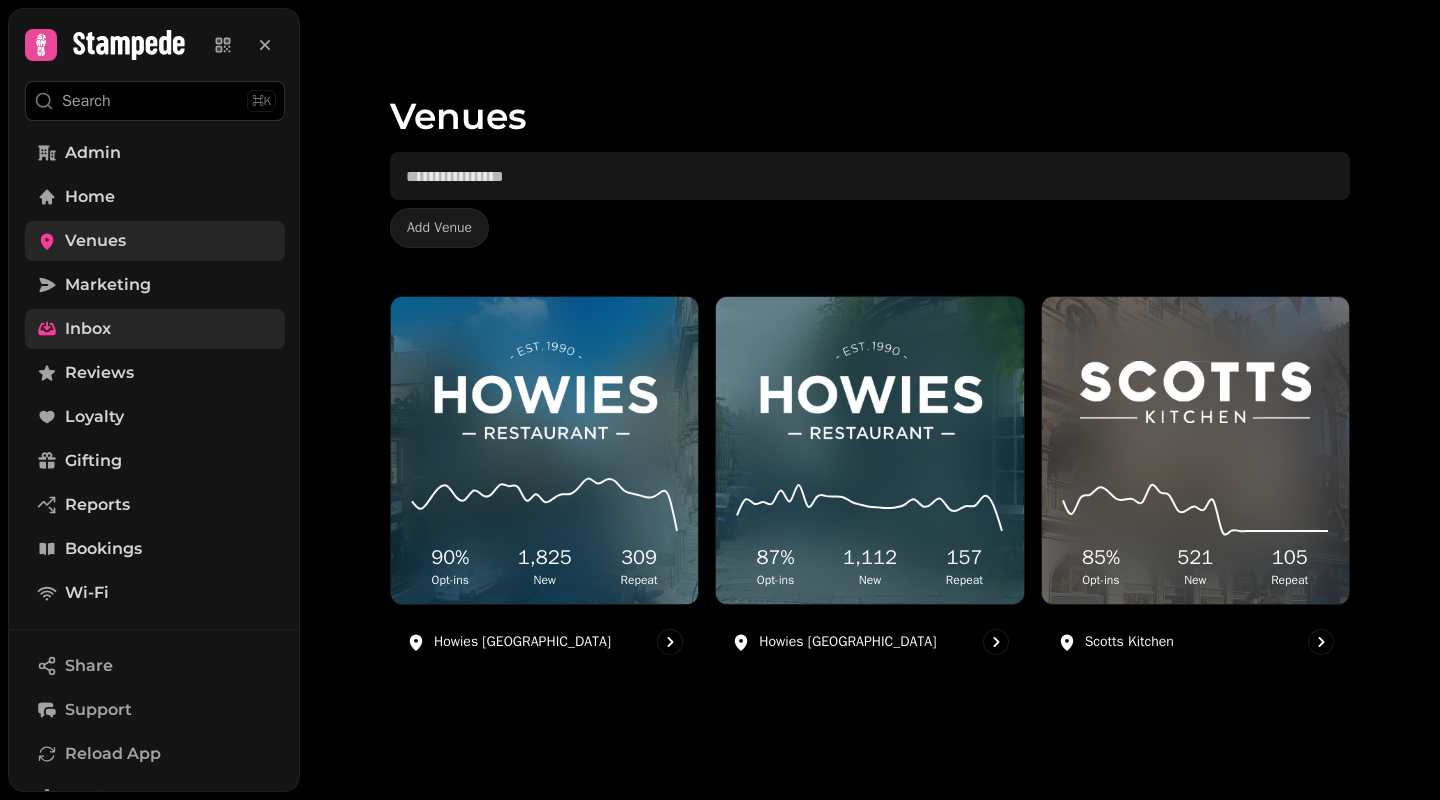 click on "Inbox" at bounding box center [88, 329] 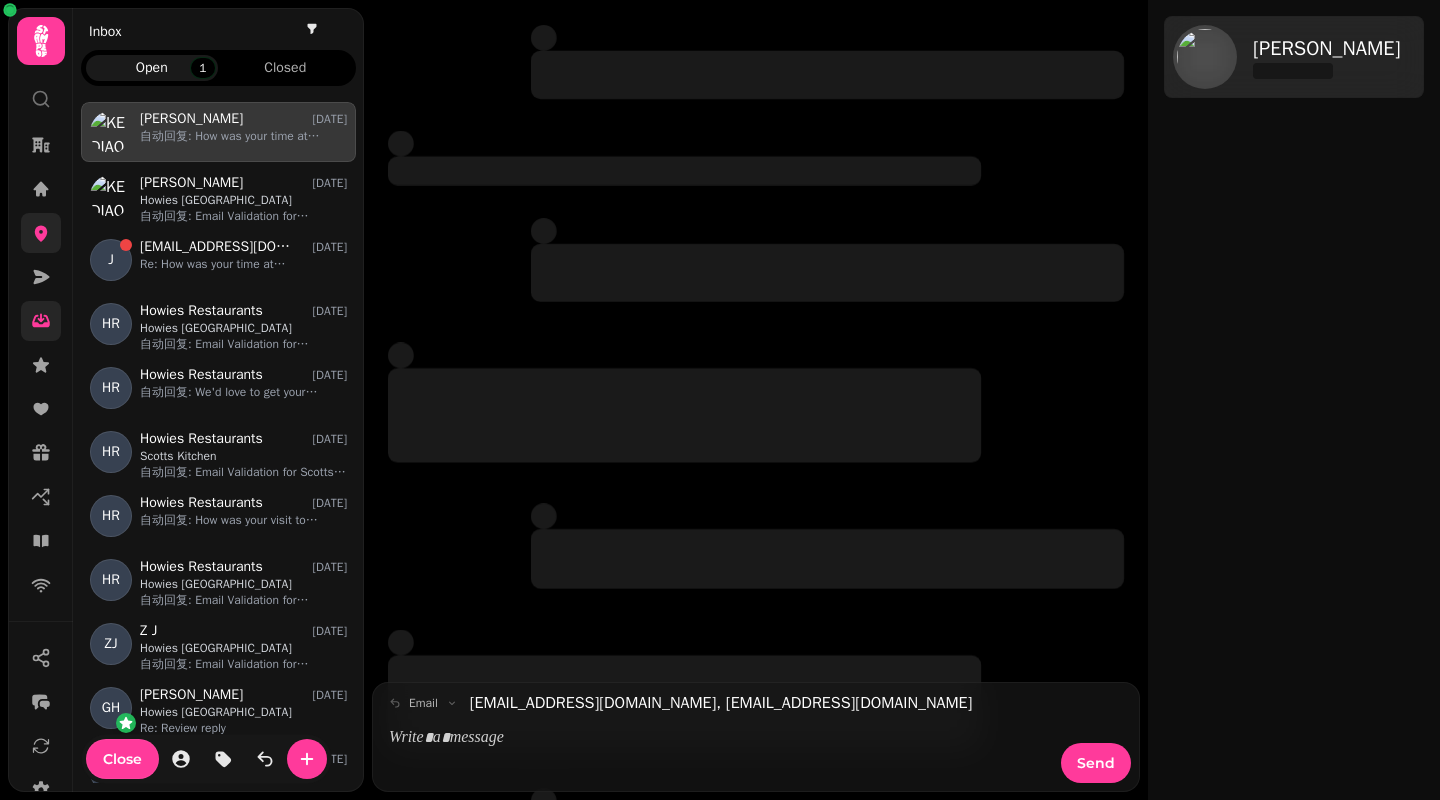 scroll, scrollTop: 1, scrollLeft: 1, axis: both 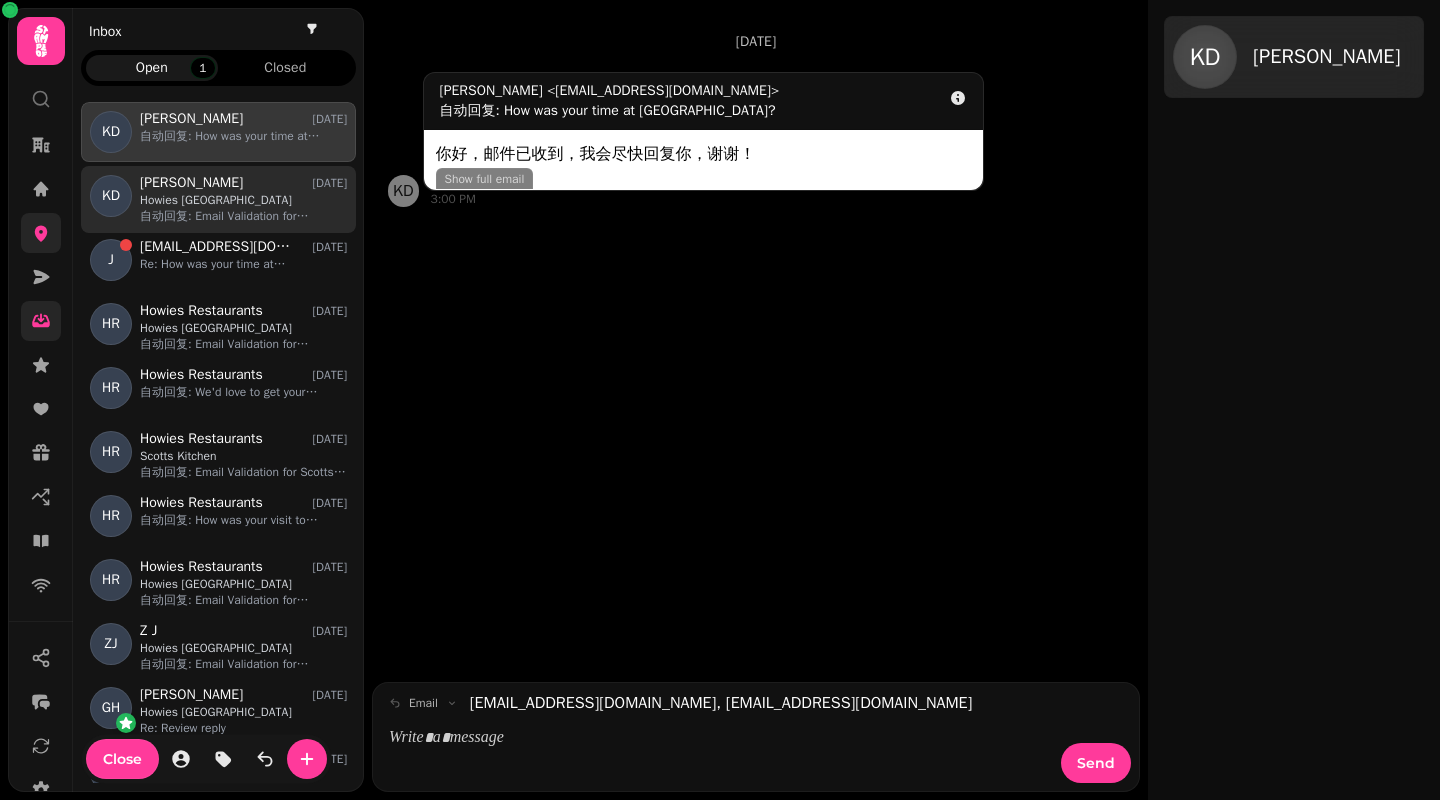 click on "[PERSON_NAME] [DATE]" at bounding box center (243, 183) 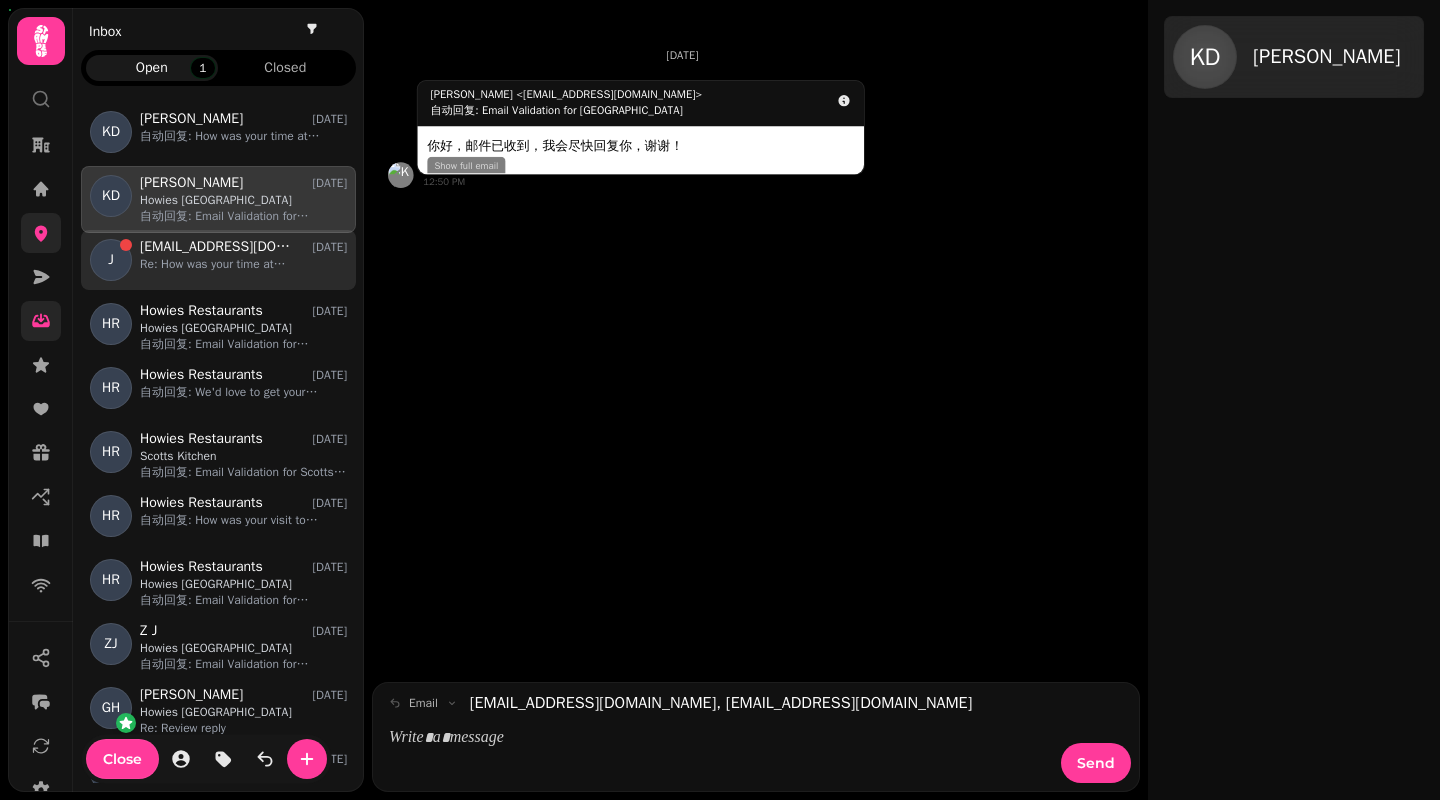 click on "Re: How was your time at [GEOGRAPHIC_DATA]?" at bounding box center [243, 264] 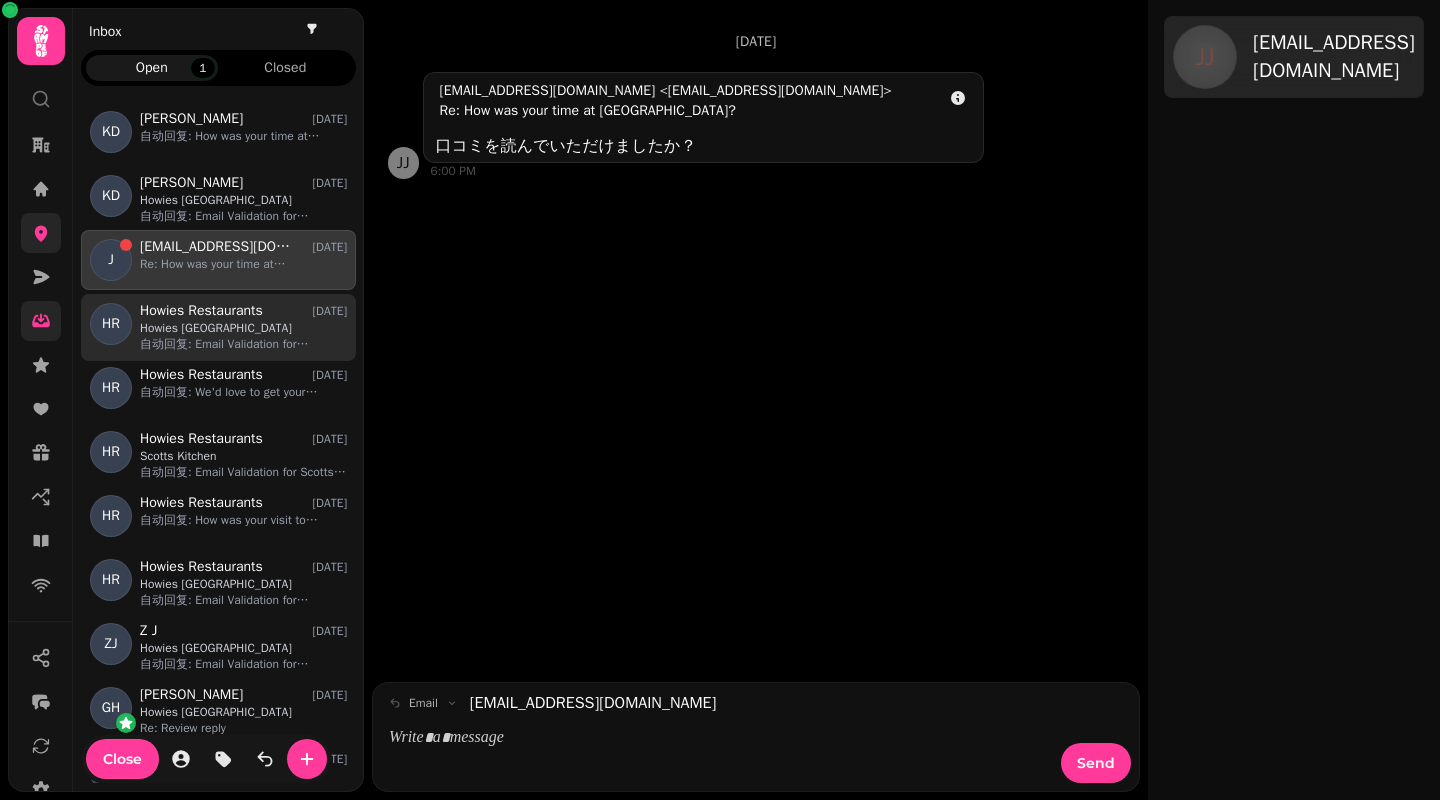 click on "Howies [GEOGRAPHIC_DATA]" at bounding box center (243, 328) 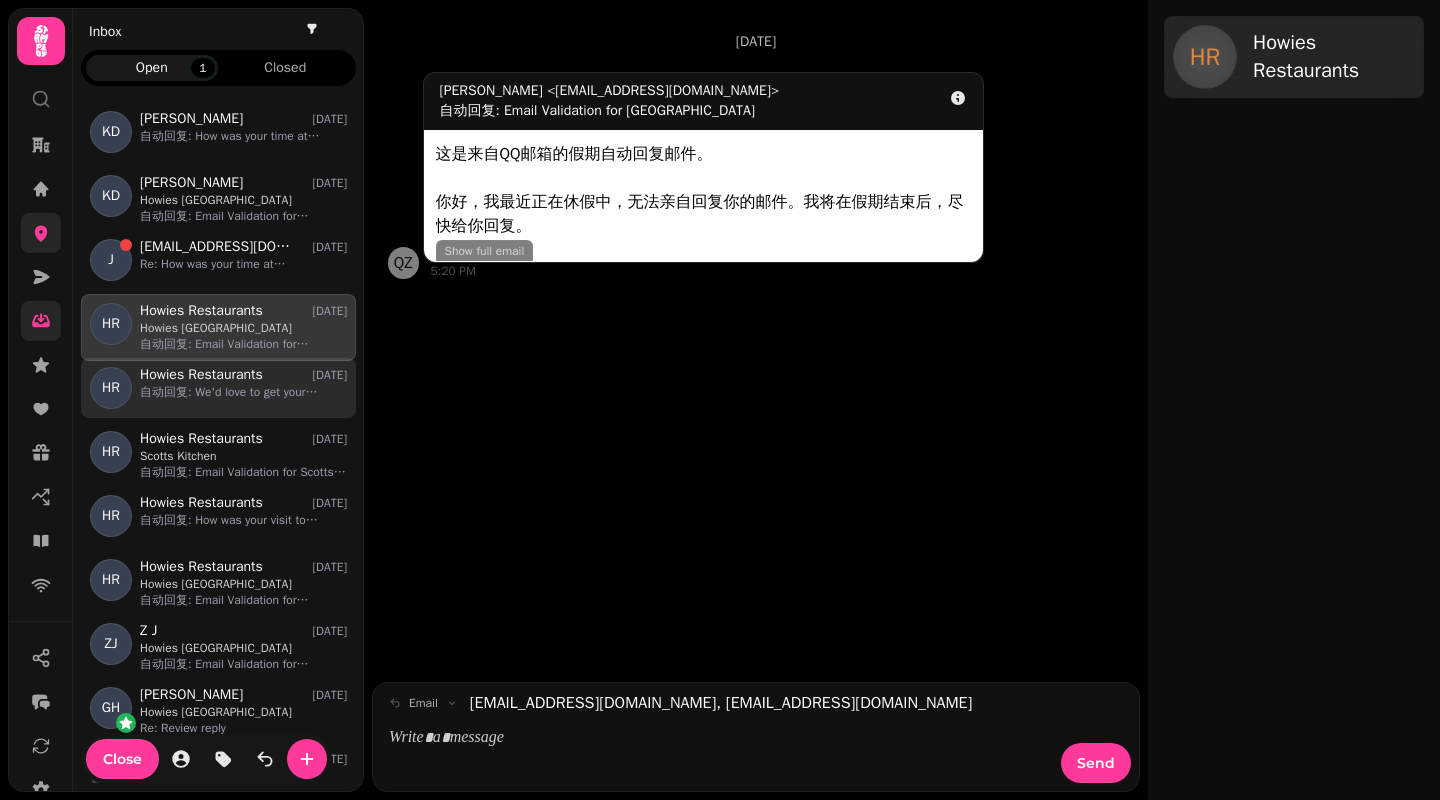click on "Howies Restaurants" at bounding box center [201, 375] 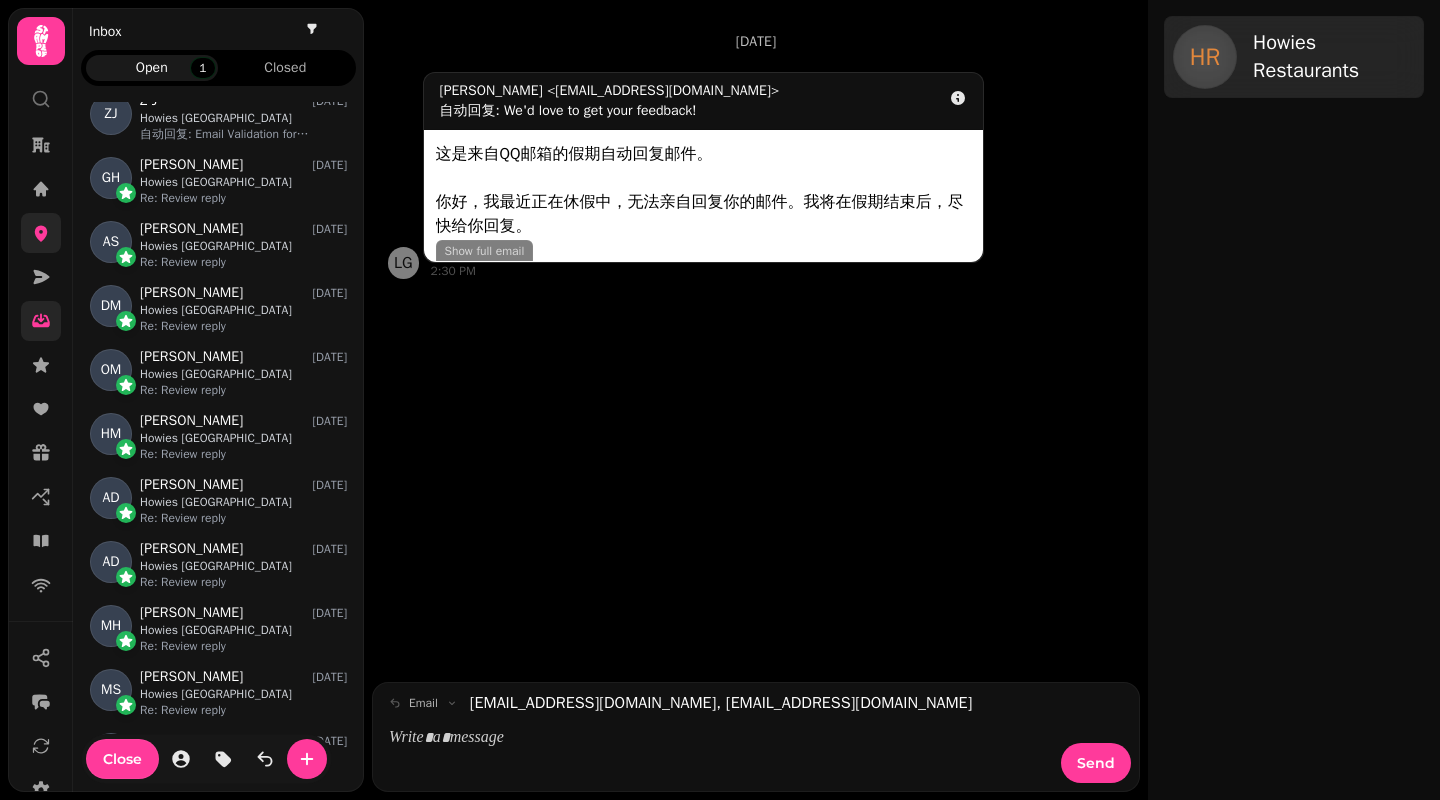 scroll, scrollTop: 578, scrollLeft: 0, axis: vertical 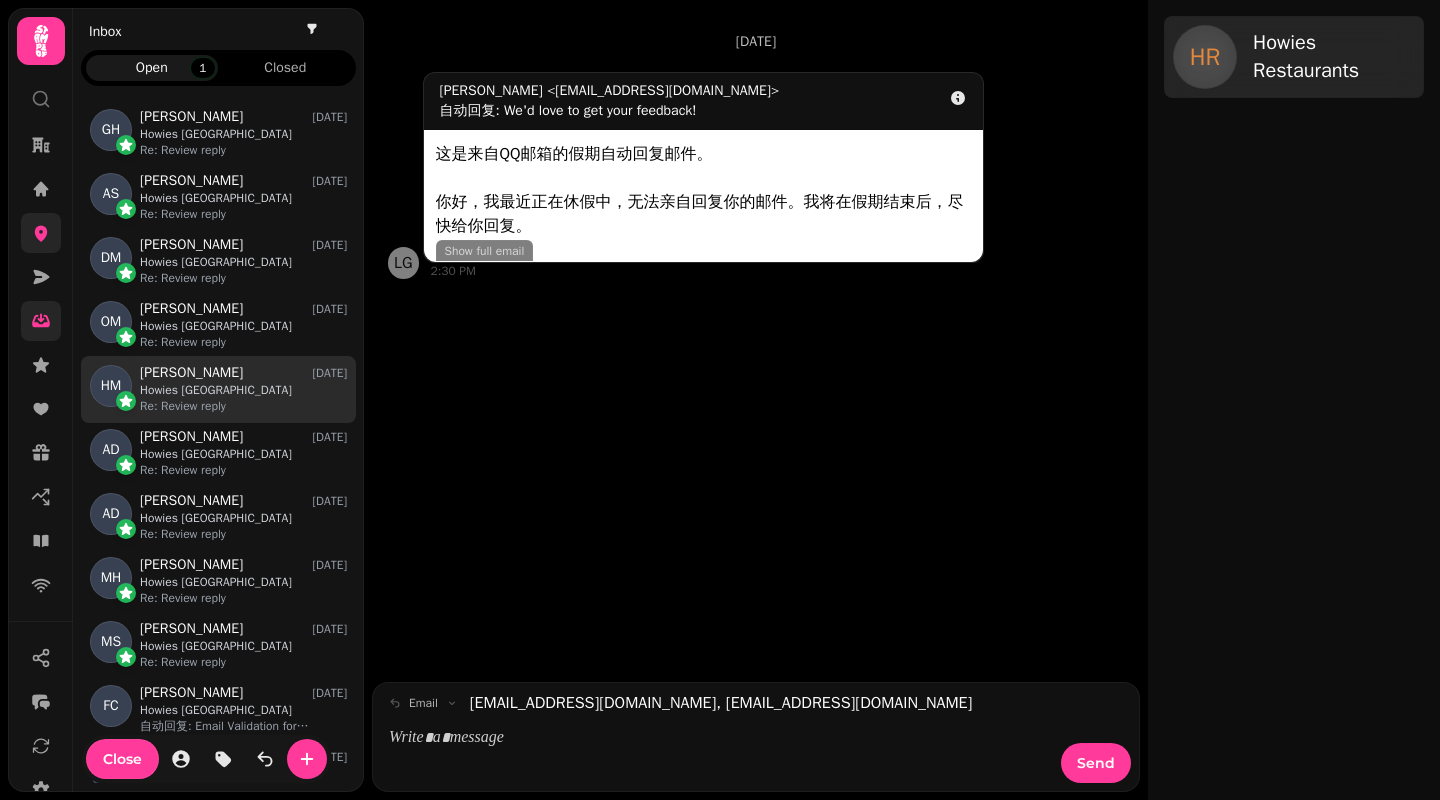 click on "Re: Review reply" at bounding box center (243, 406) 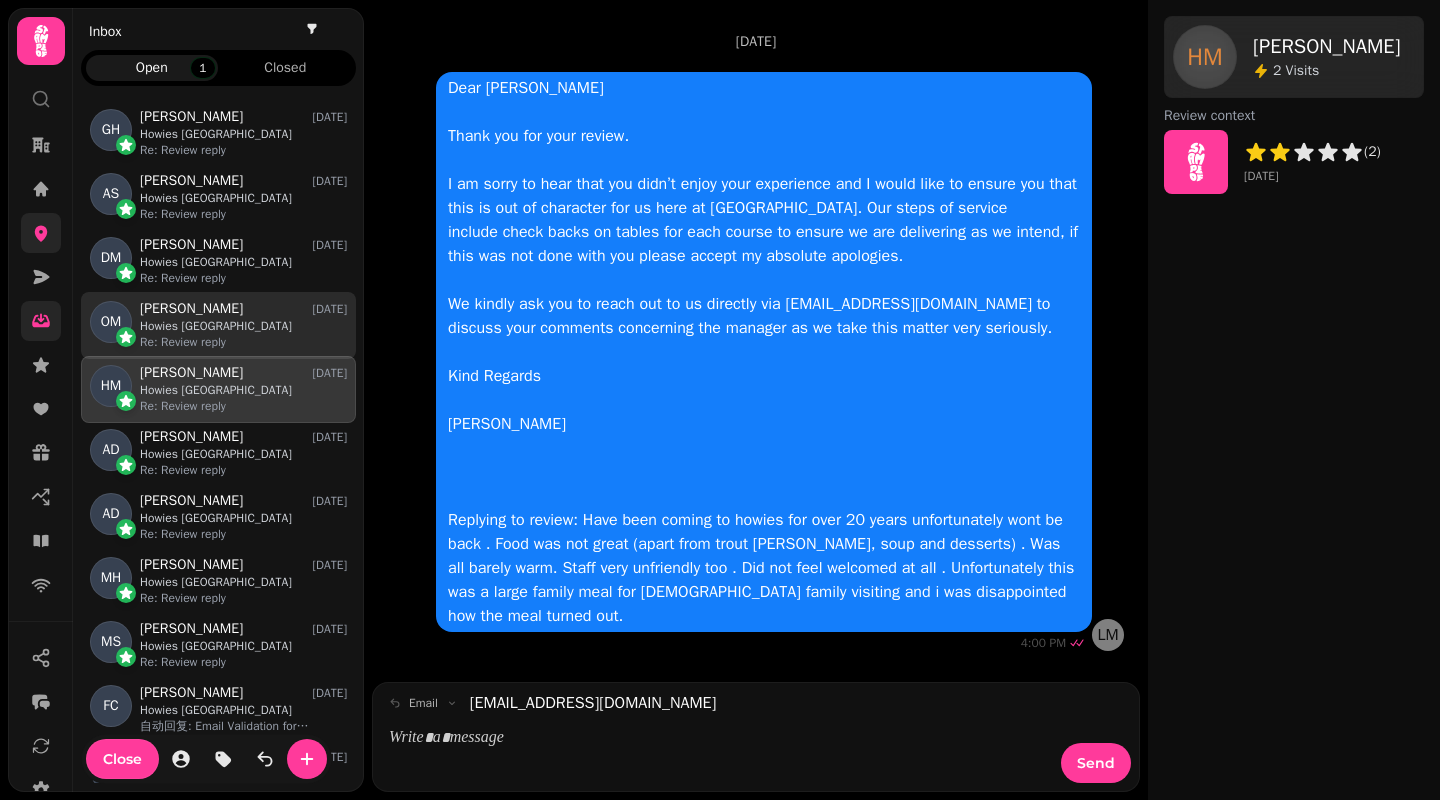 click on "Howies [GEOGRAPHIC_DATA]" at bounding box center [243, 326] 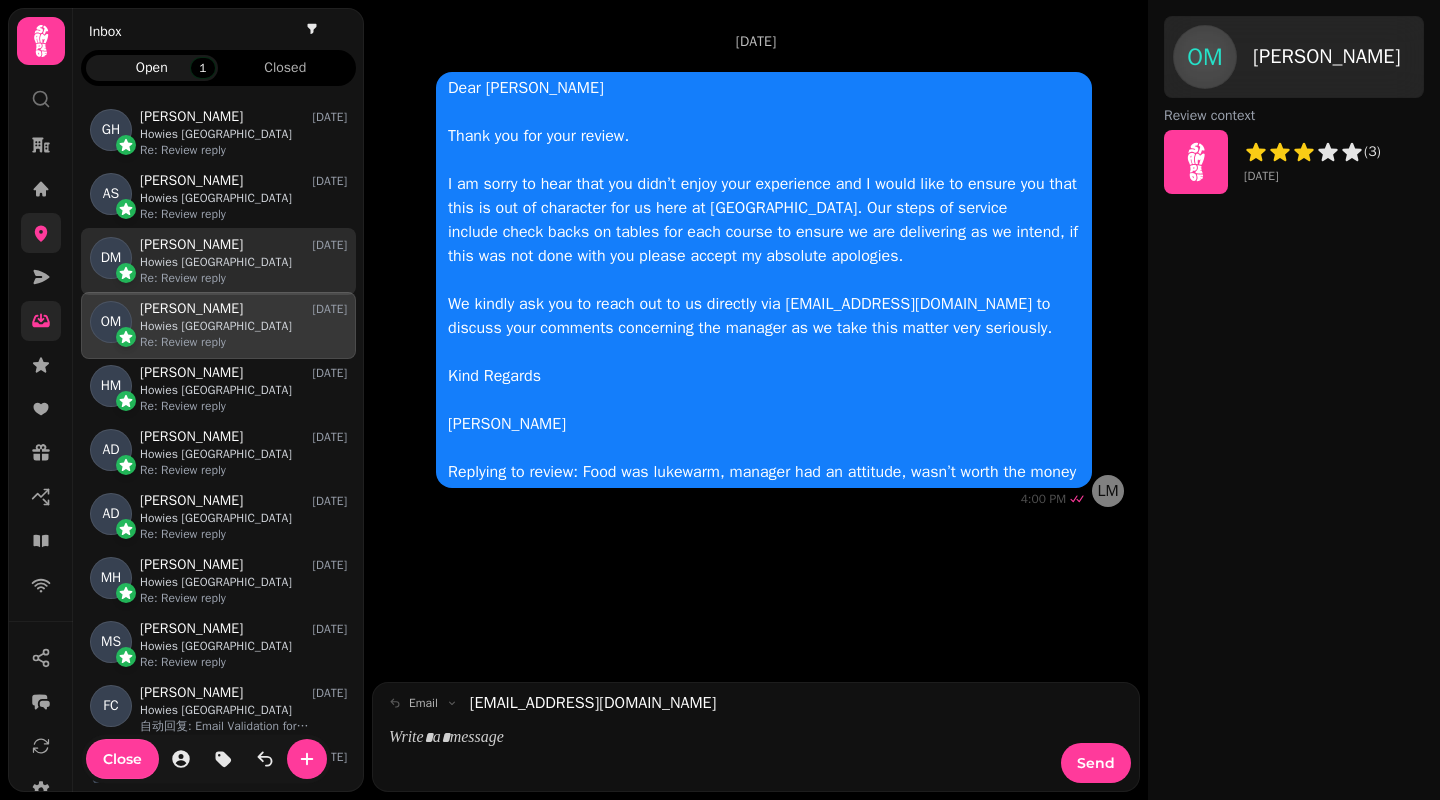 click on "DM [PERSON_NAME] [DATE] Howies Waterloo Place Re: Review reply" at bounding box center (218, 261) 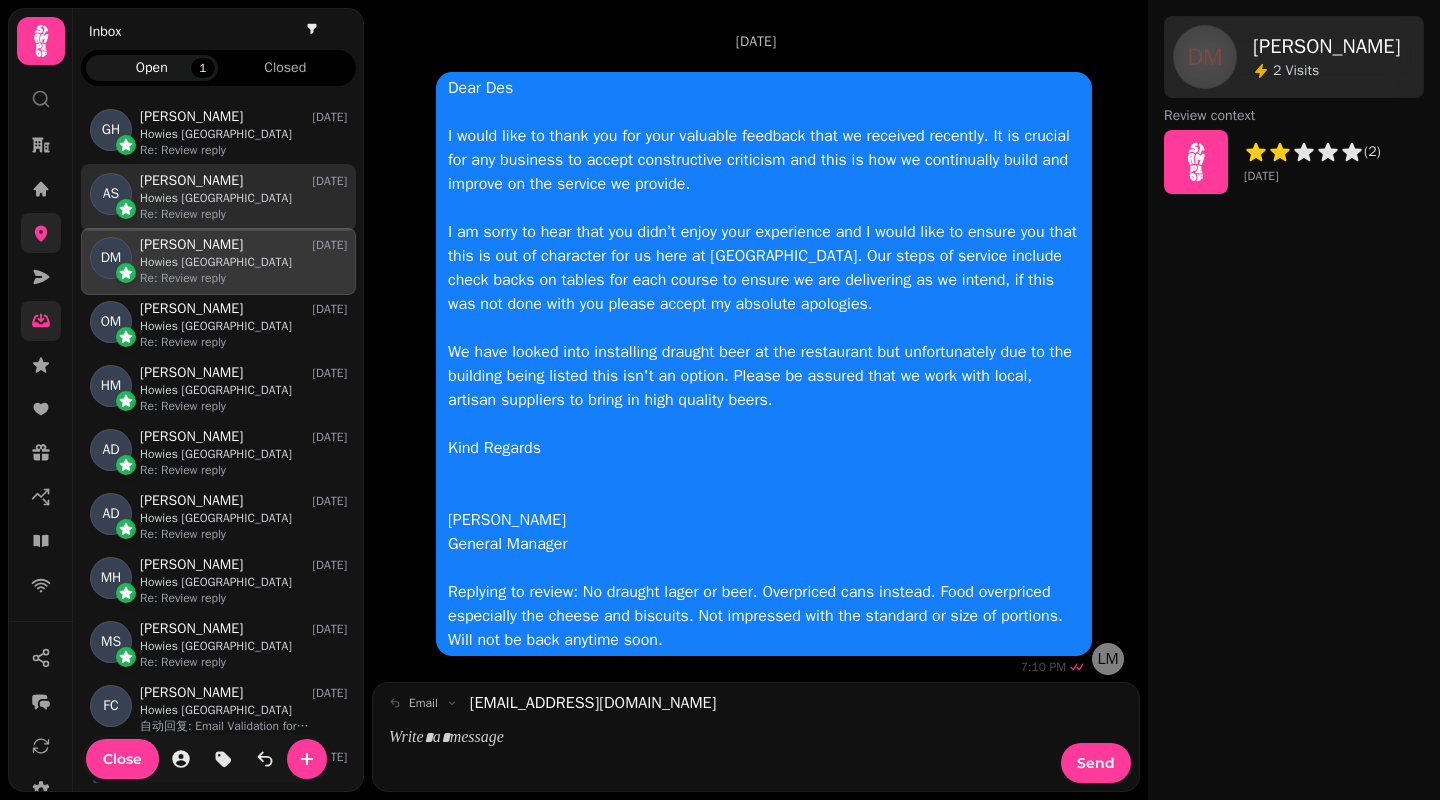 click on "Howies [GEOGRAPHIC_DATA]" at bounding box center (243, 198) 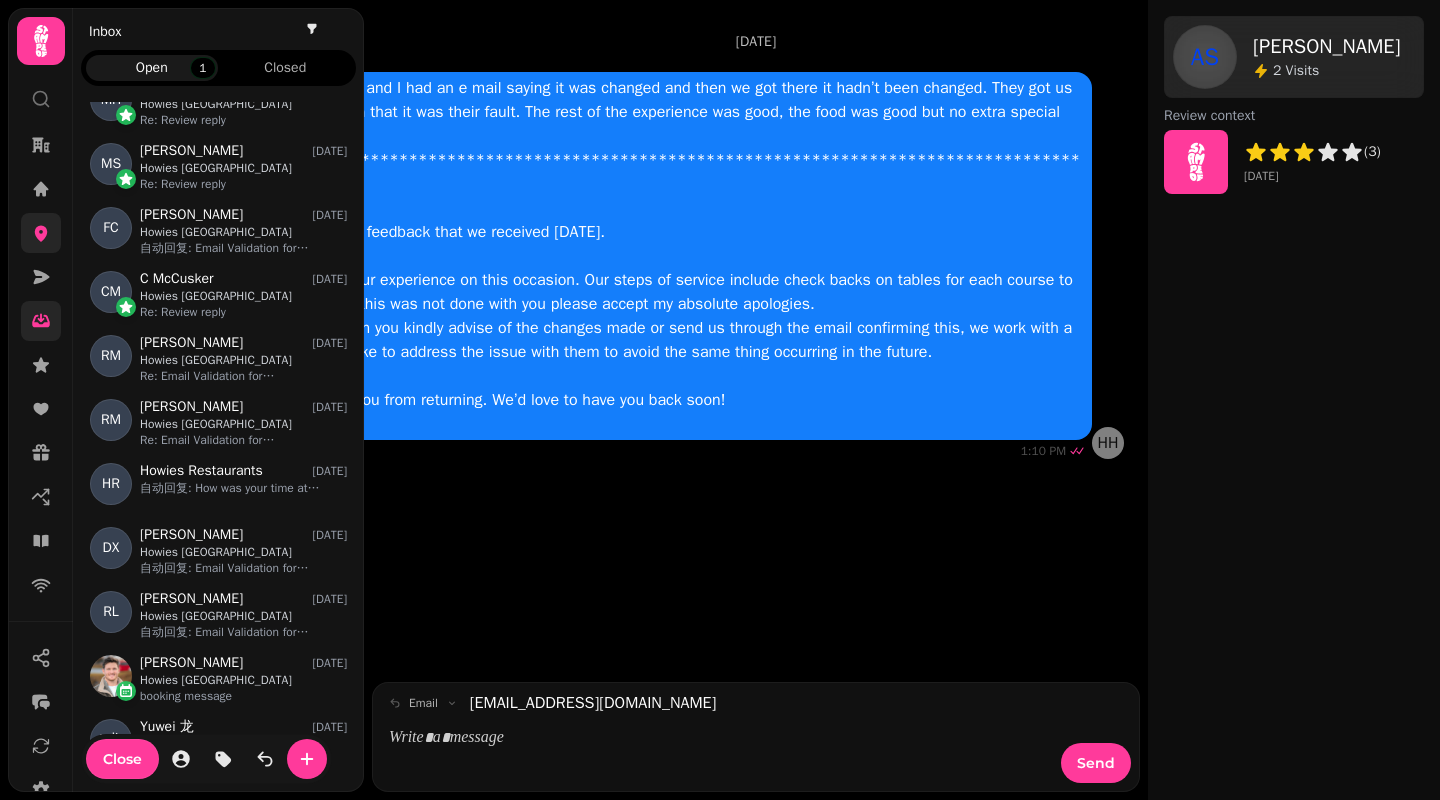 scroll, scrollTop: 1093, scrollLeft: 0, axis: vertical 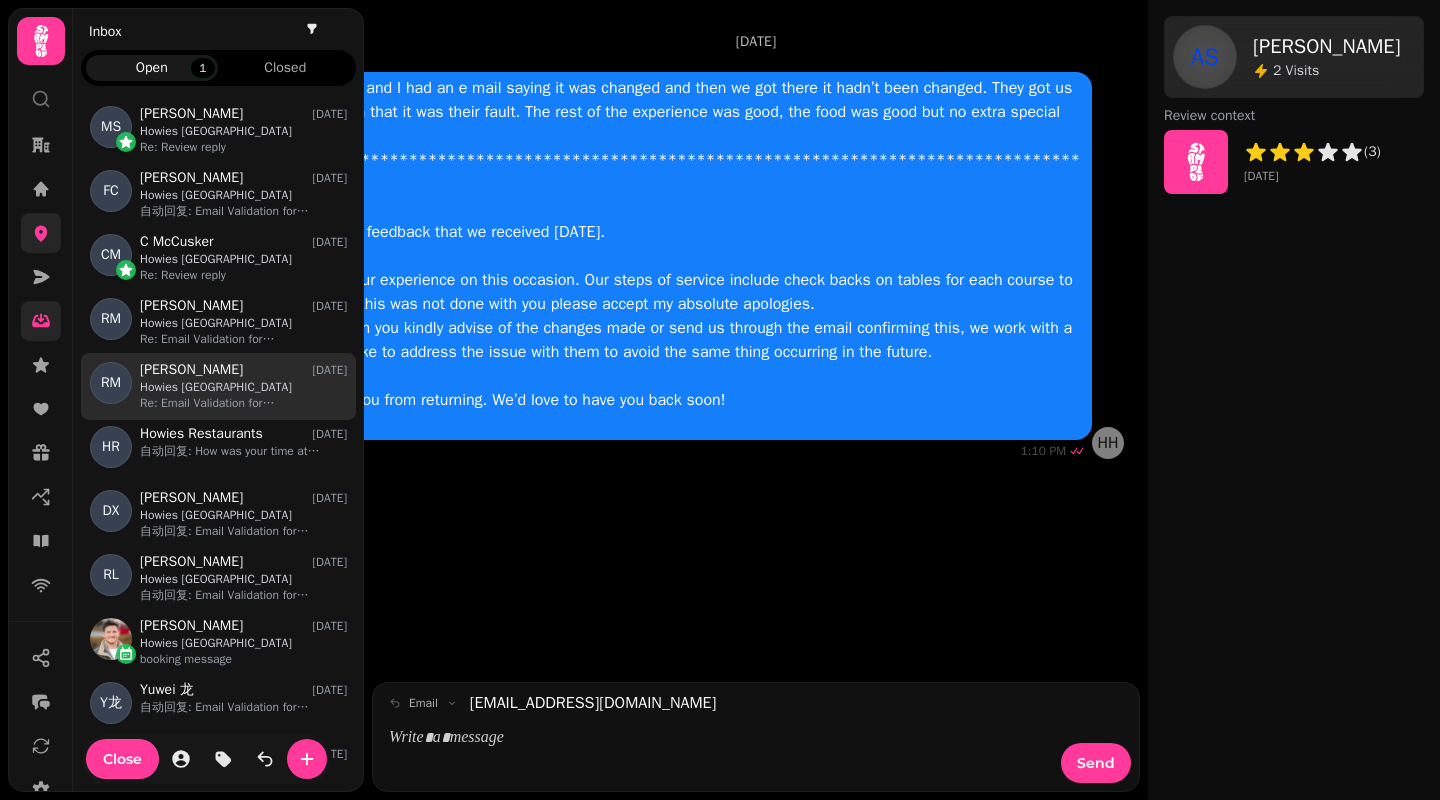 click on "RM [PERSON_NAME] [DATE] Howies [GEOGRAPHIC_DATA] Re: Email Validation for [GEOGRAPHIC_DATA]" at bounding box center [218, 386] 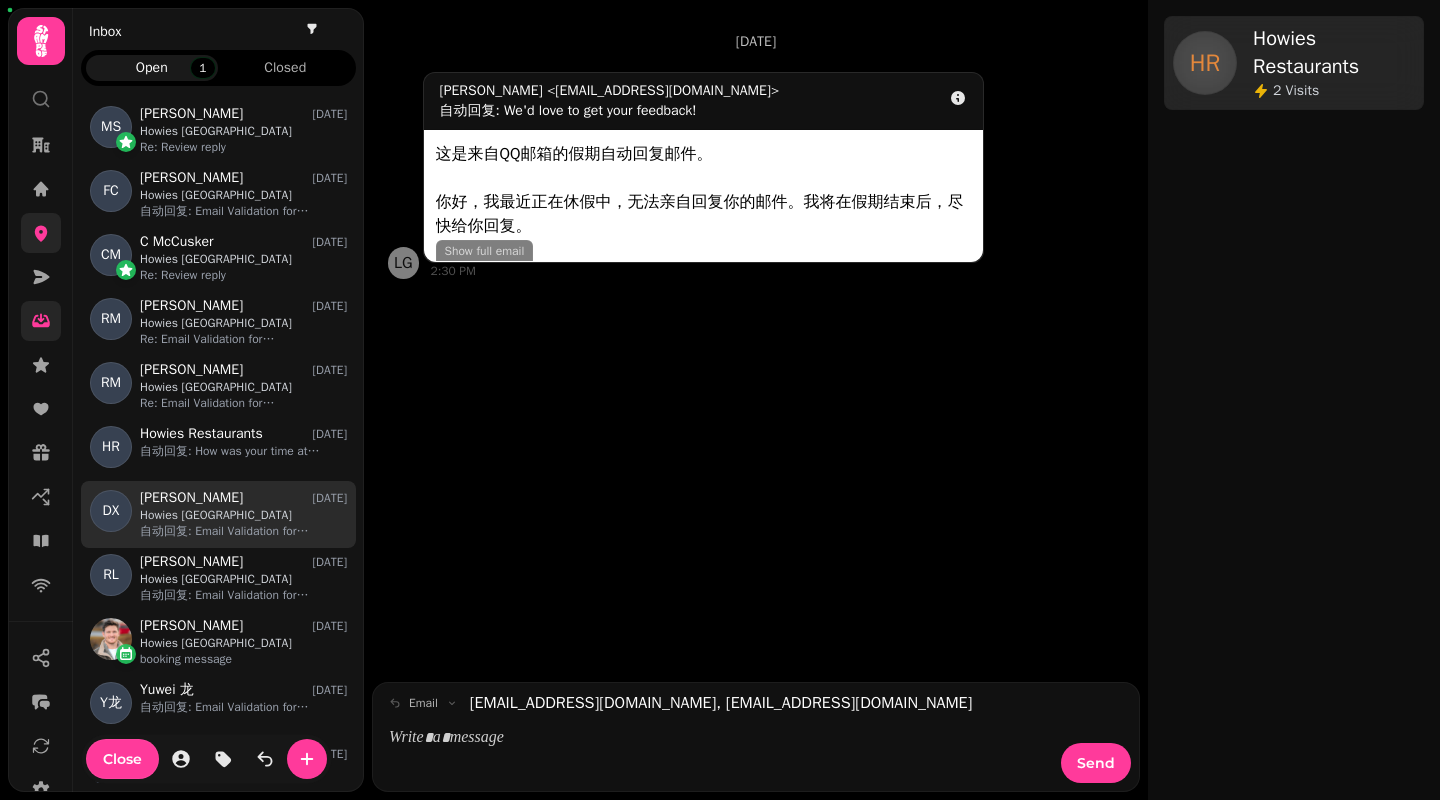 click on "[PERSON_NAME]" at bounding box center [191, 498] 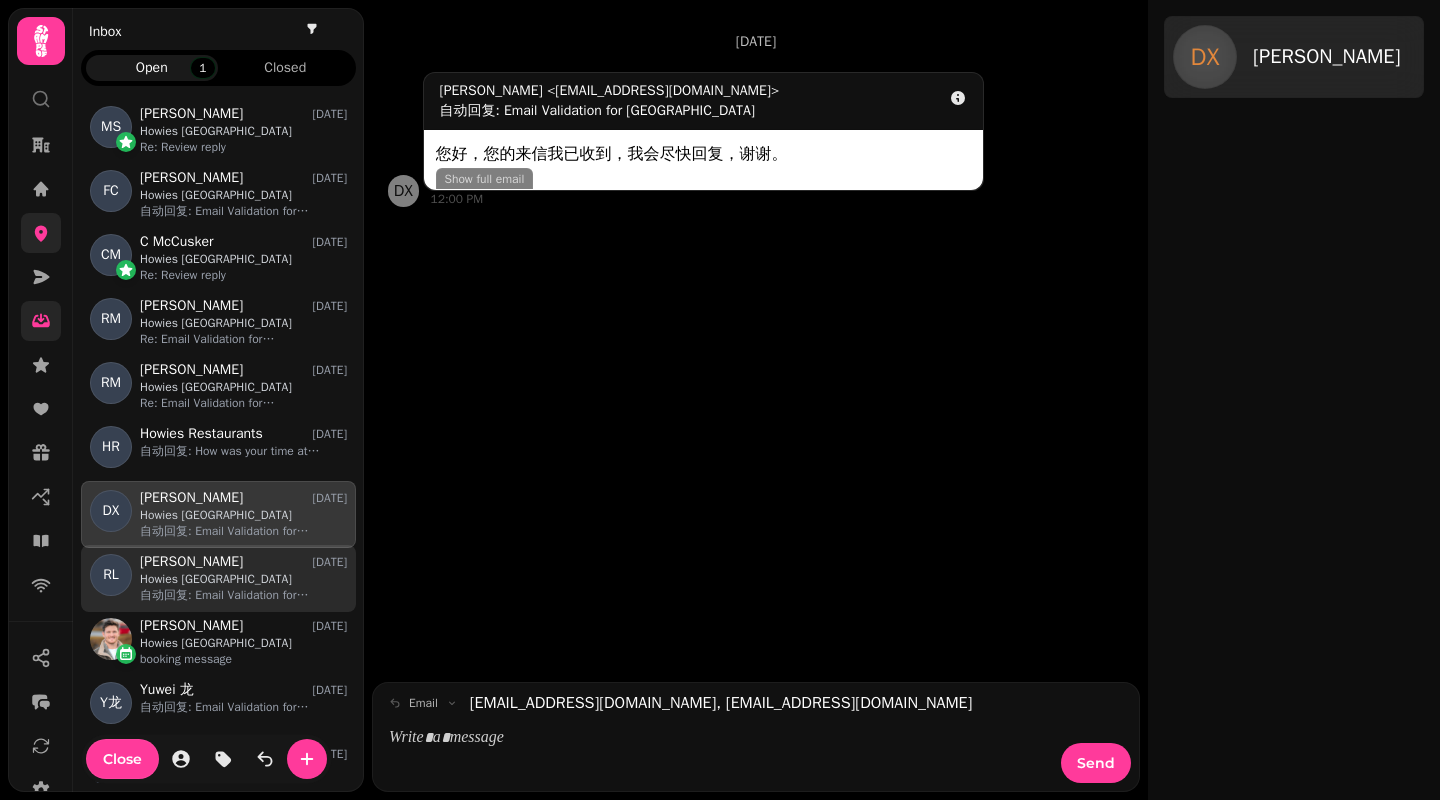 click on "Howies [GEOGRAPHIC_DATA]" at bounding box center (243, 579) 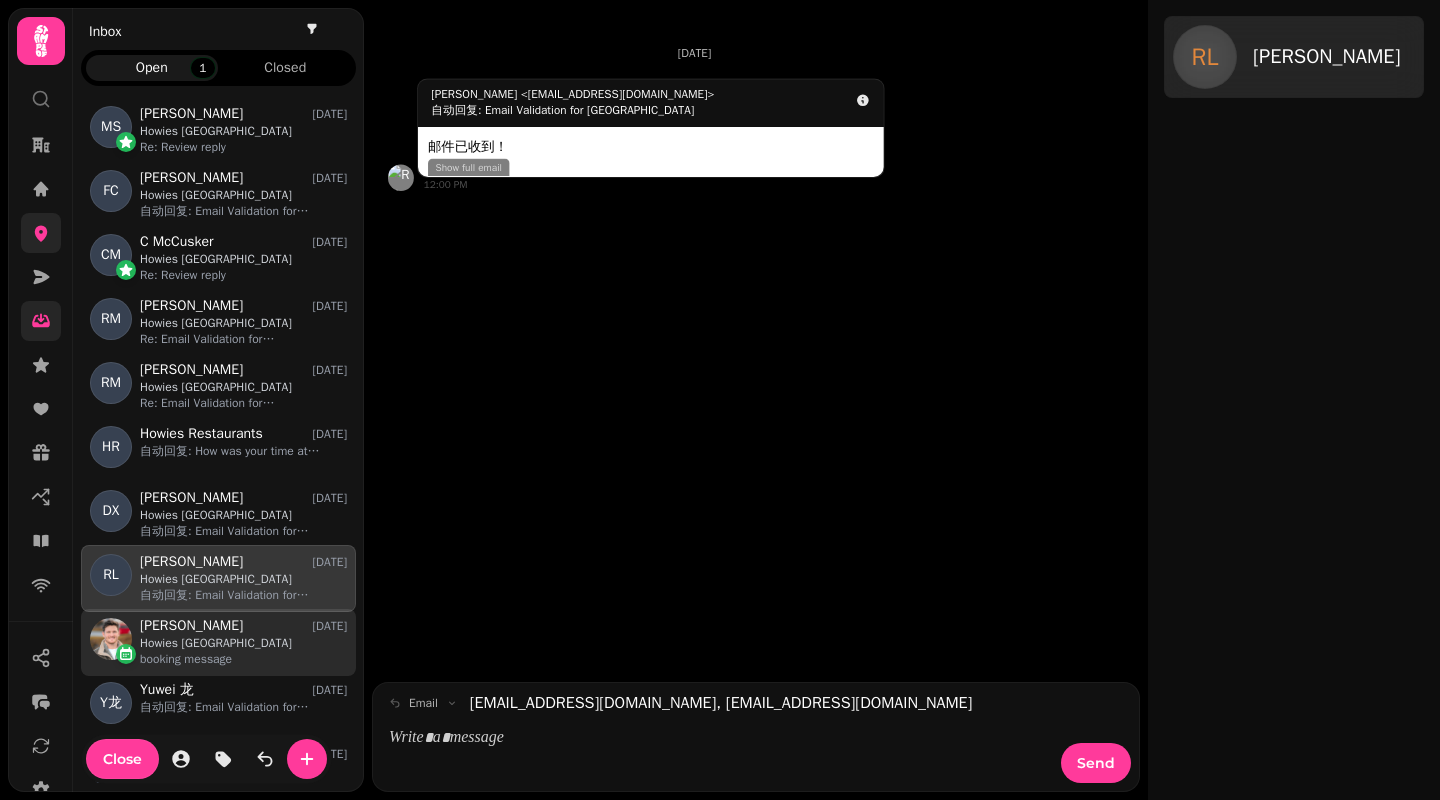 click on "Howies [GEOGRAPHIC_DATA]" at bounding box center (243, 643) 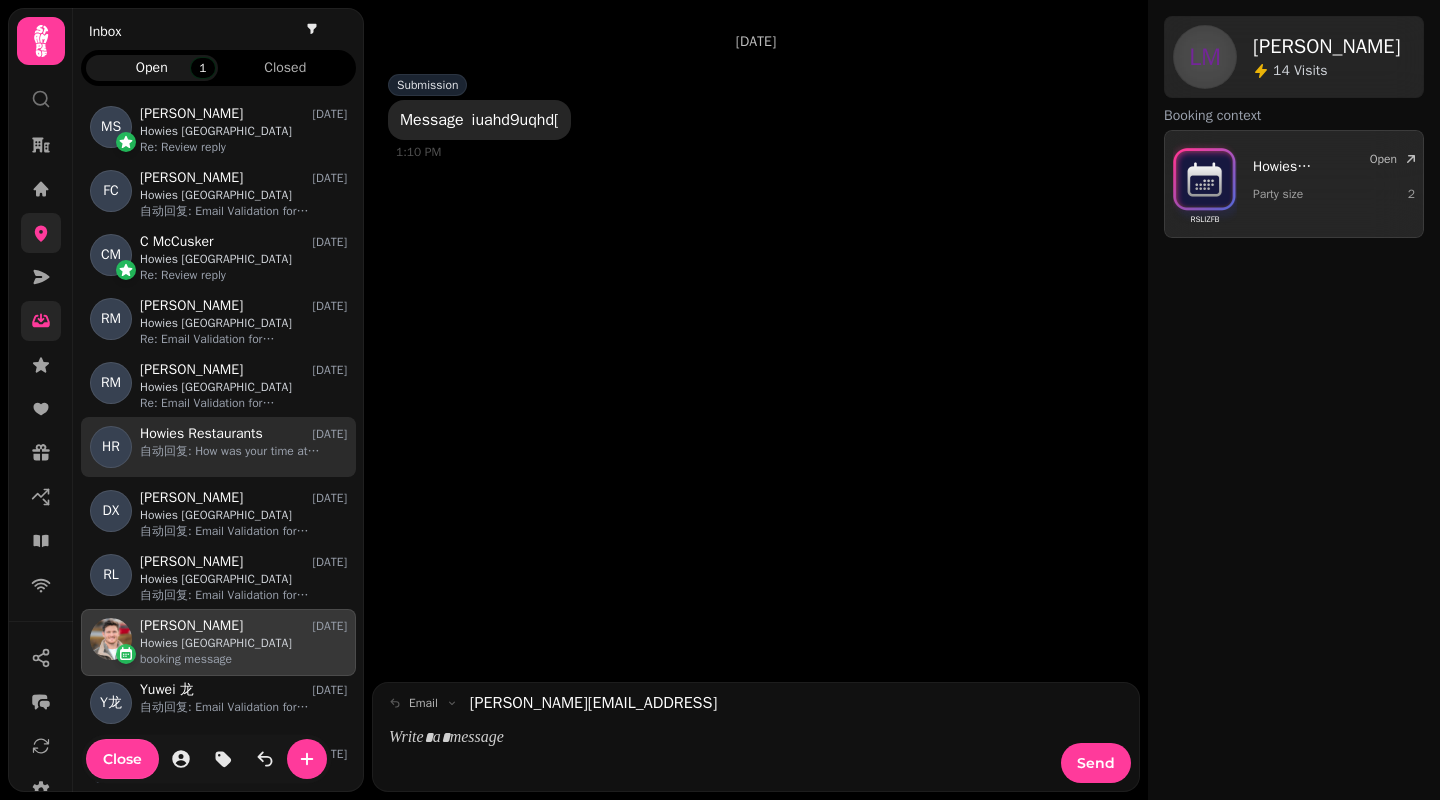 click on "自动回复: How was your time at [GEOGRAPHIC_DATA]?" at bounding box center (243, 451) 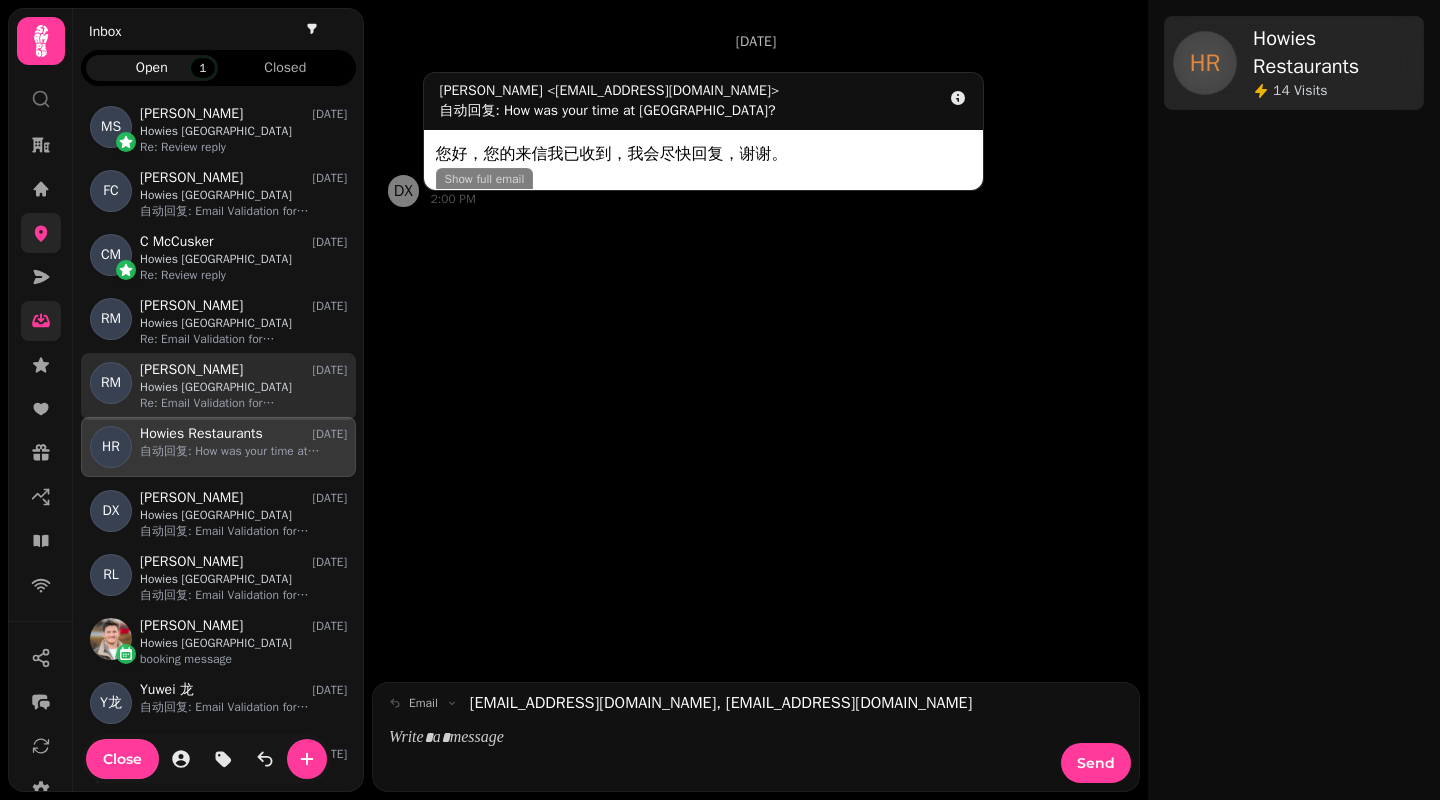 click on "Re: Email Validation for [GEOGRAPHIC_DATA]" at bounding box center [243, 403] 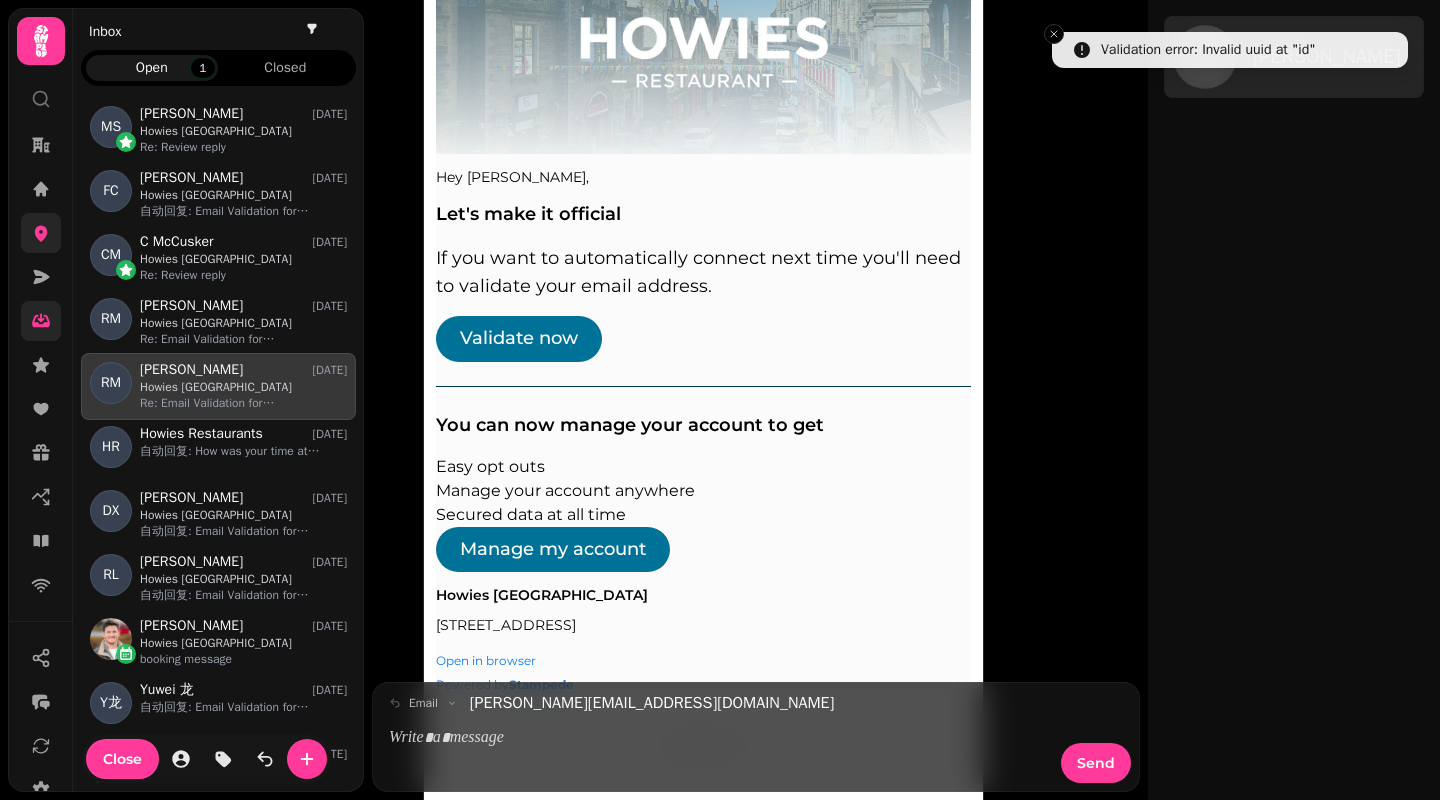 scroll, scrollTop: 586, scrollLeft: 0, axis: vertical 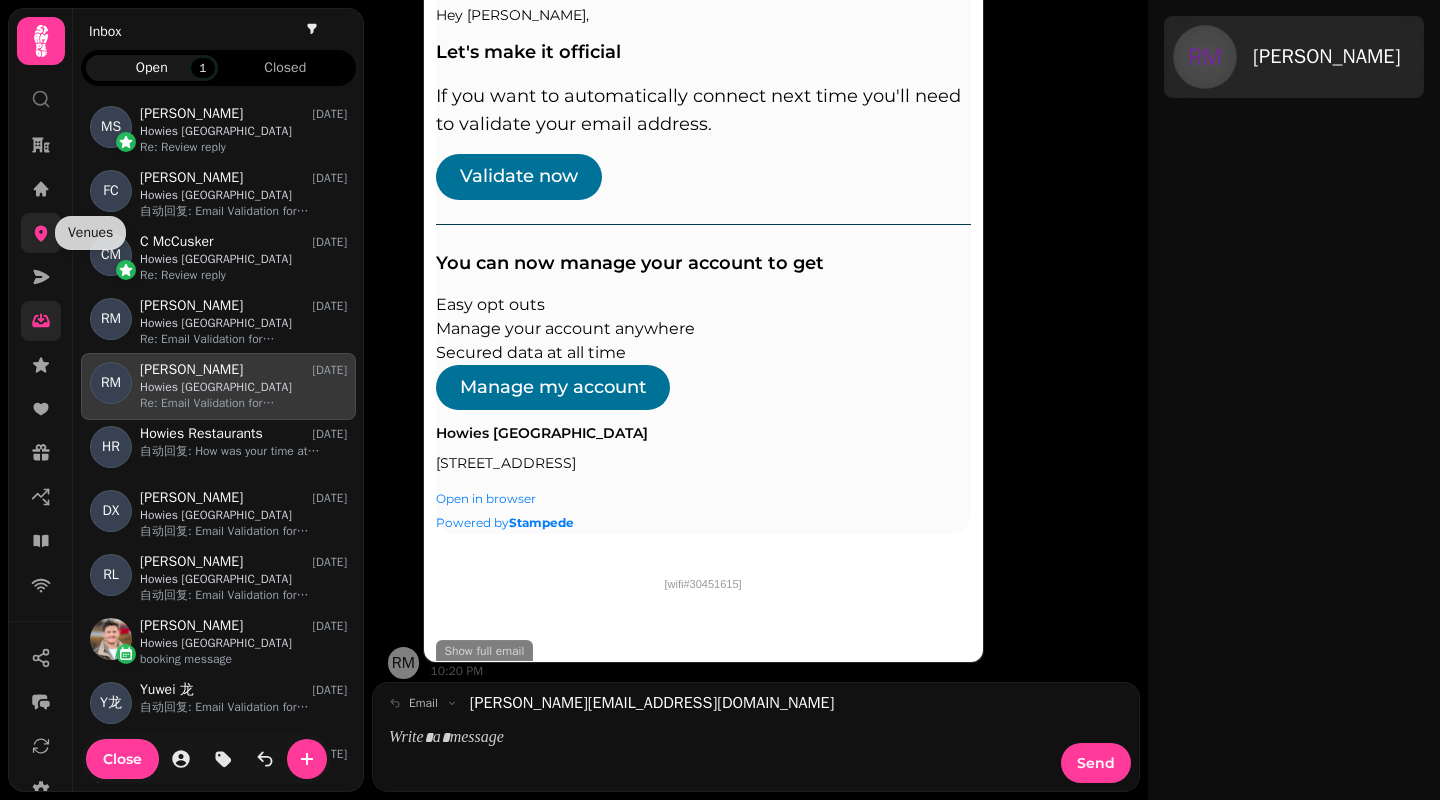 click 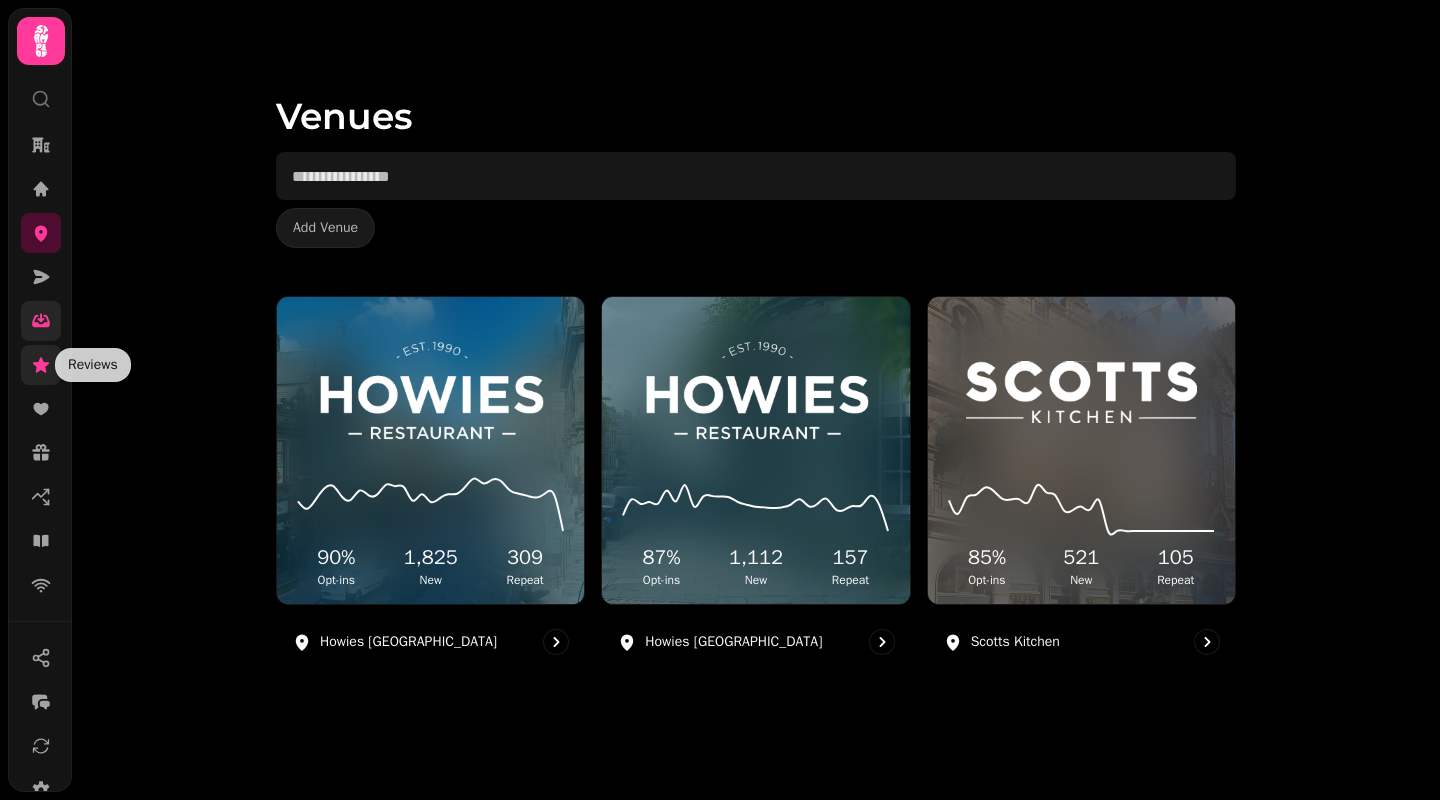 click 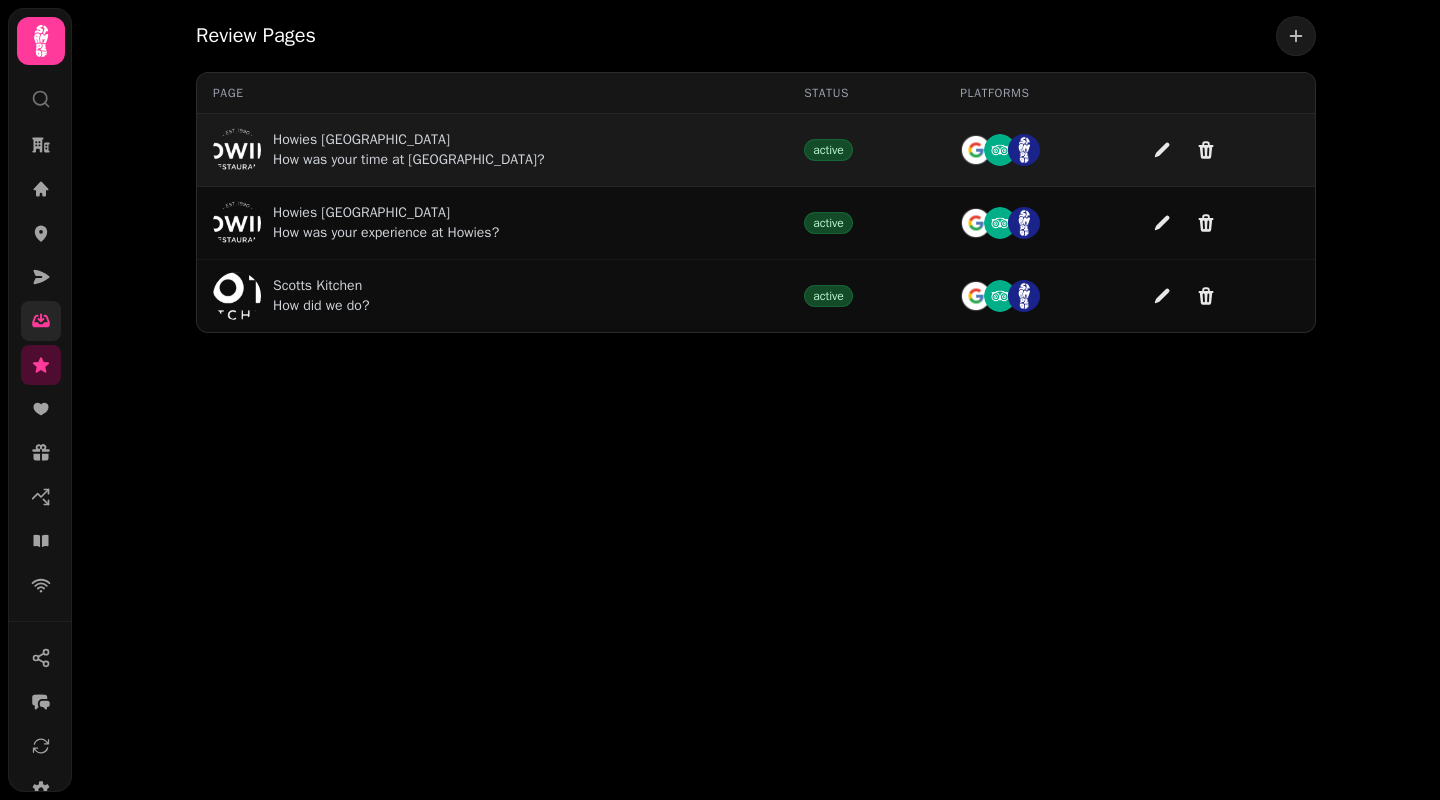 click on "Howies [GEOGRAPHIC_DATA]" at bounding box center (409, 140) 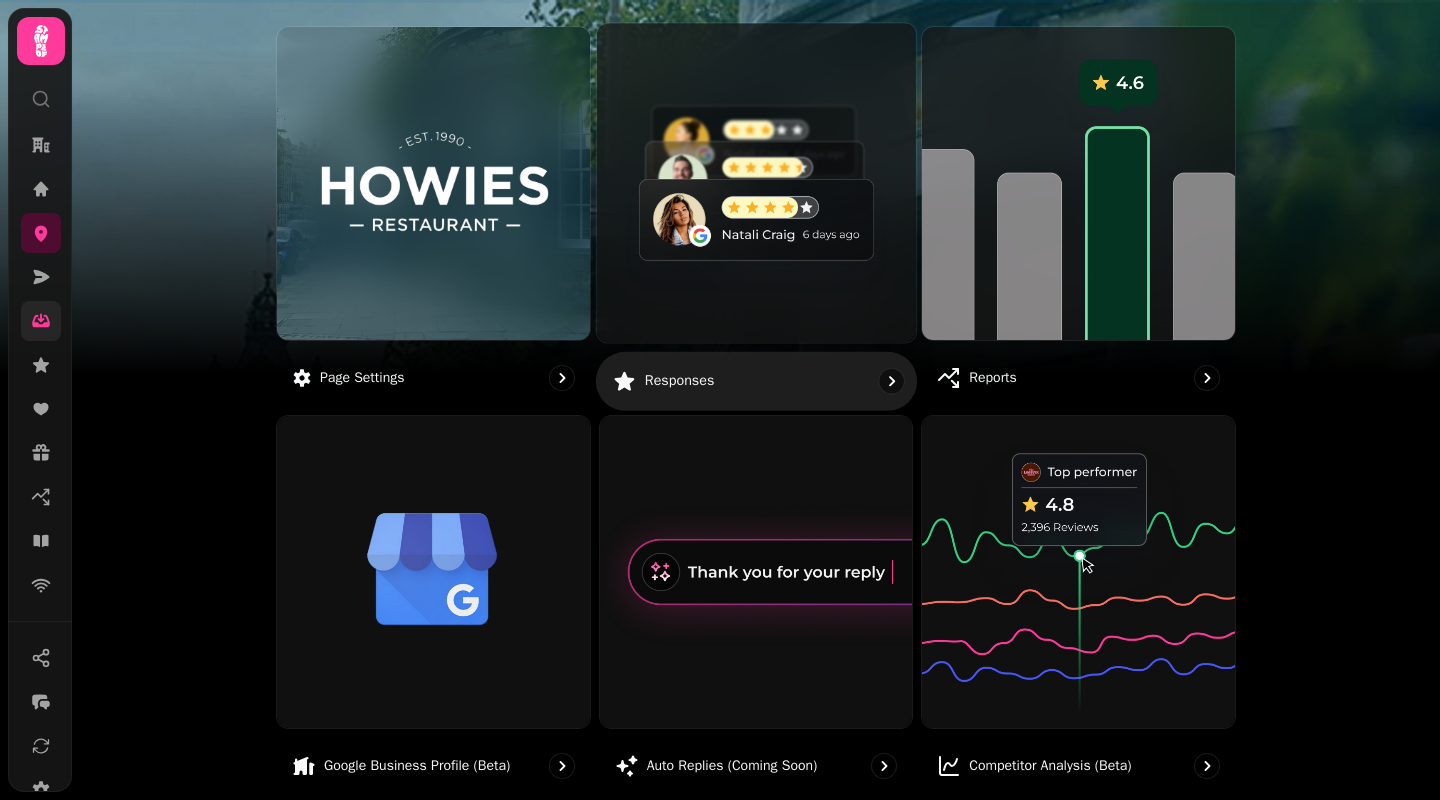 scroll, scrollTop: 200, scrollLeft: 0, axis: vertical 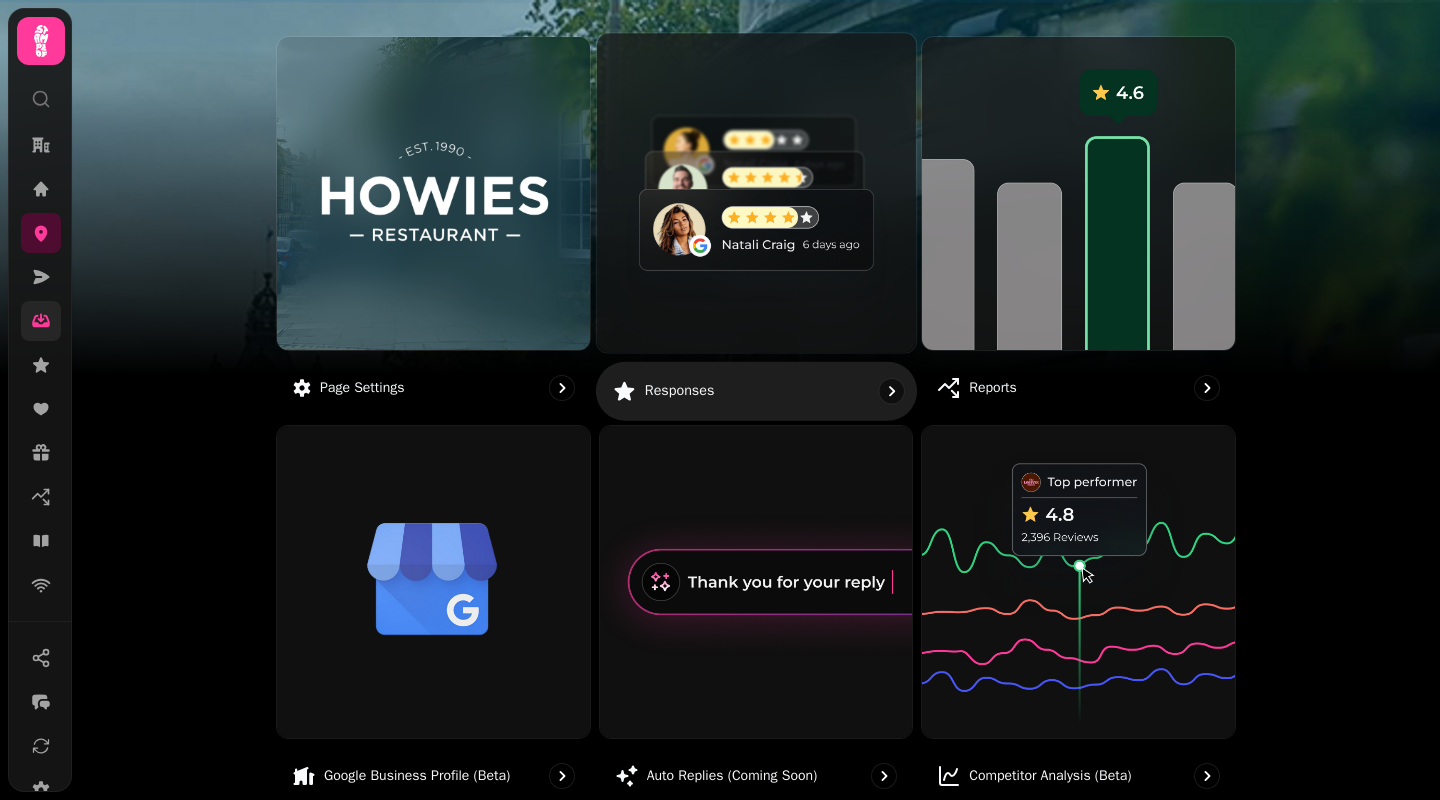 click at bounding box center (756, 582) 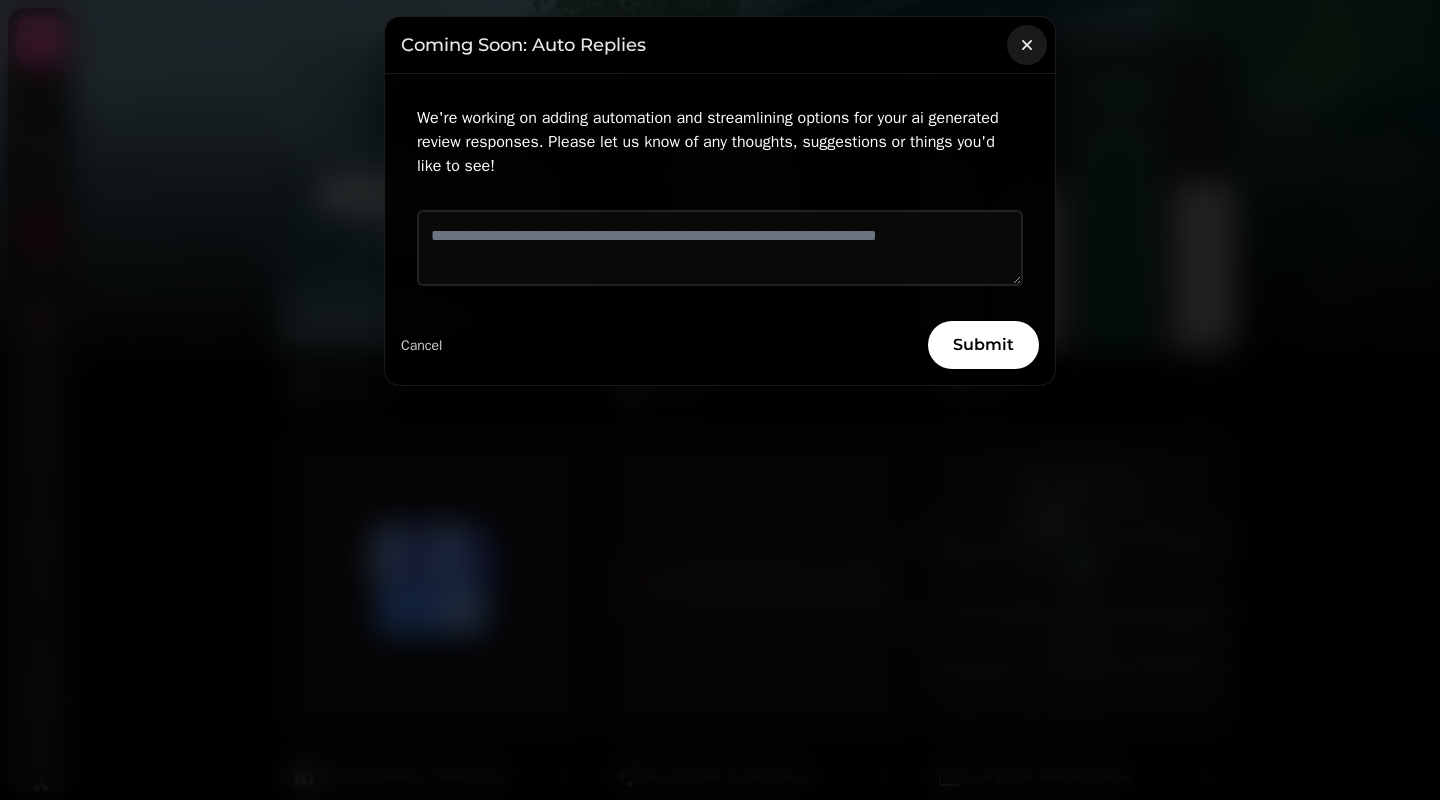 click 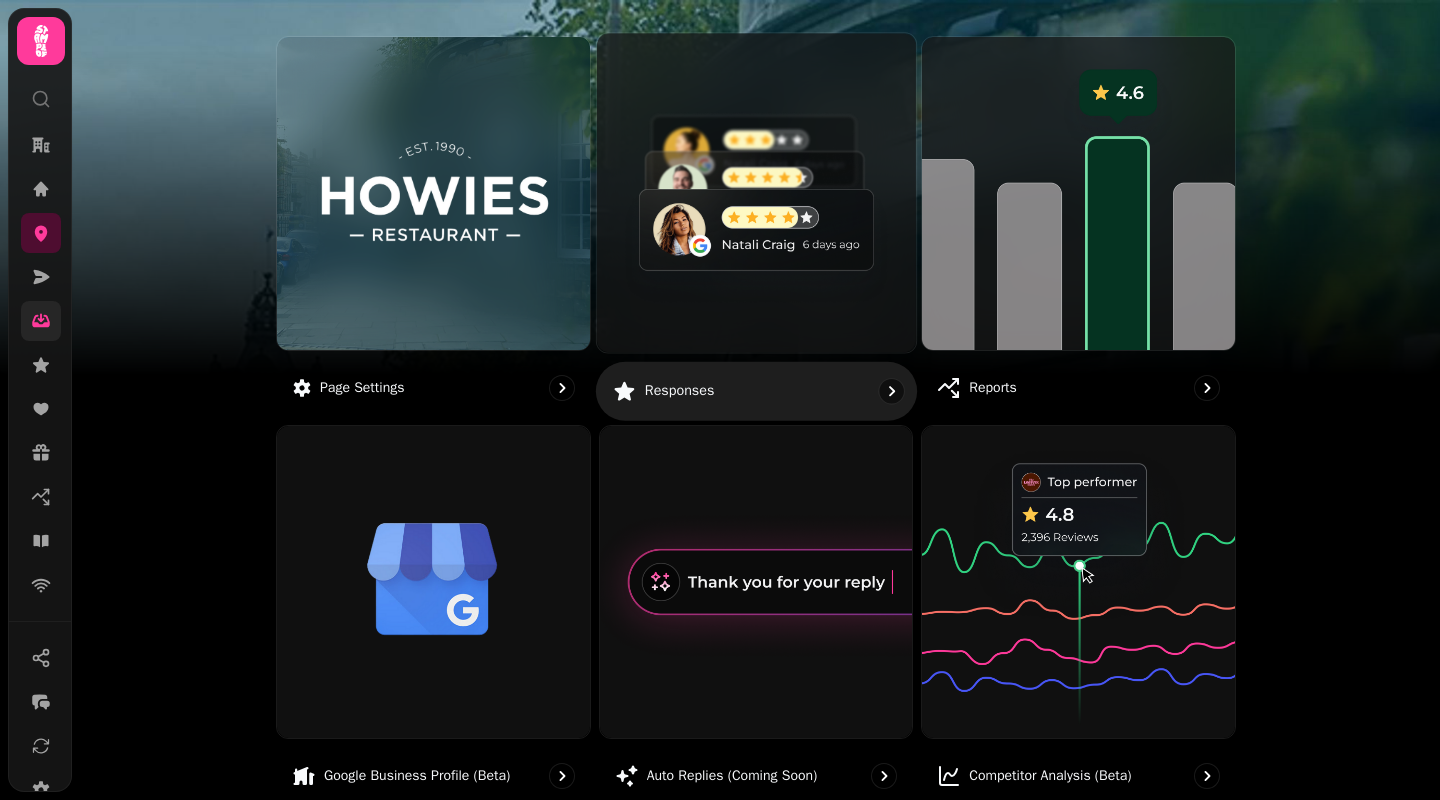 click at bounding box center [756, 192] 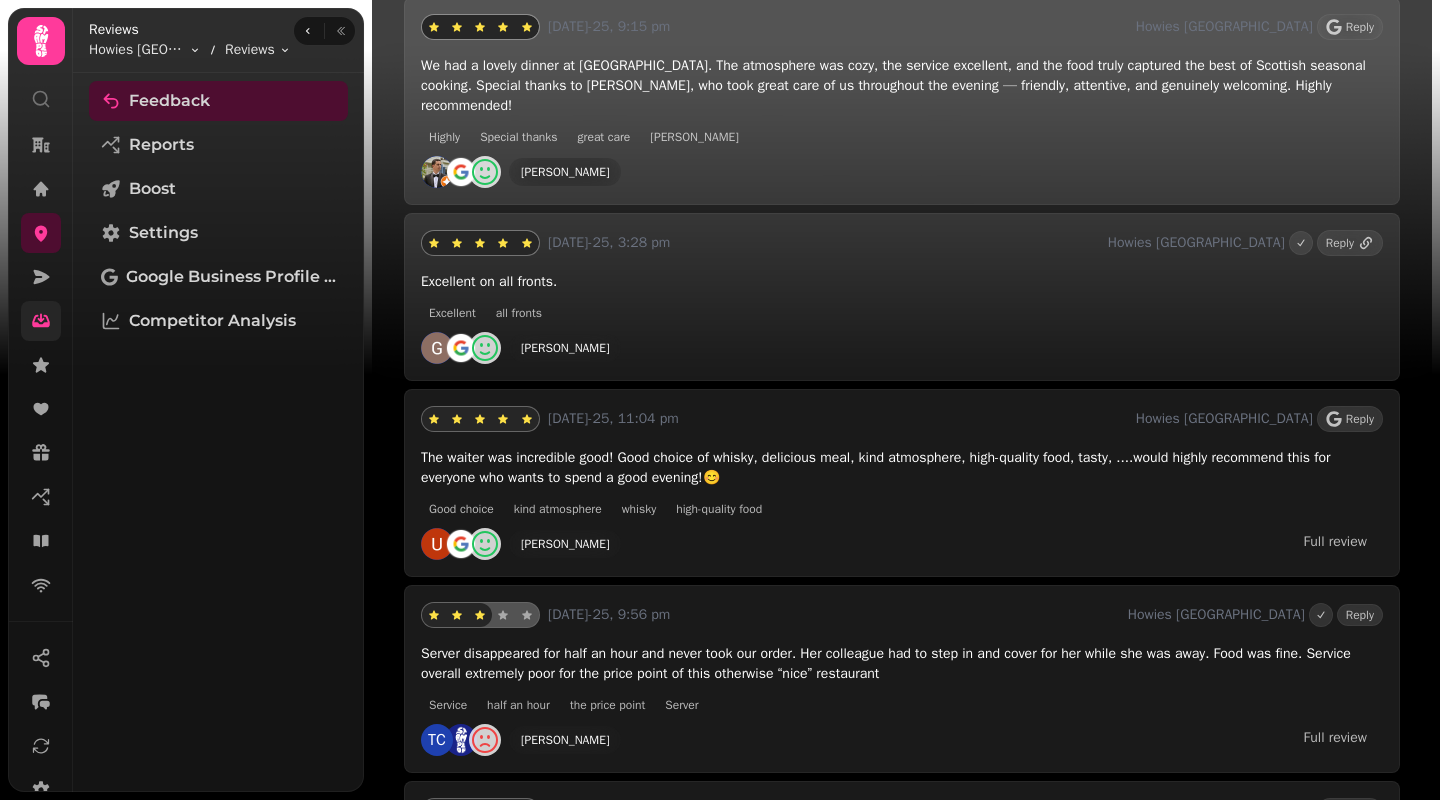 scroll, scrollTop: 3251, scrollLeft: 0, axis: vertical 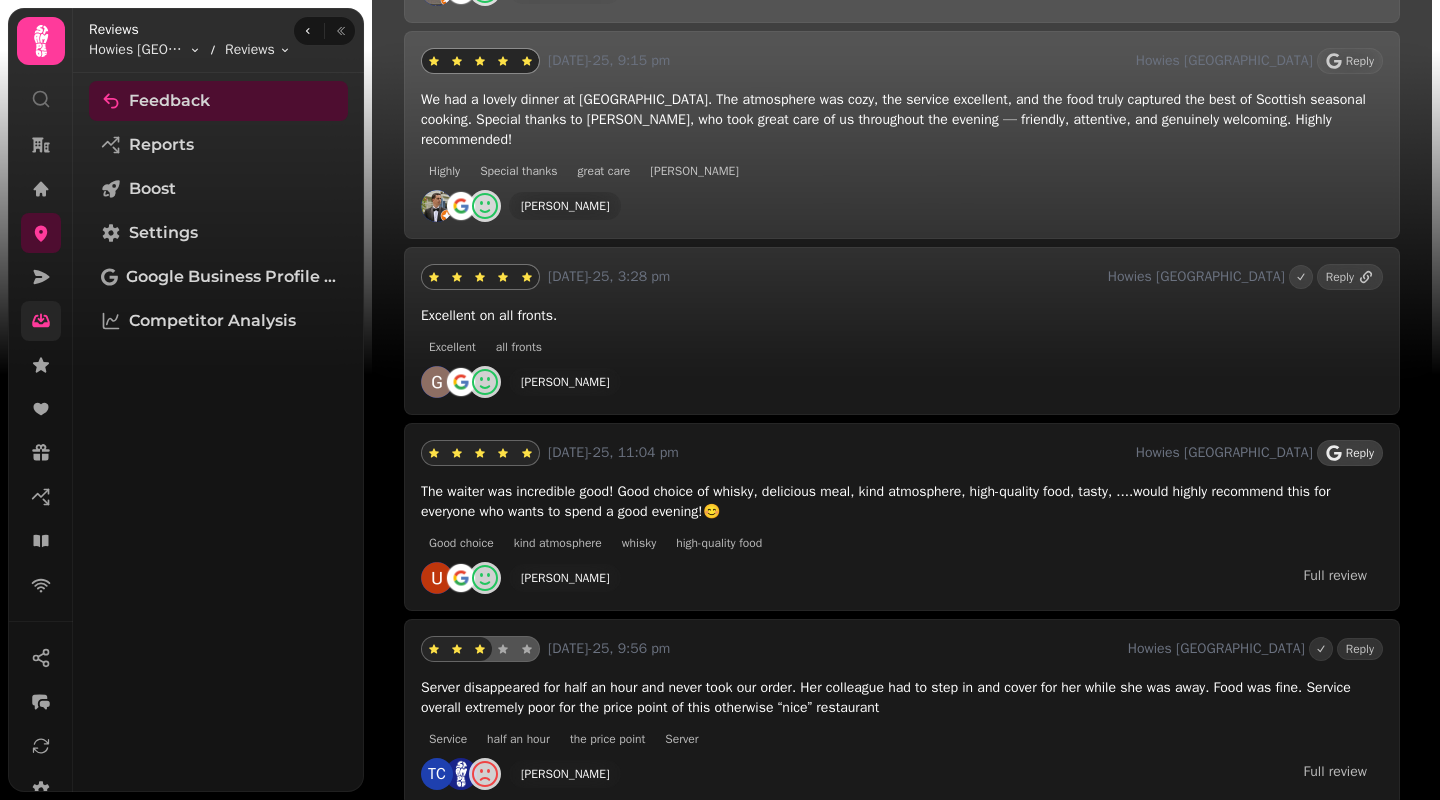 click on "Reply" at bounding box center (1360, 453) 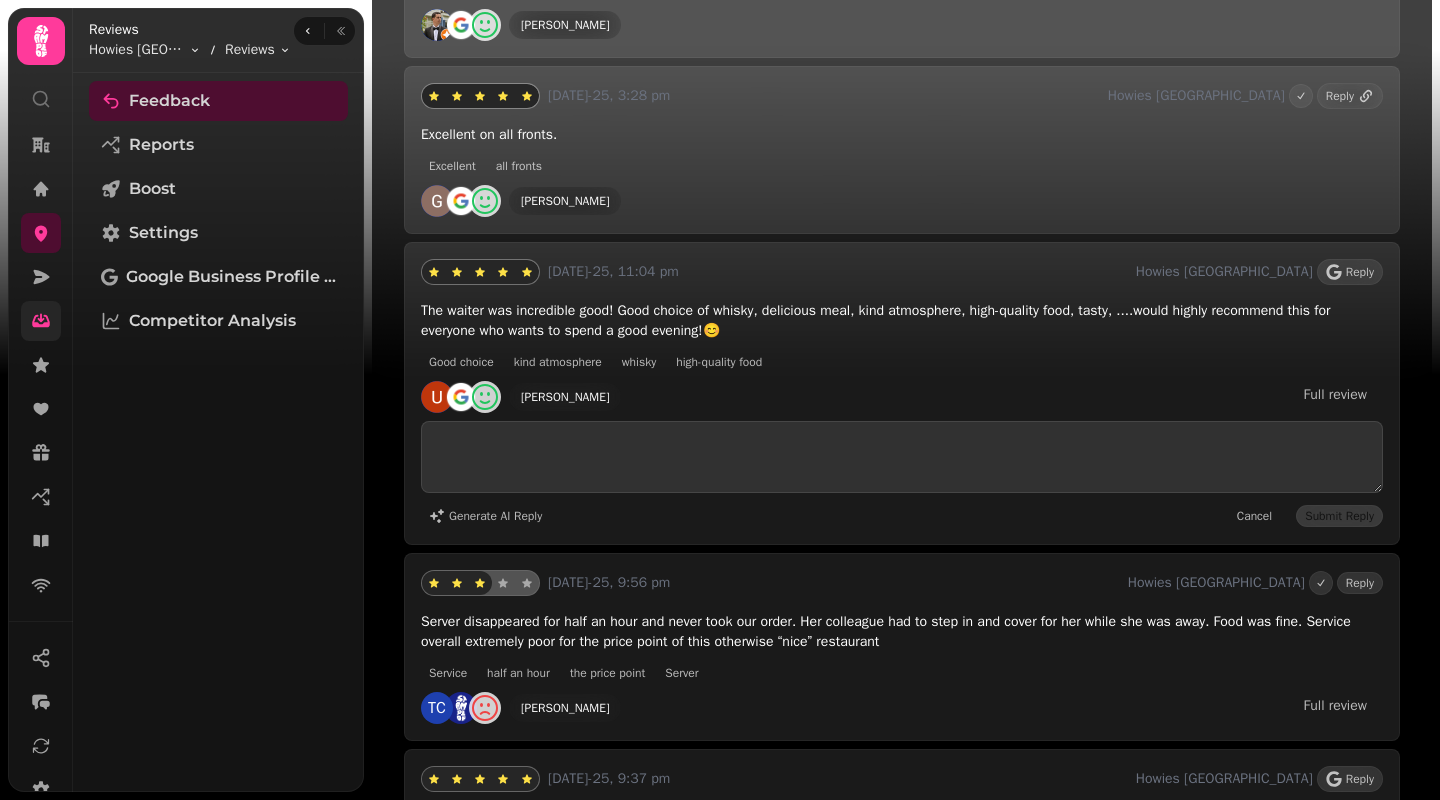 scroll, scrollTop: 3524, scrollLeft: 0, axis: vertical 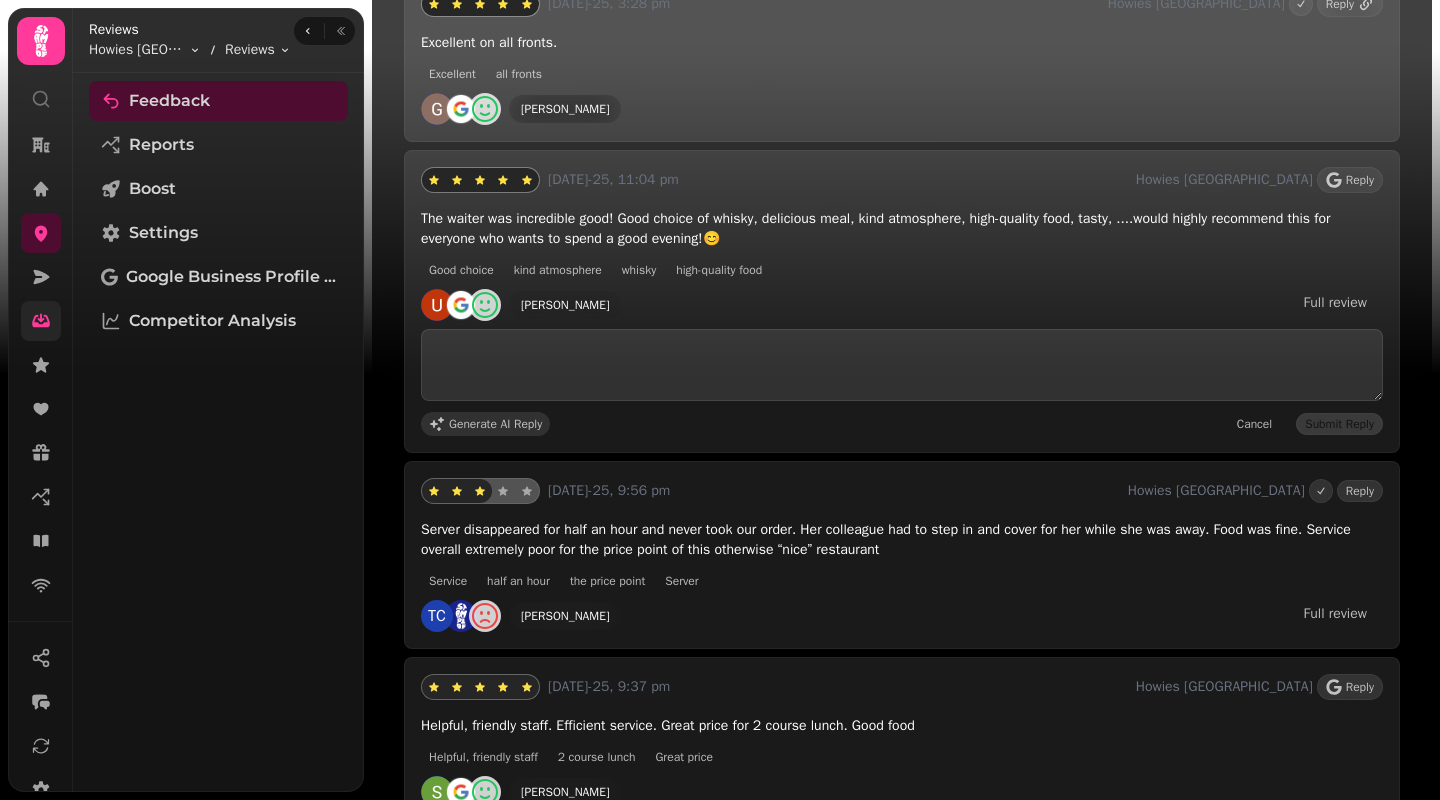 click on "Generate AI Reply" at bounding box center (495, 424) 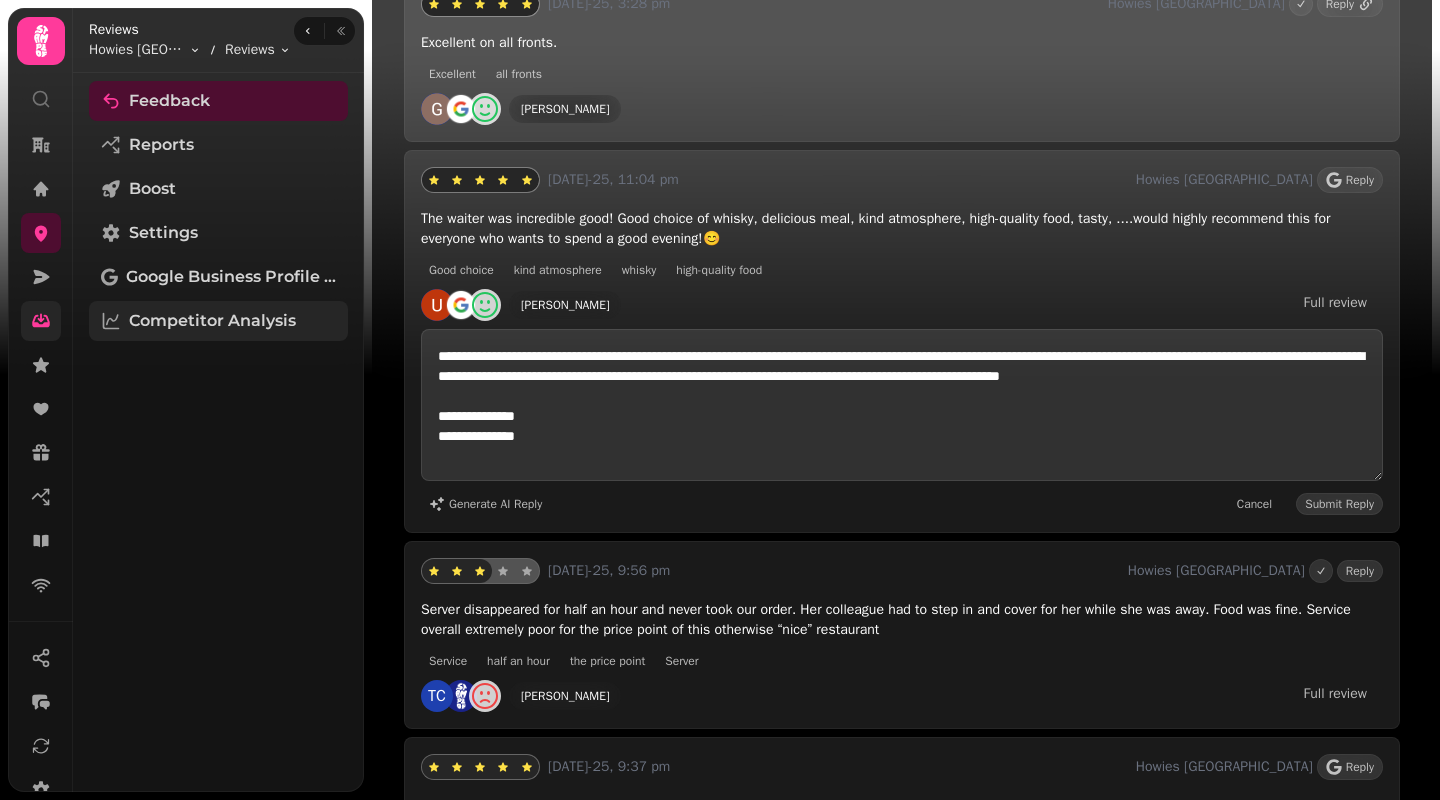 click on "Competitor Analysis" at bounding box center (212, 321) 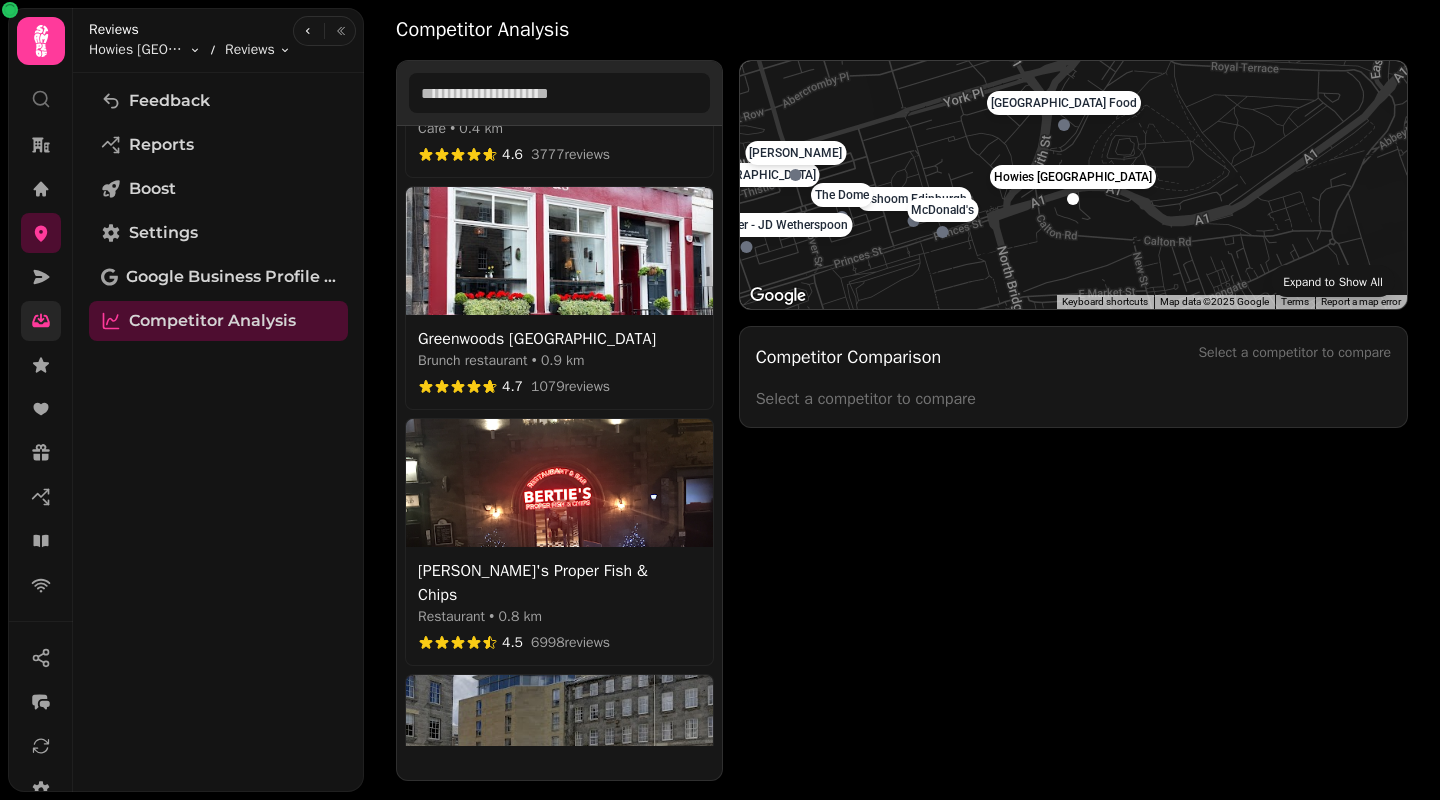 scroll, scrollTop: 1040, scrollLeft: 0, axis: vertical 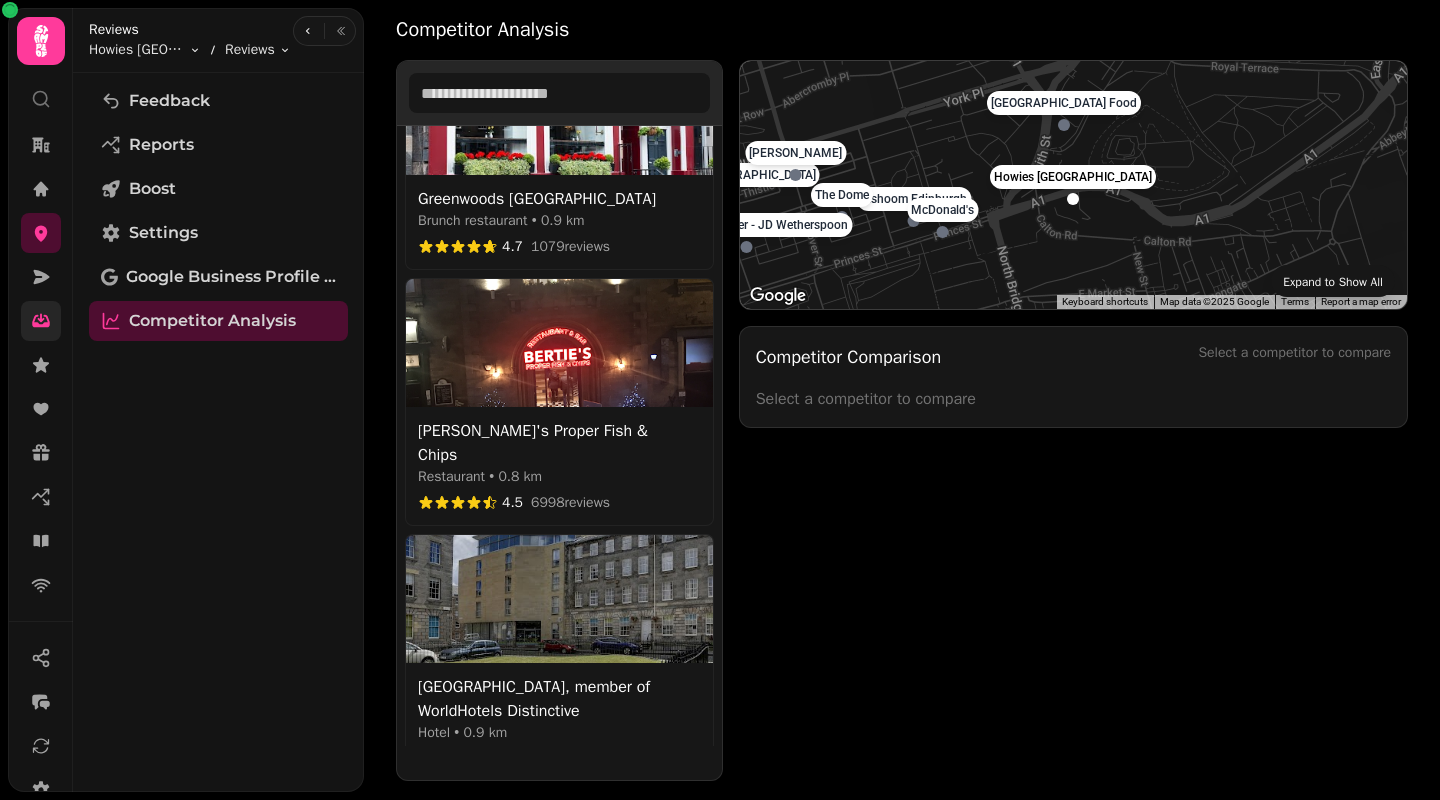 click at bounding box center [559, 343] 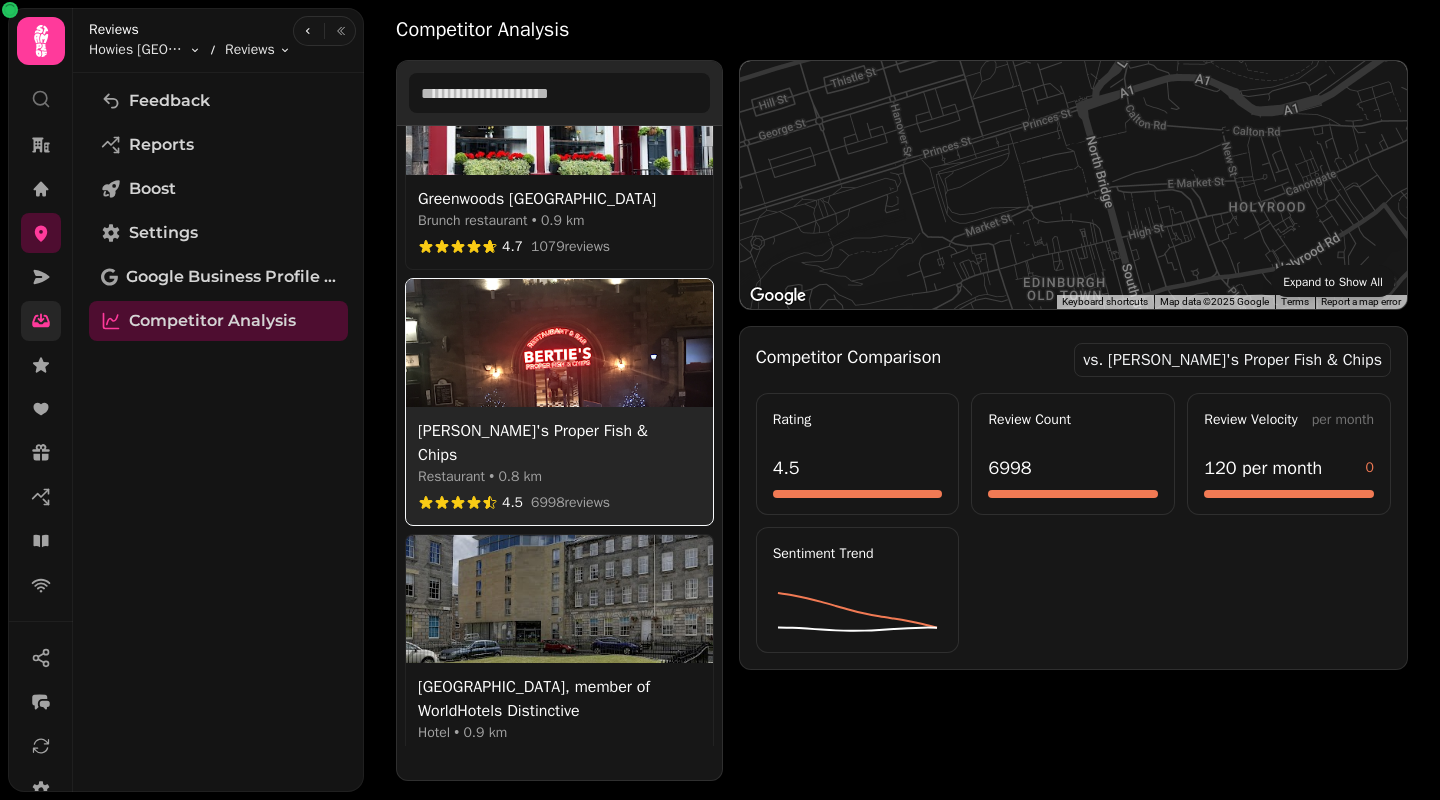 select on "********" 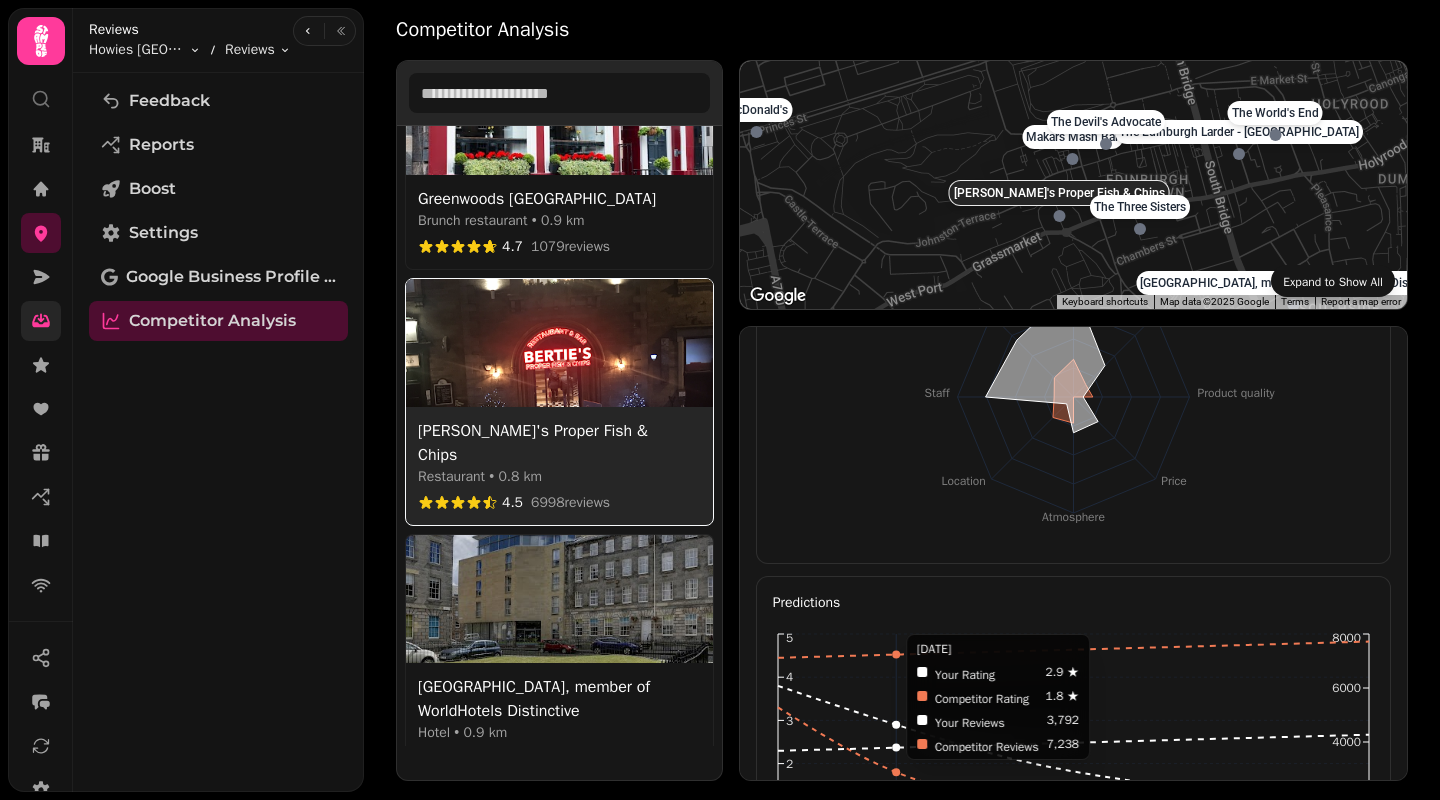 scroll, scrollTop: 2673, scrollLeft: 0, axis: vertical 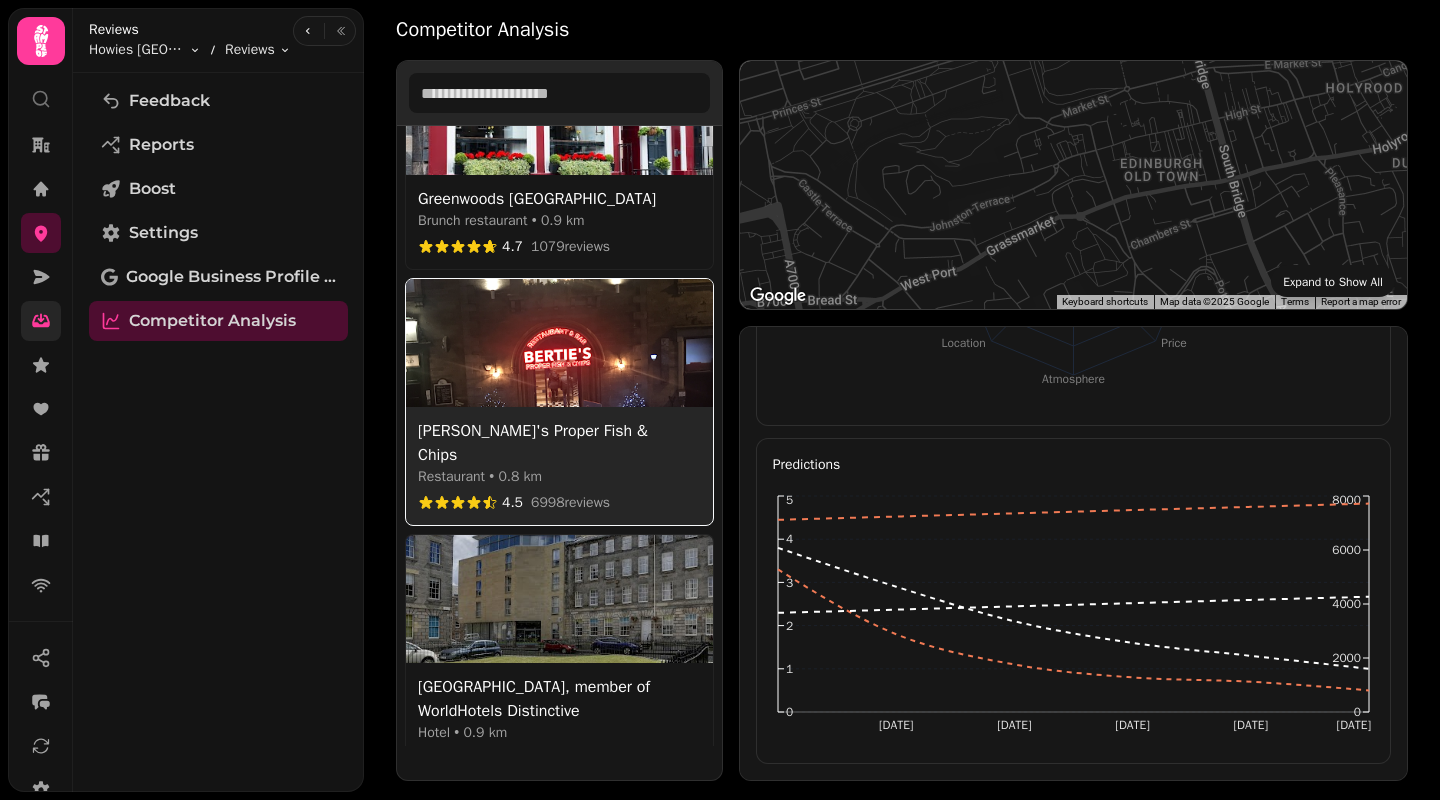 click at bounding box center [559, 599] 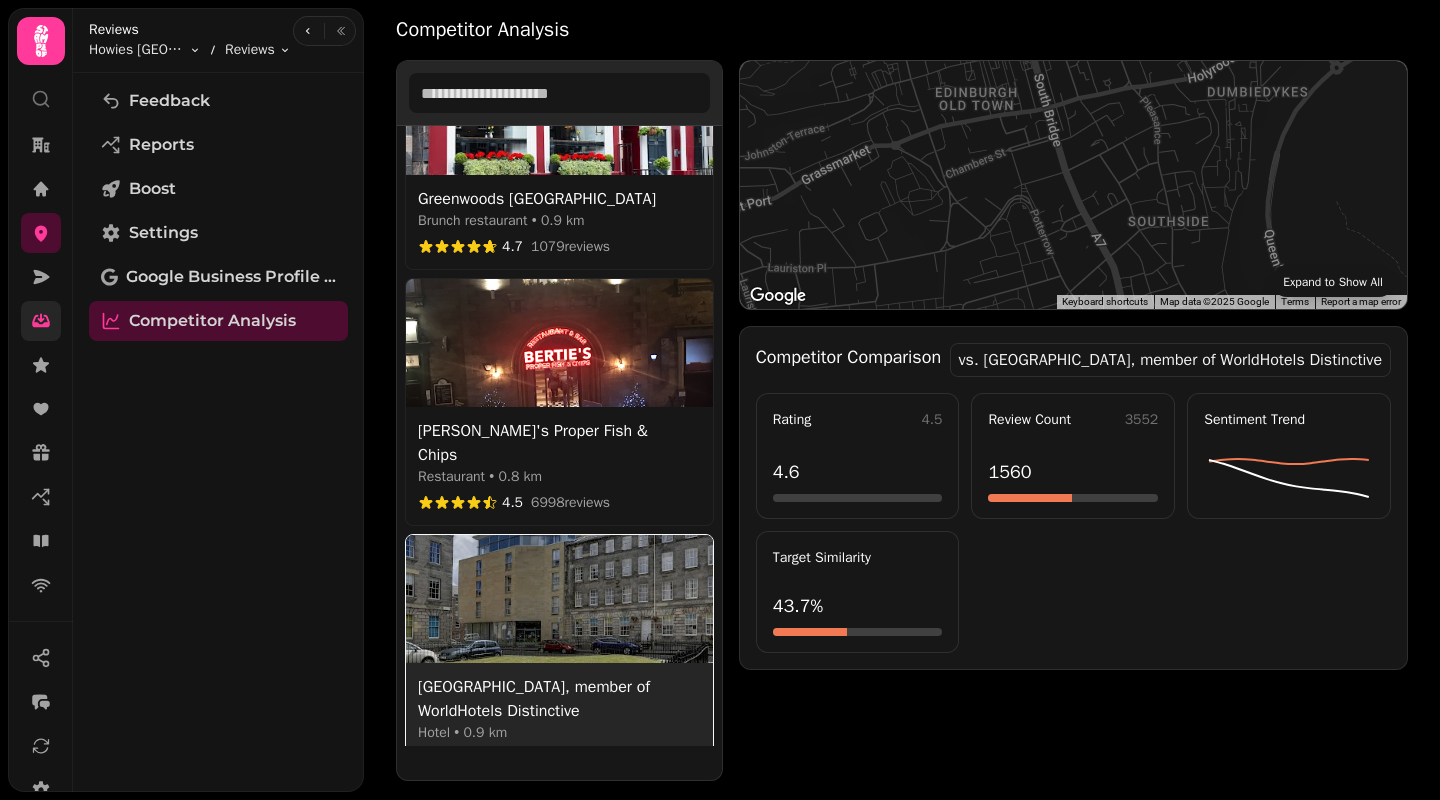 select on "********" 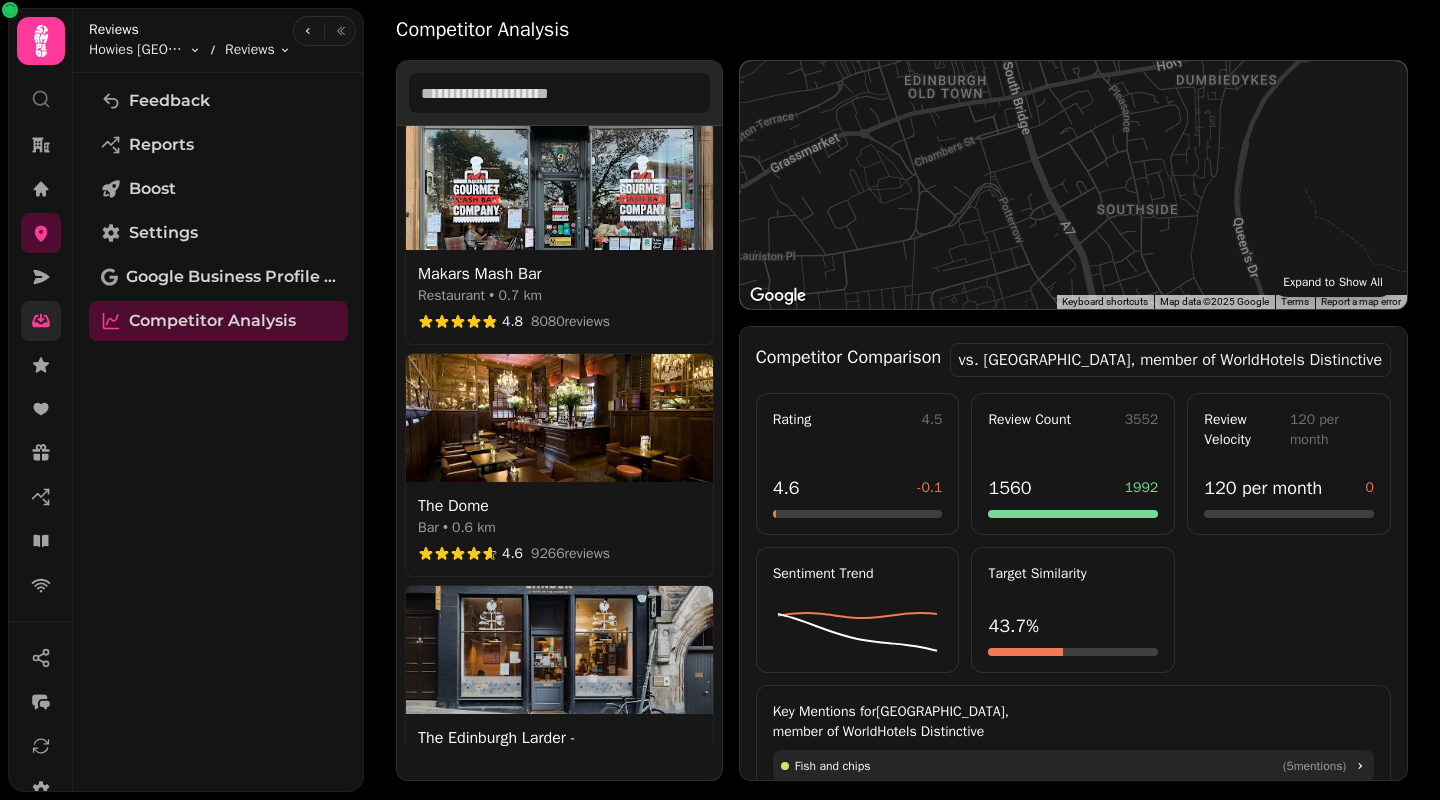 scroll, scrollTop: 213, scrollLeft: 0, axis: vertical 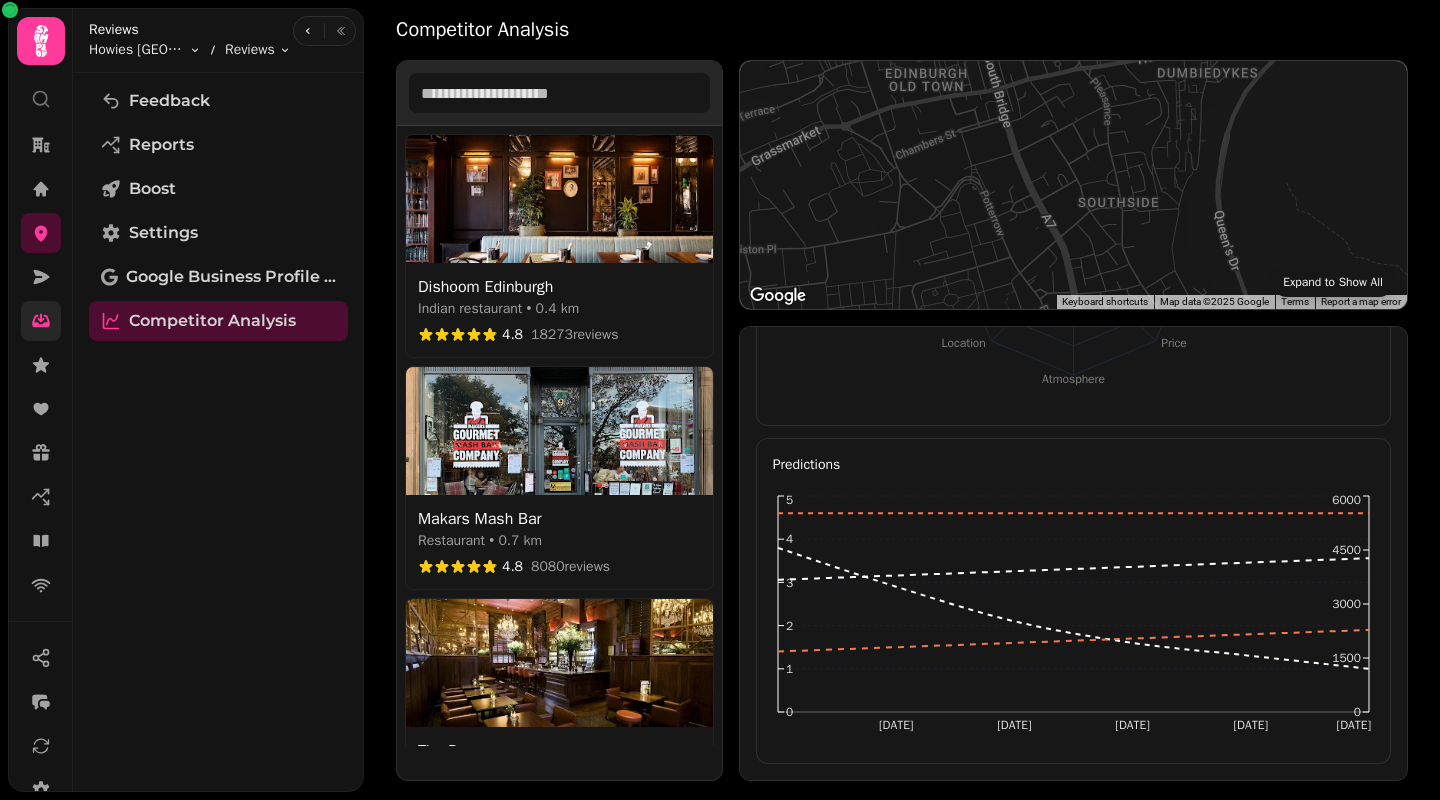 click at bounding box center [559, 199] 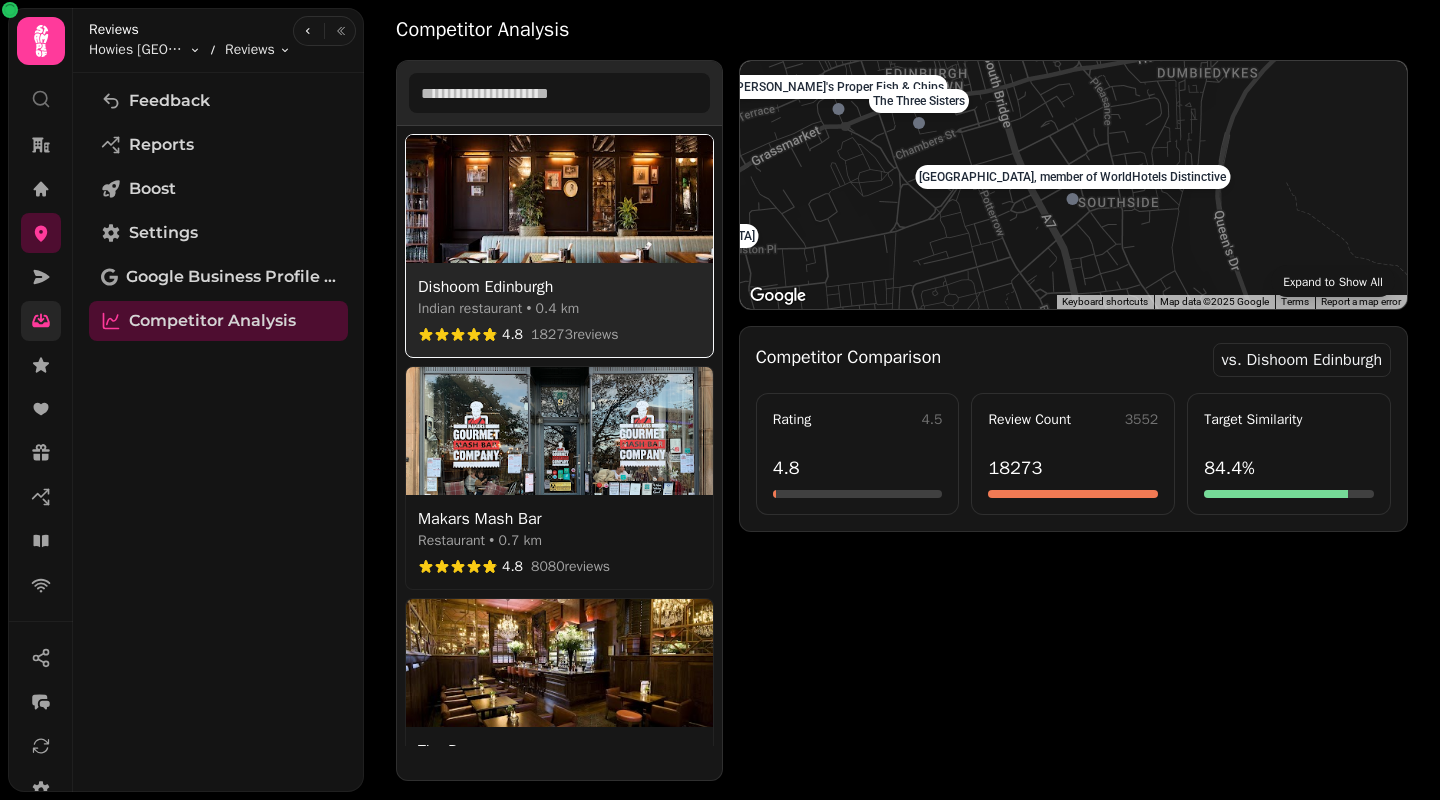 scroll, scrollTop: 0, scrollLeft: 0, axis: both 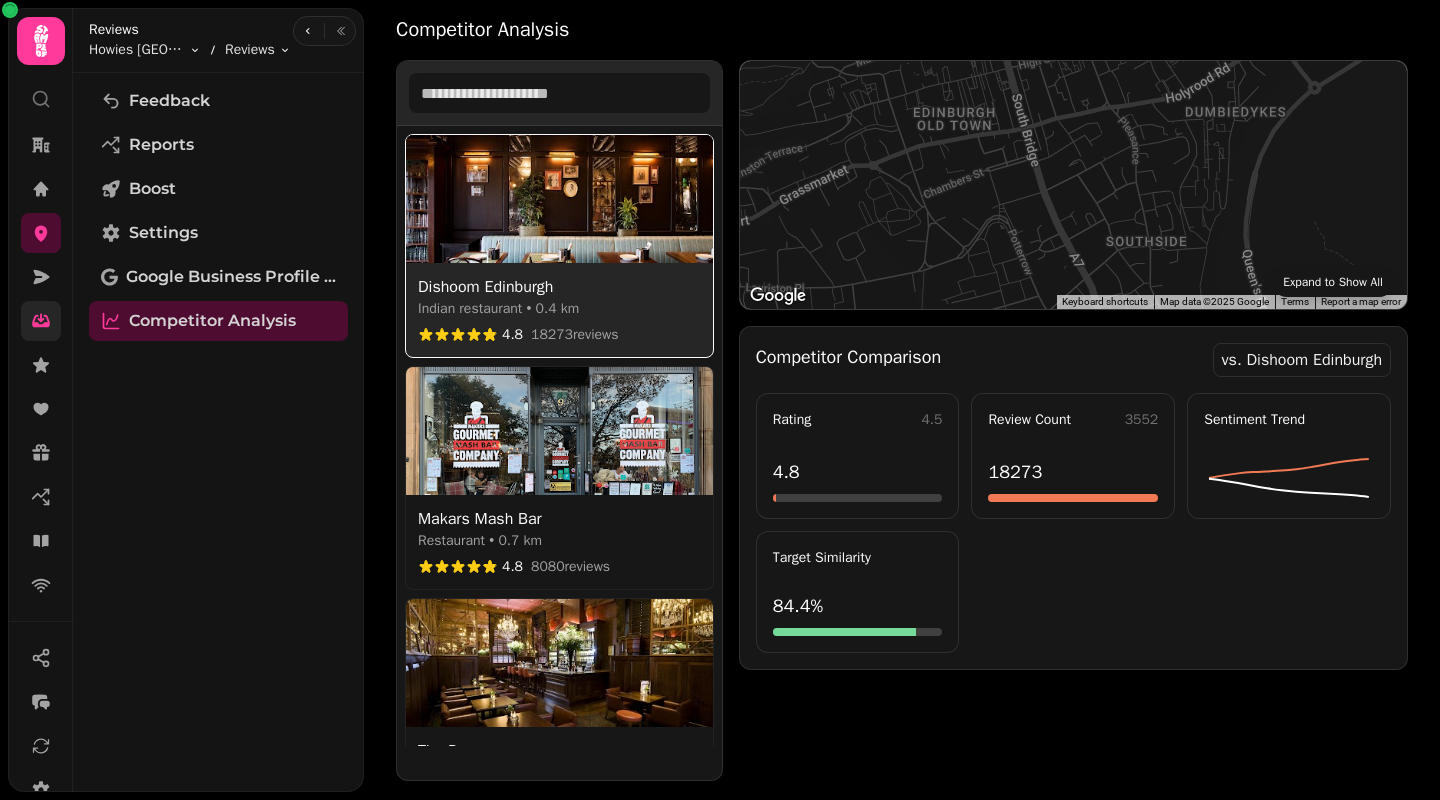 select on "********" 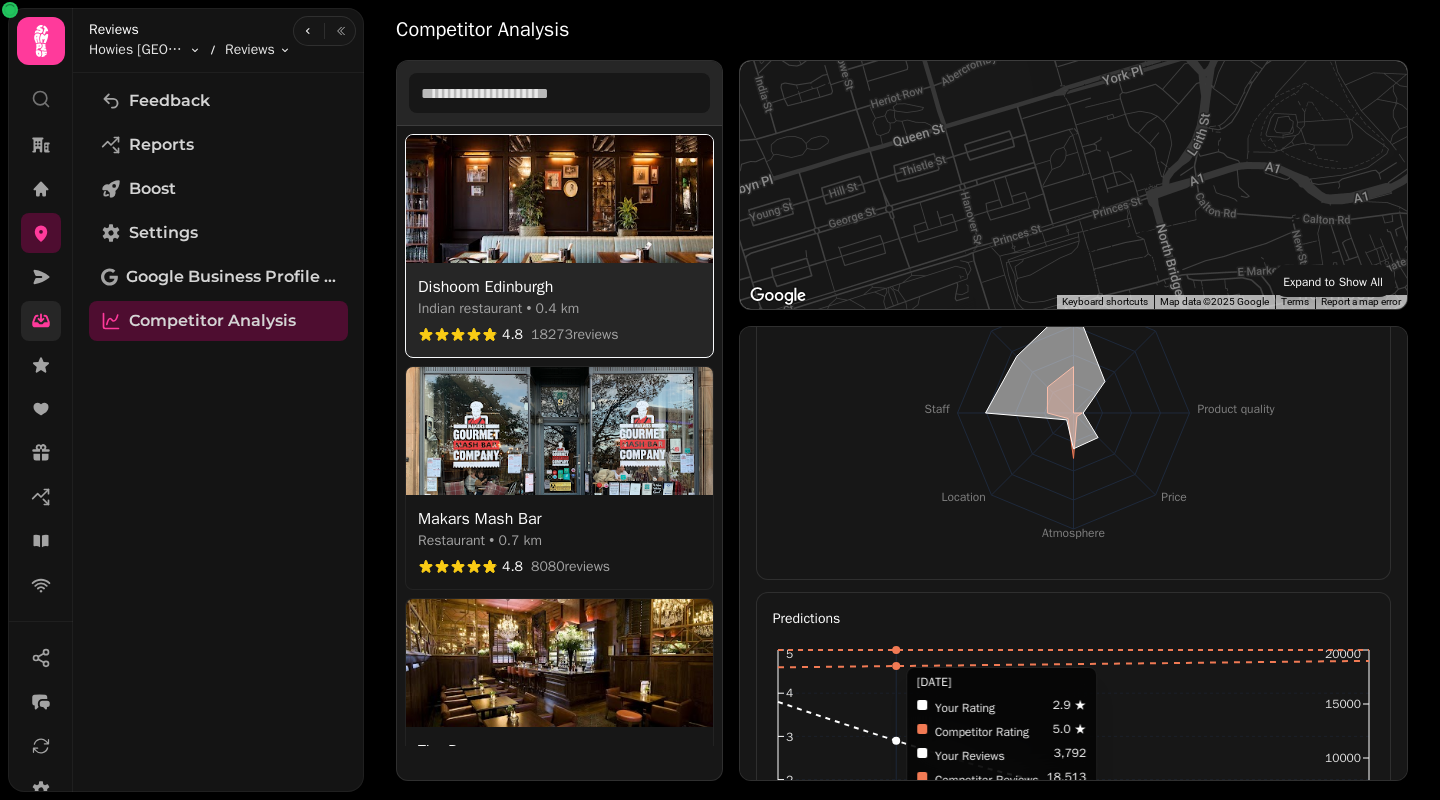 scroll, scrollTop: 2493, scrollLeft: 0, axis: vertical 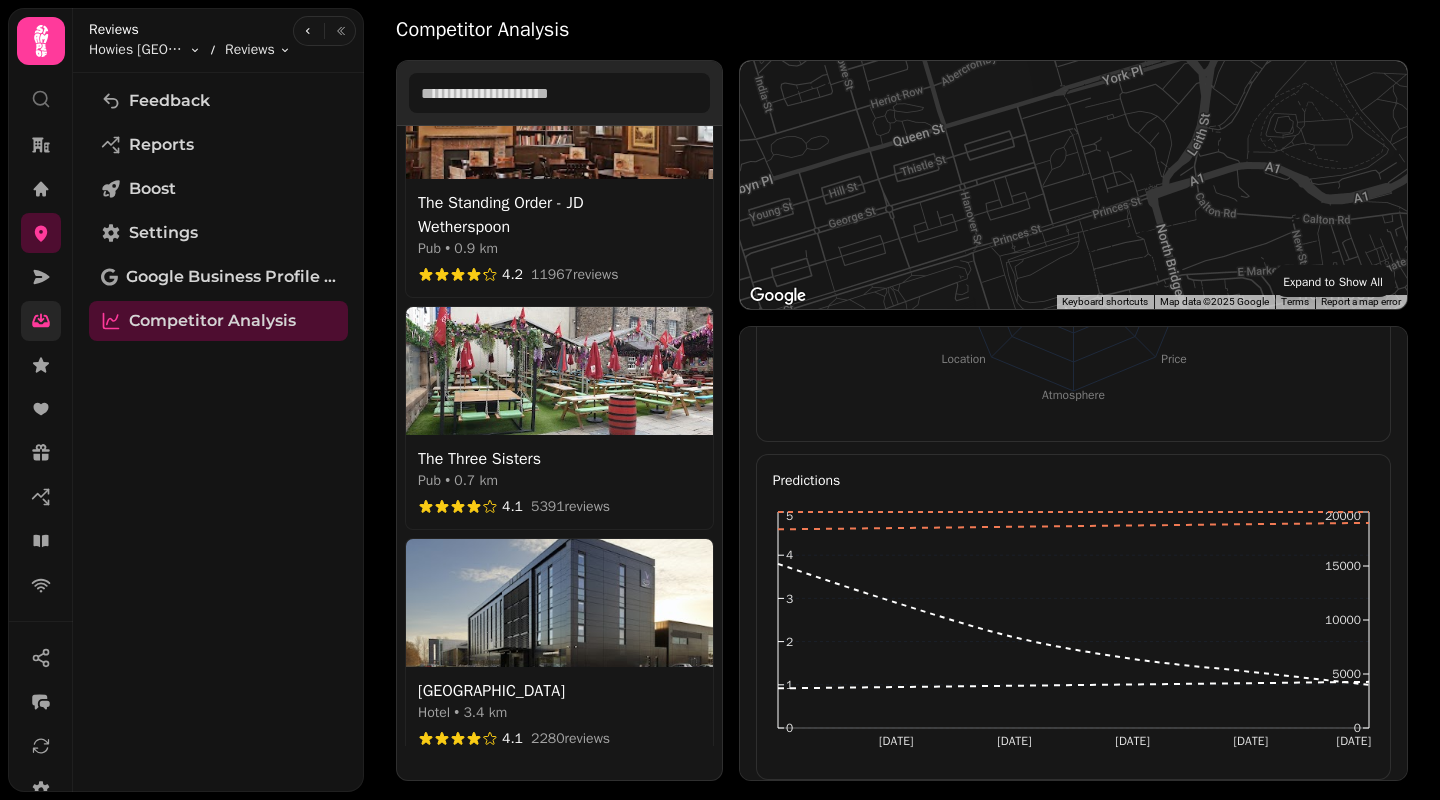click at bounding box center [1073, 185] 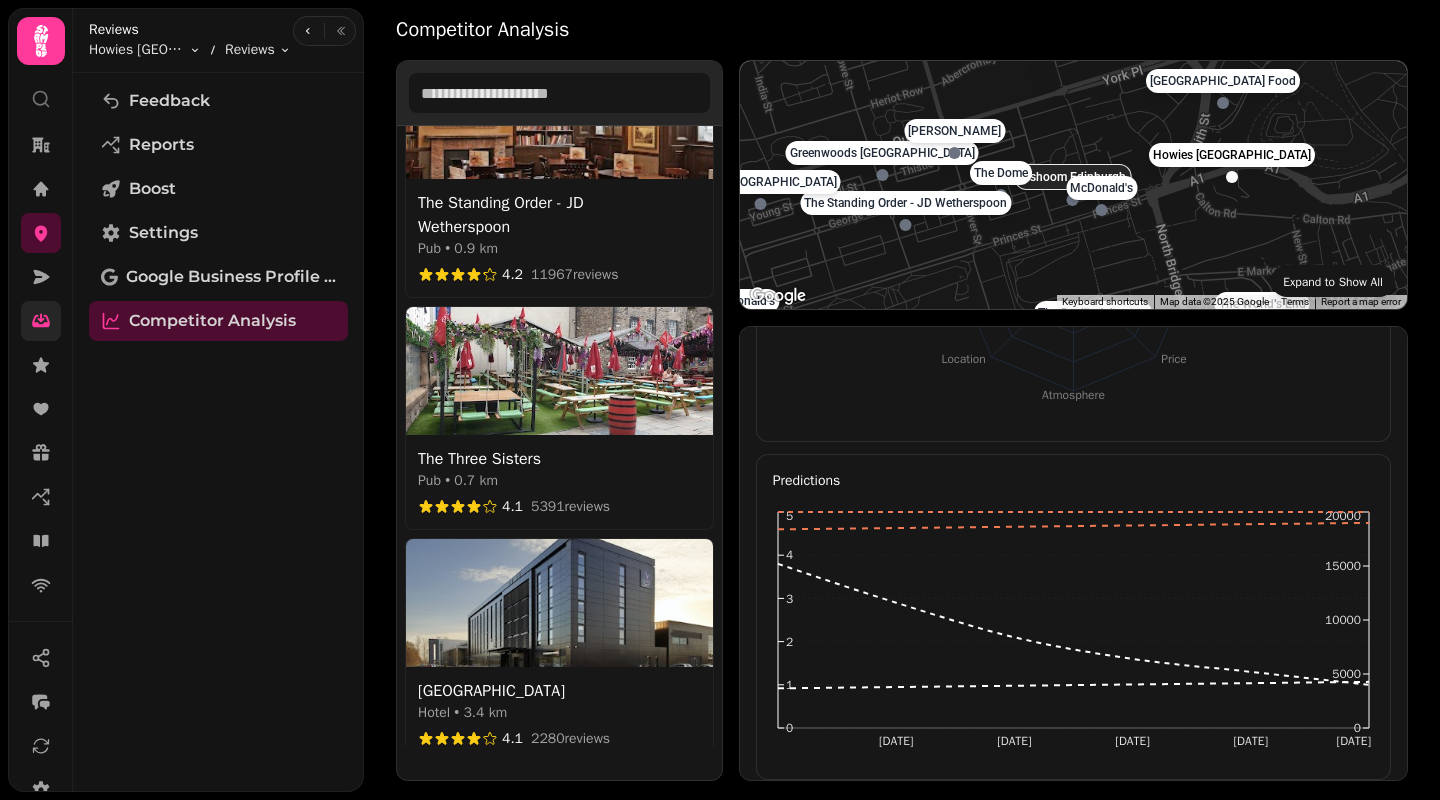 click on "Dishoom Edinburgh Makars Mash Bar The Dome The Edinburgh Larder - [GEOGRAPHIC_DATA] [GEOGRAPHIC_DATA] [GEOGRAPHIC_DATA] Bertie's Proper Fish & Chips [GEOGRAPHIC_DATA], member of WorldHotels Distinctive The World's End The Devil's Advocate The Scran and Scallie [GEOGRAPHIC_DATA] Food Chez [PERSON_NAME][GEOGRAPHIC_DATA] The Standing Order - [PERSON_NAME] The [GEOGRAPHIC_DATA] YOTEL [GEOGRAPHIC_DATA][PERSON_NAME][PERSON_NAME]" at bounding box center (1073, 185) 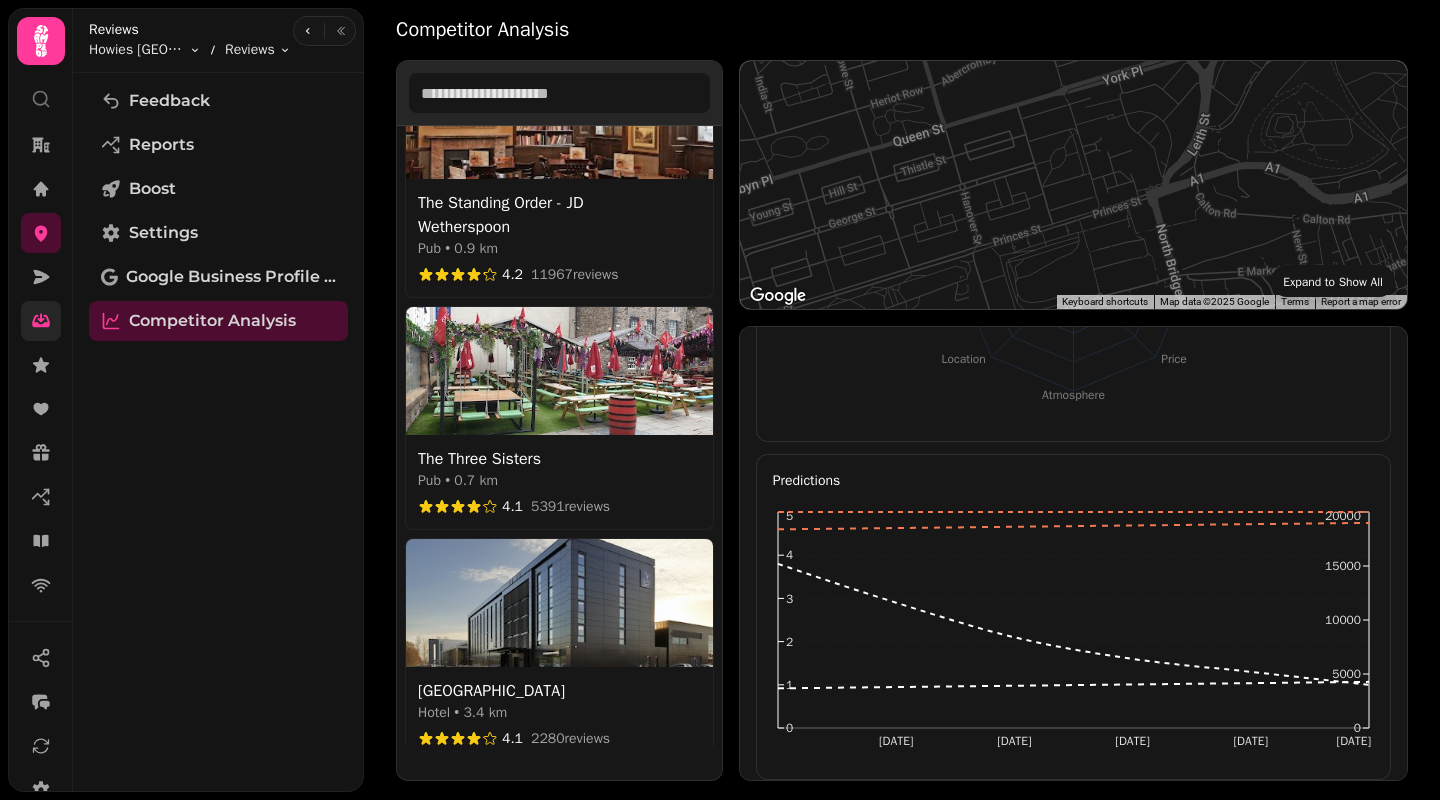 click at bounding box center (1073, 185) 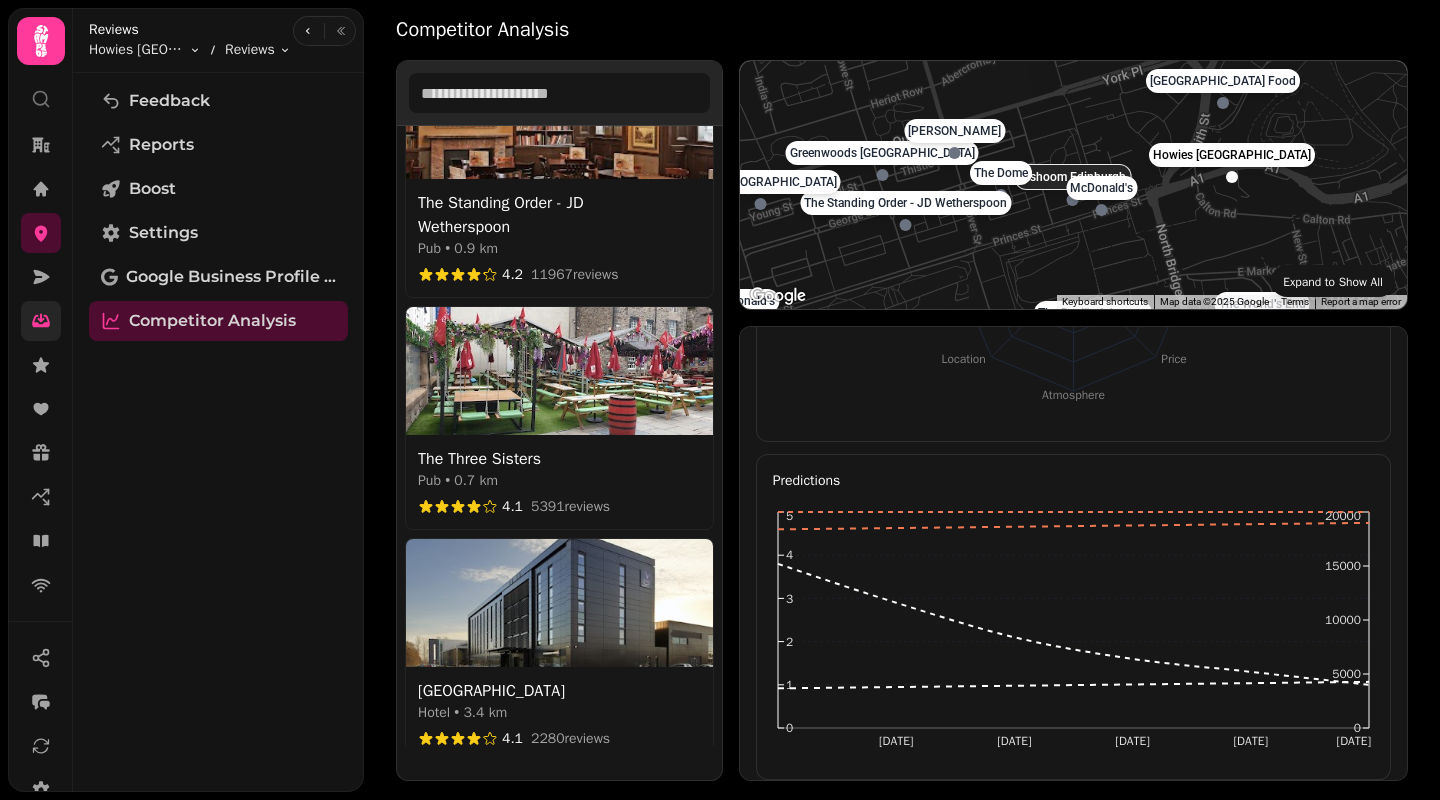 drag, startPoint x: 906, startPoint y: 110, endPoint x: 1018, endPoint y: 110, distance: 112 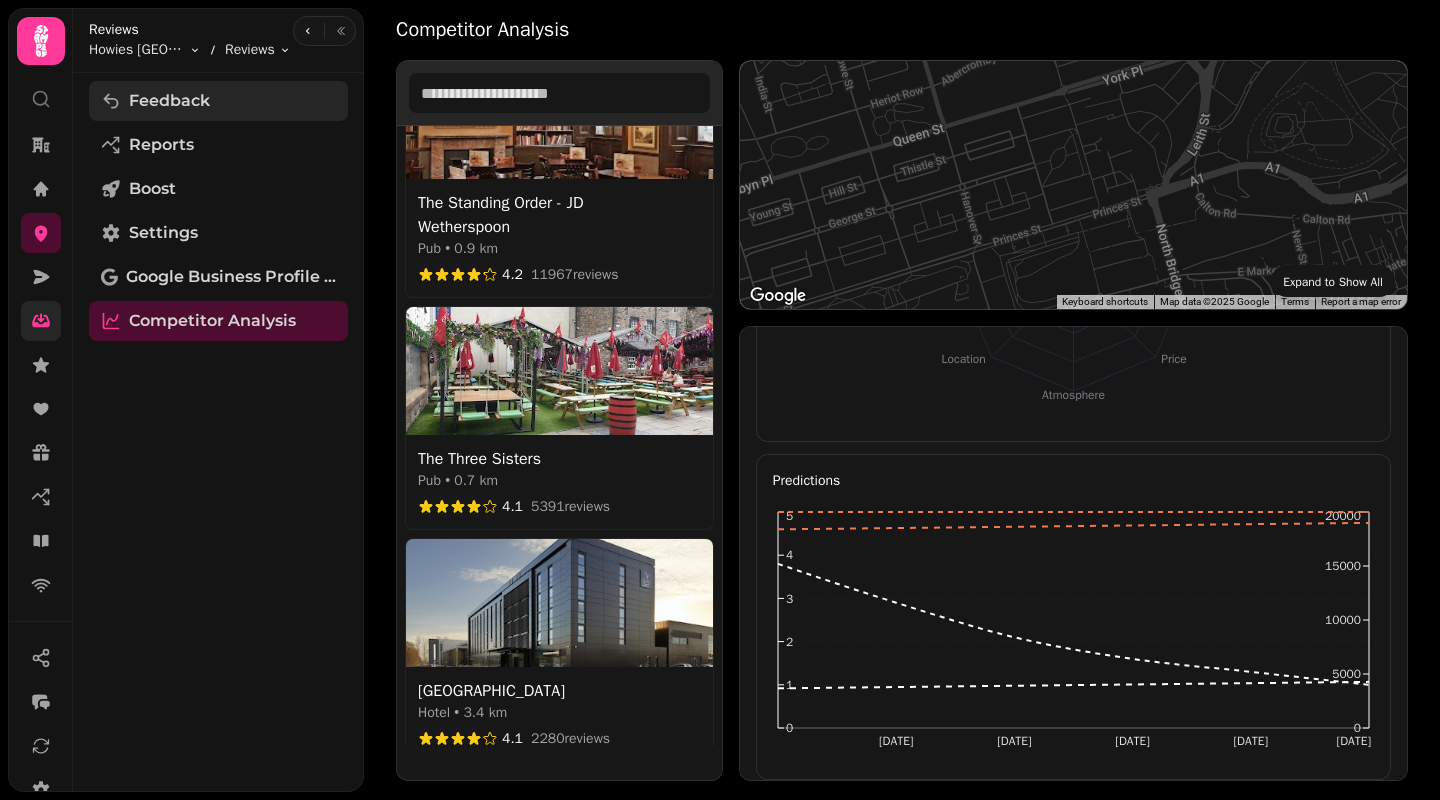 click on "Feedback" at bounding box center (218, 101) 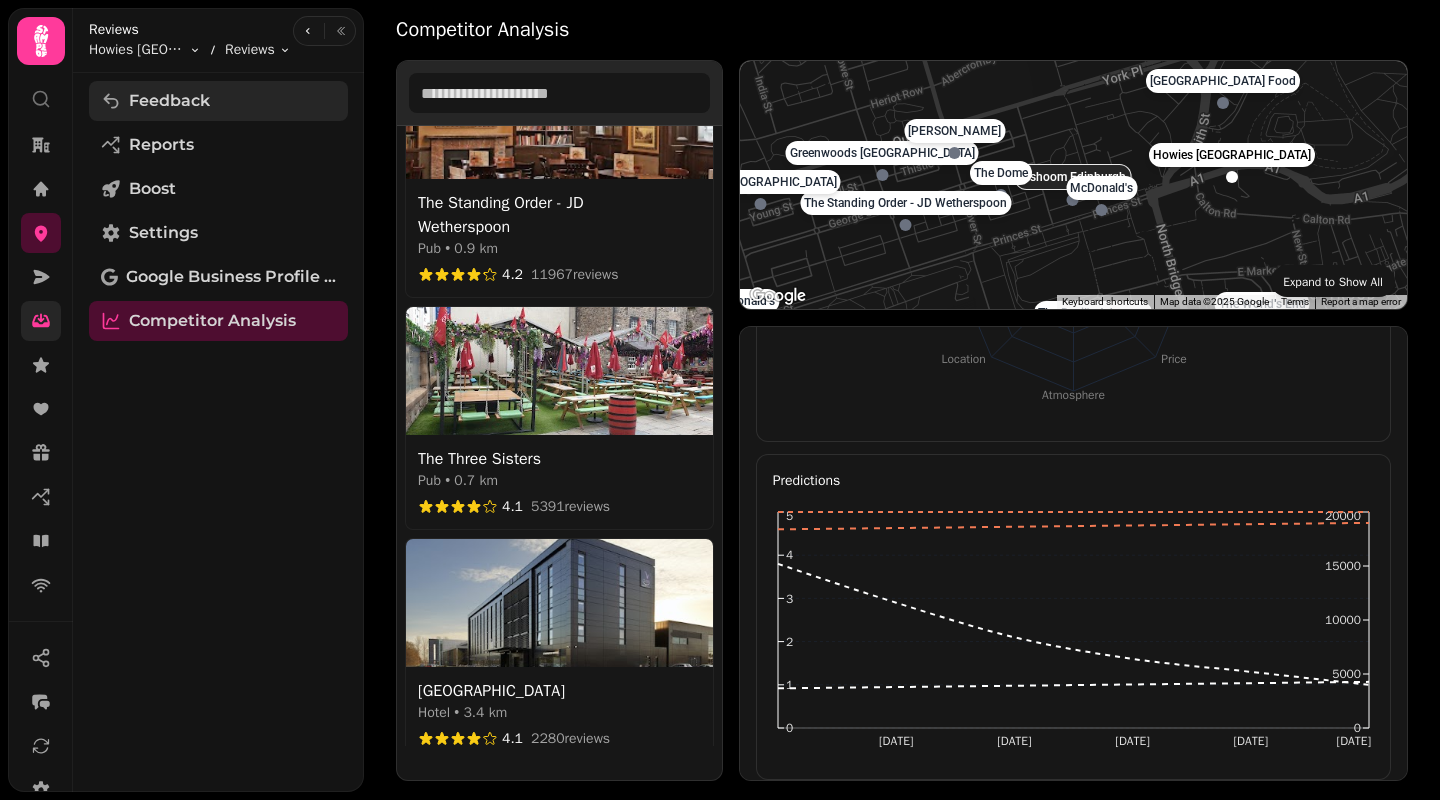 click on "Feedback" at bounding box center (169, 101) 